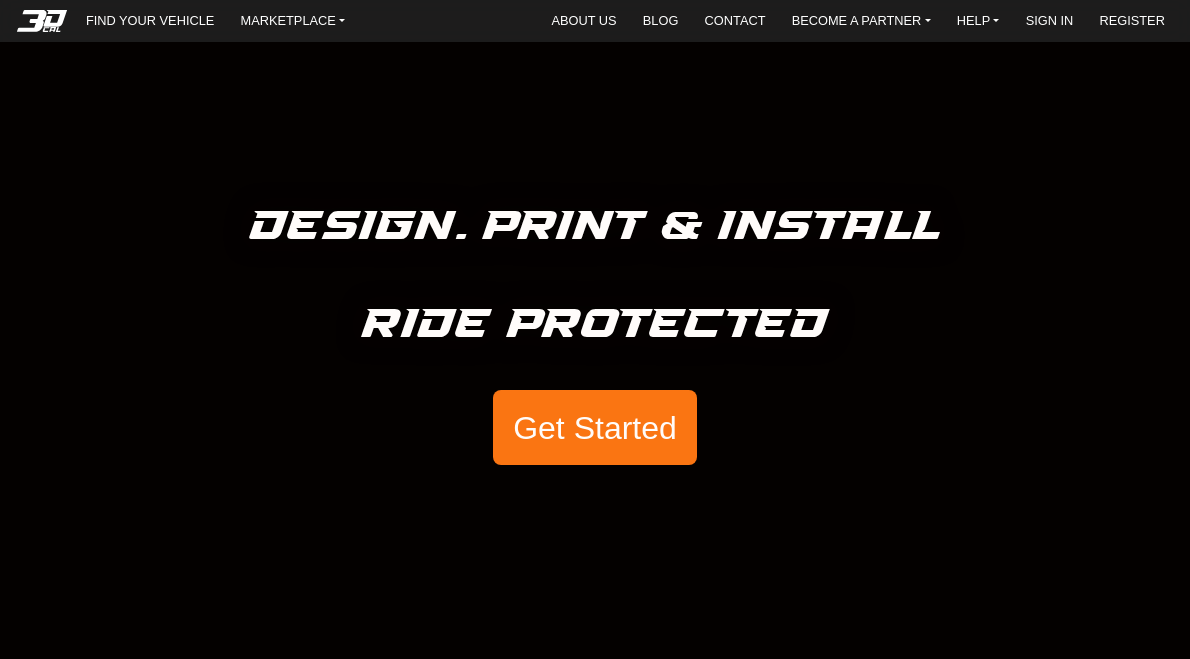 scroll, scrollTop: 0, scrollLeft: 0, axis: both 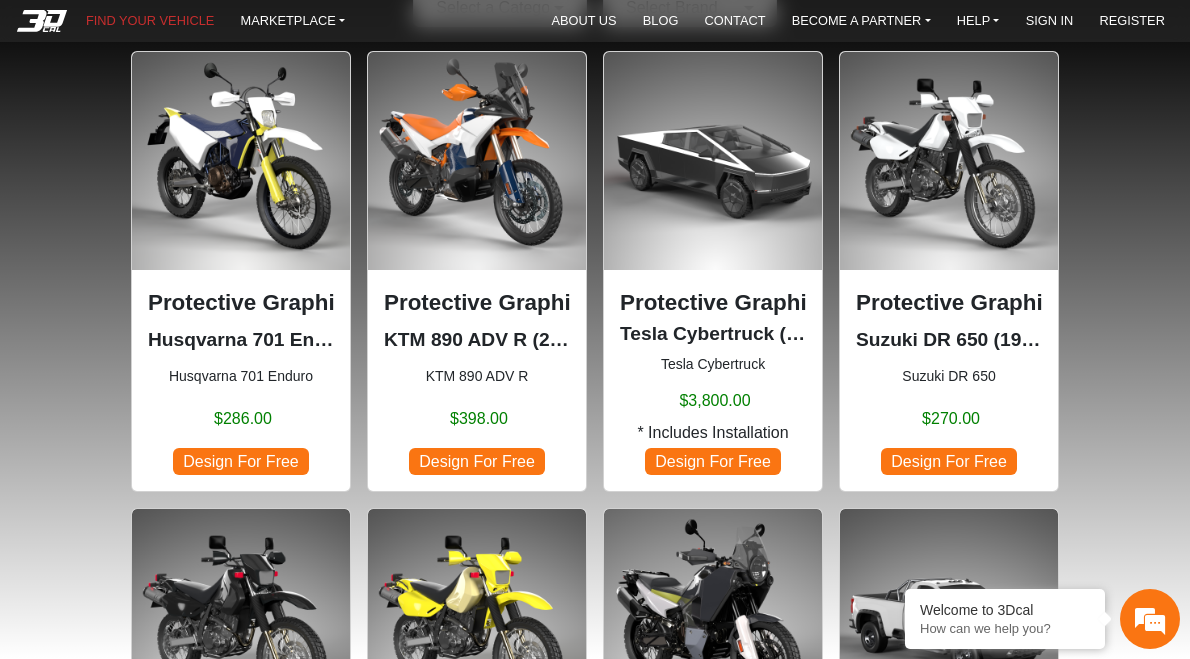 click on "Protective Graphic Kit KTM 890 ADV R (2023-2025) KTM 890 ADV R $398.00 Design For Free" 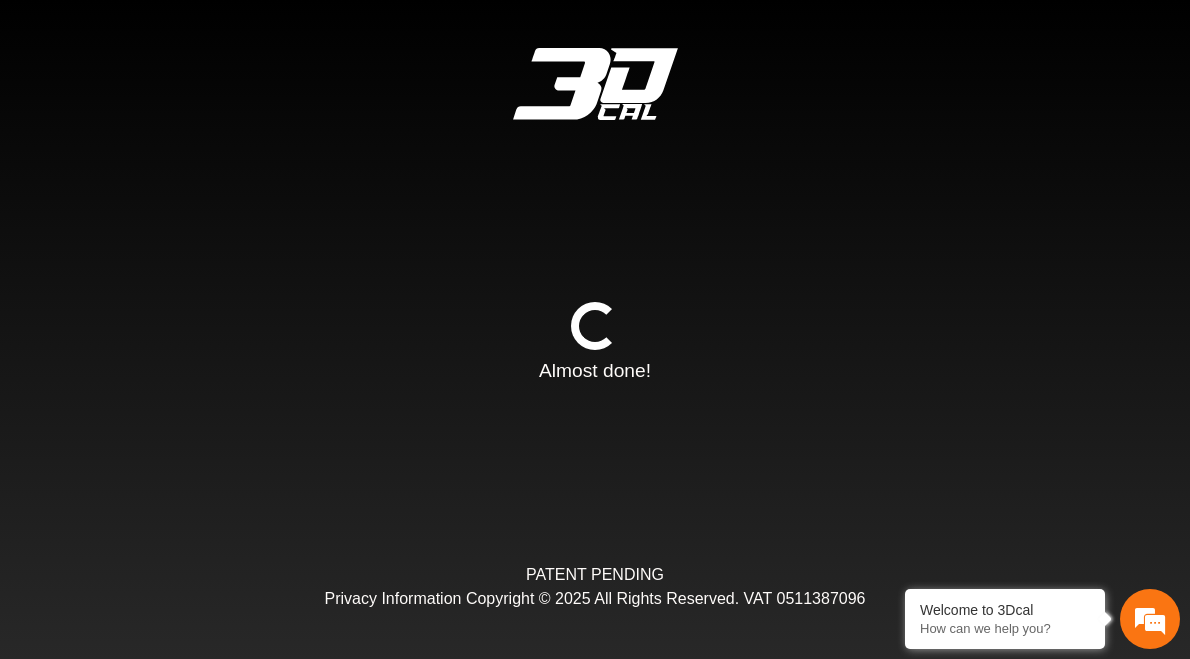 type on "*" 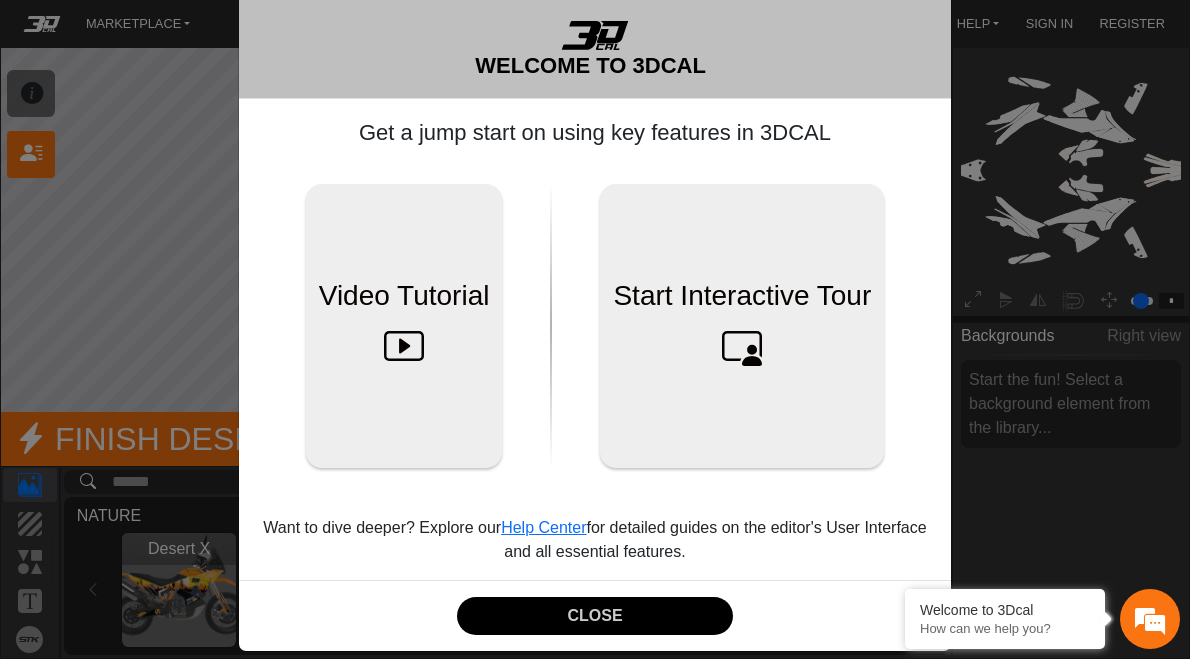 scroll, scrollTop: 63, scrollLeft: 0, axis: vertical 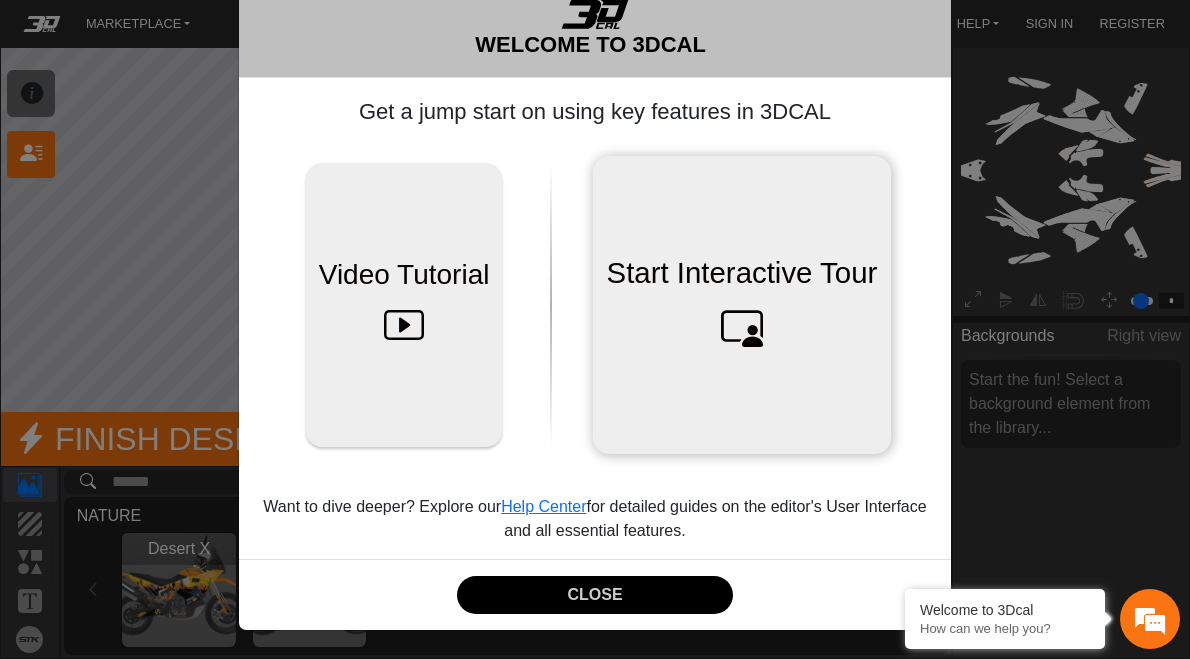 click at bounding box center [742, 326] 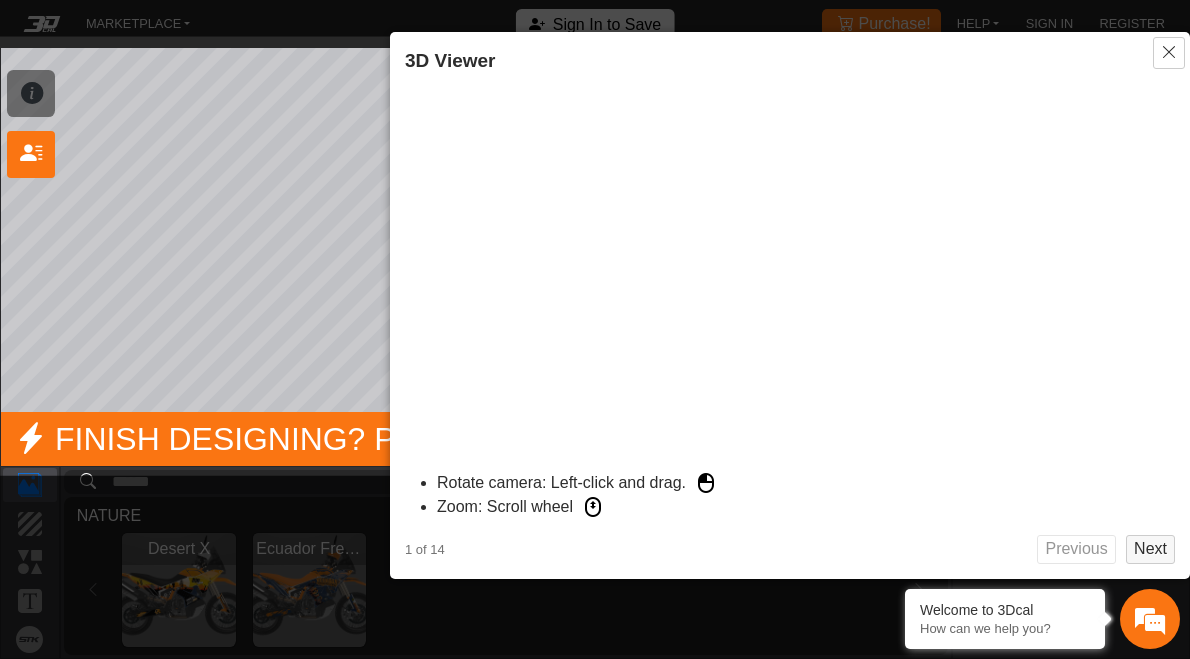 click on "Next" at bounding box center (1150, 549) 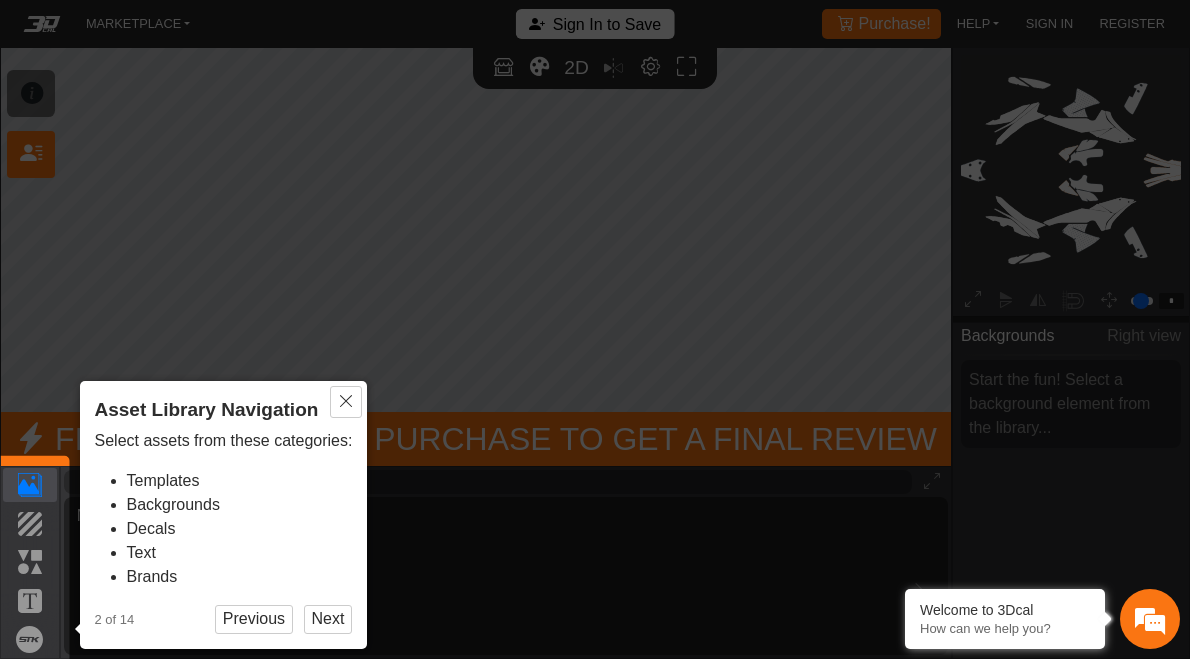 click on "× Asset Library Navigation
Select assets from these categories:
Templates
Backgrounds
Decals
Text
Brands
2 of 14 Previous Next" at bounding box center [224, 515] 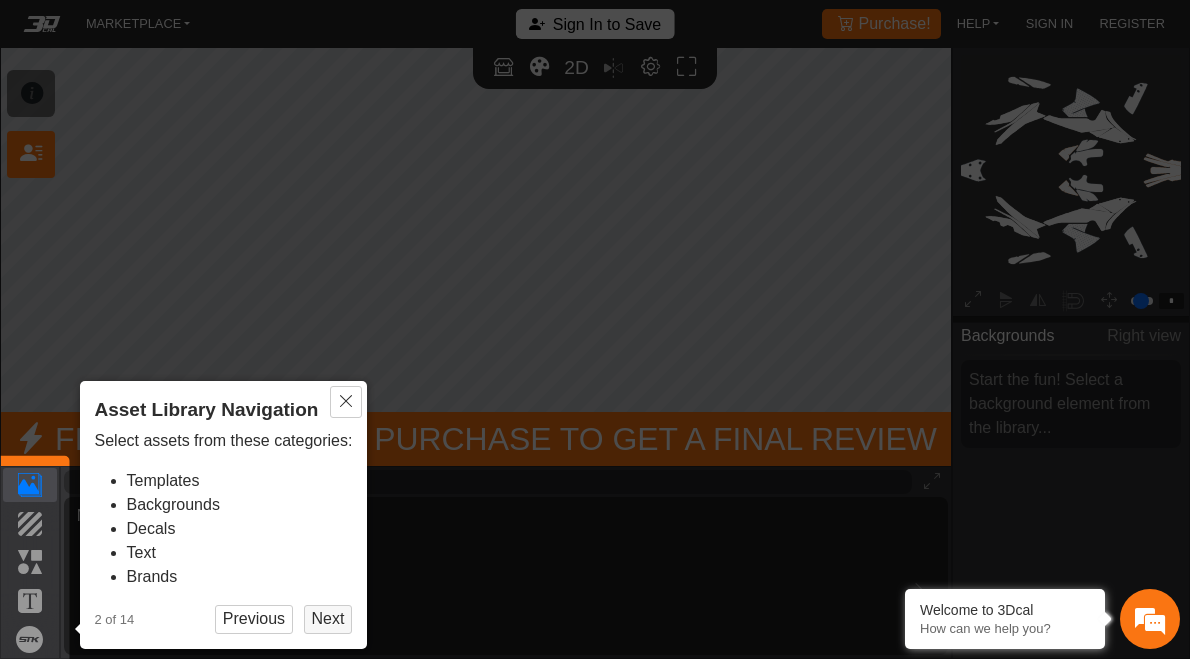 click on "Next" at bounding box center (328, 619) 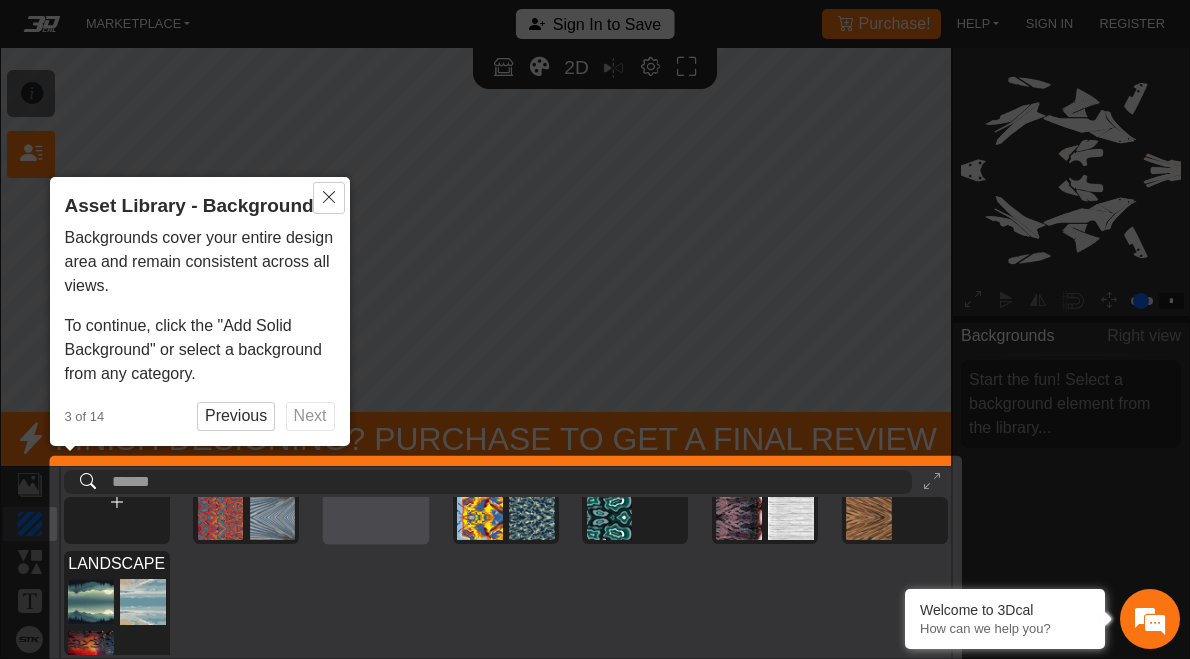 scroll, scrollTop: 0, scrollLeft: 0, axis: both 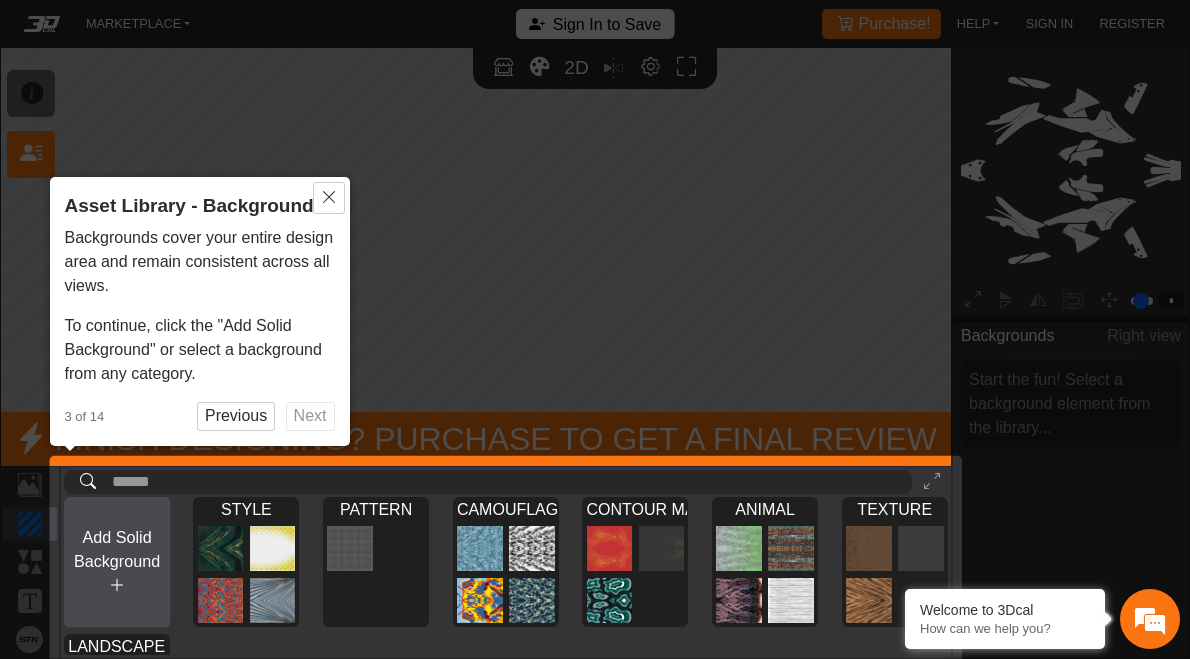 click on "Add Solid Background" at bounding box center (117, 549) 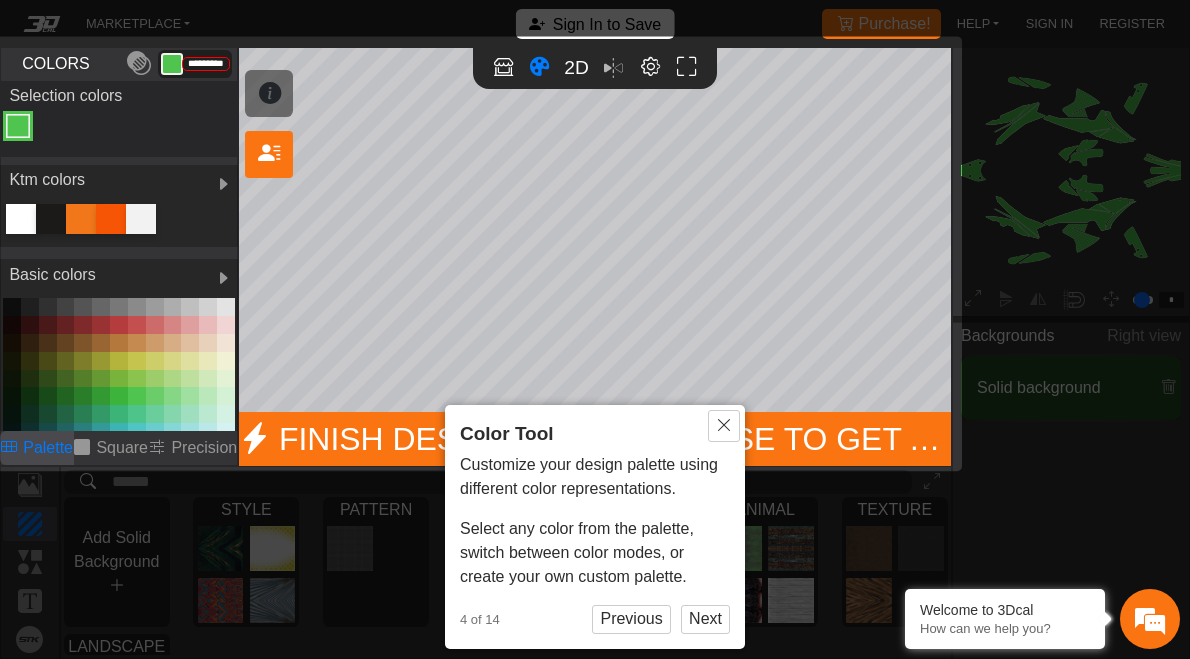 click at bounding box center [141, 219] 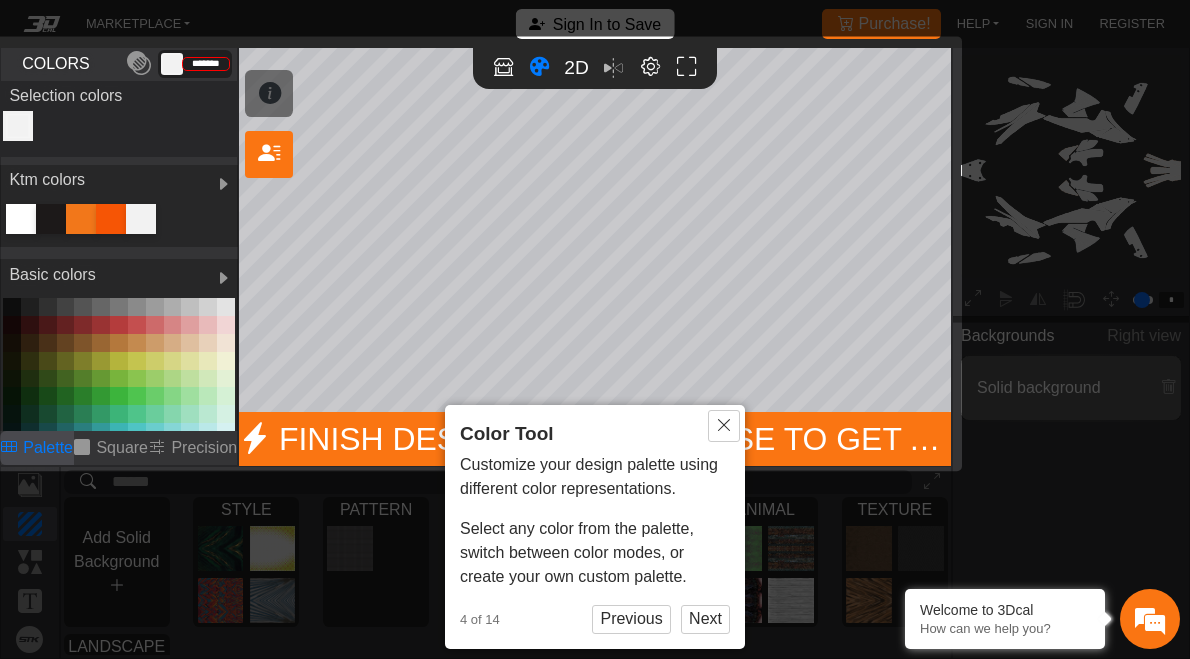 click at bounding box center [173, 379] 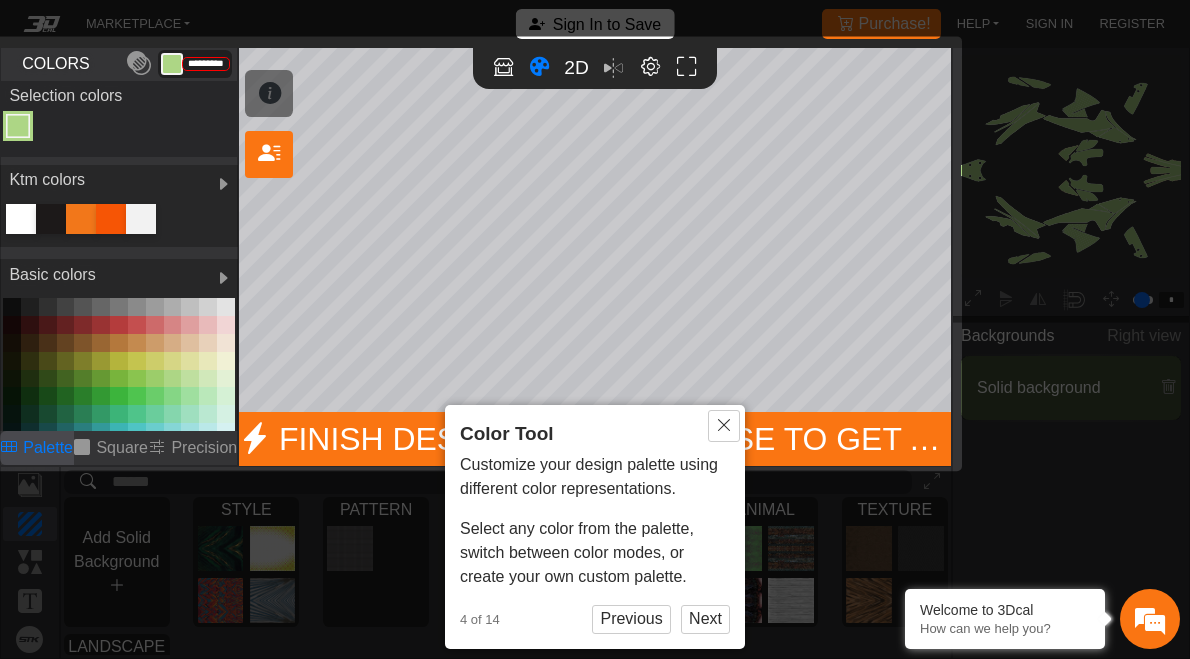 click at bounding box center (101, 361) 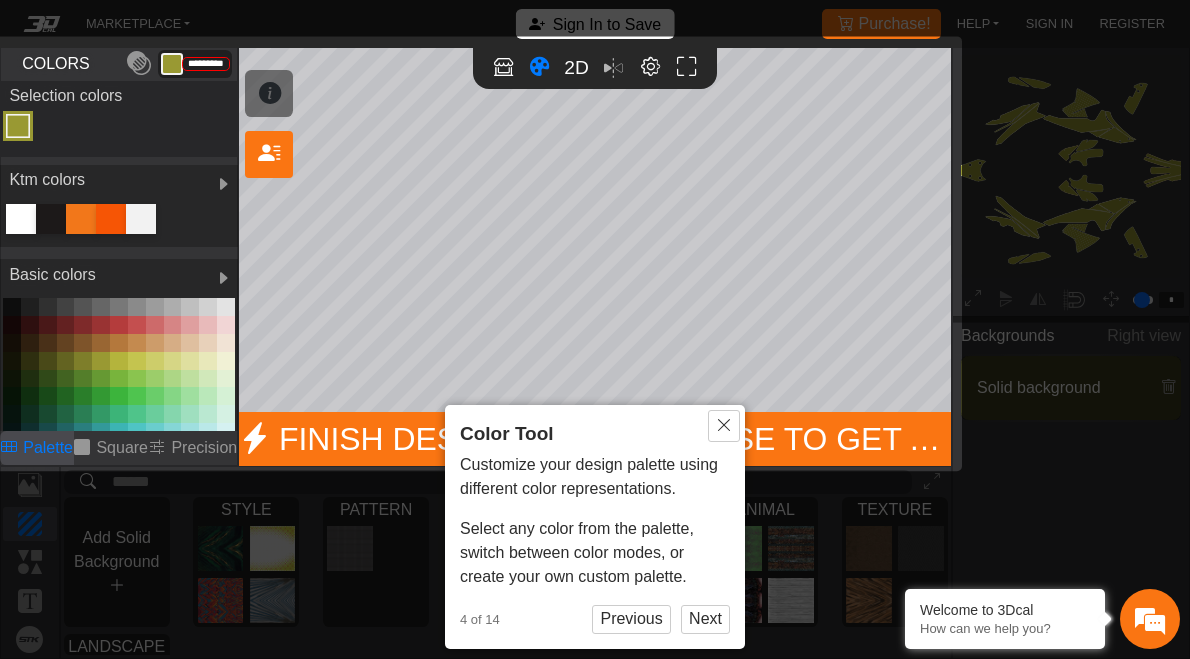 click at bounding box center [101, 343] 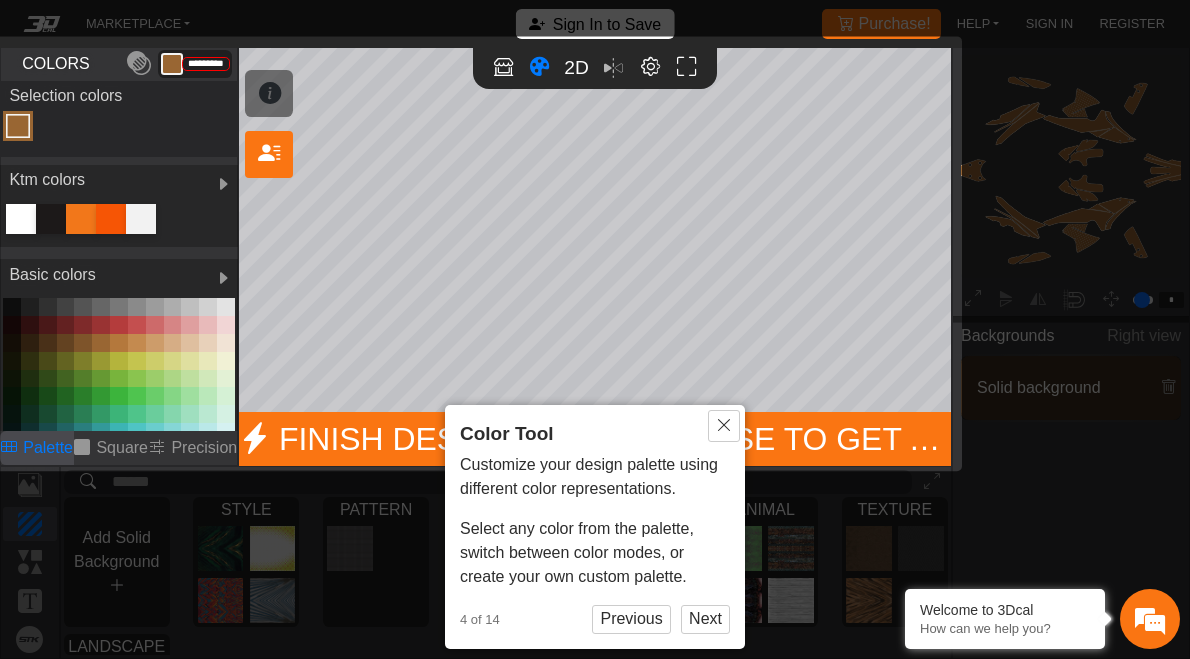 click at bounding box center [51, 219] 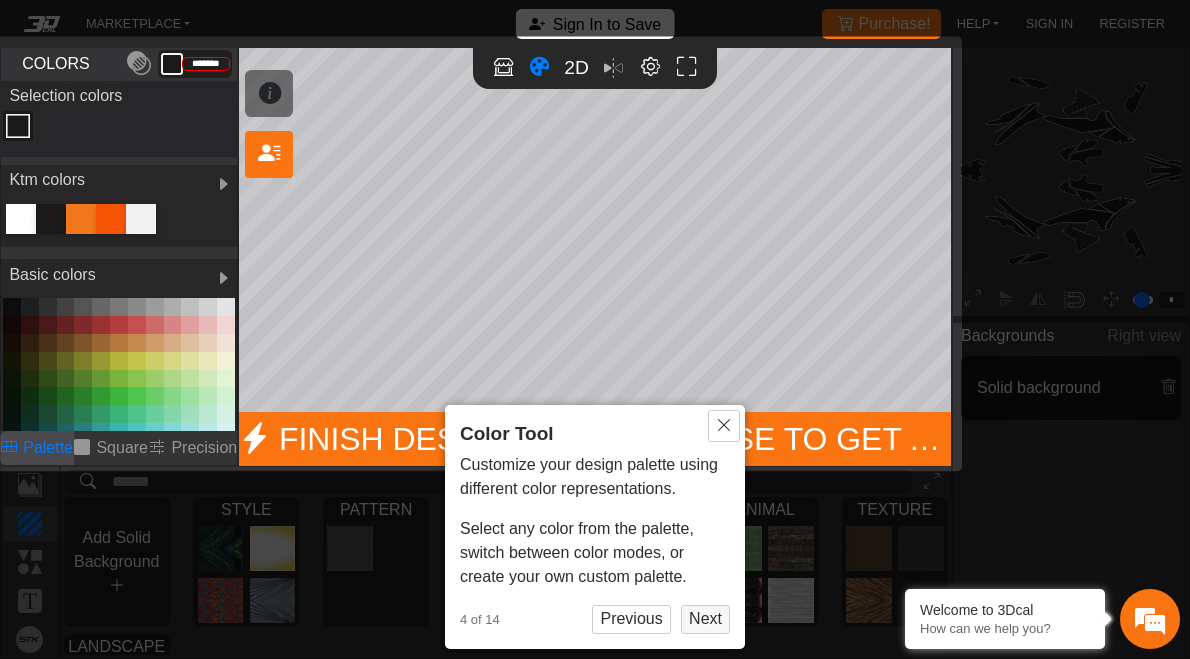 click on "Next" at bounding box center (705, 619) 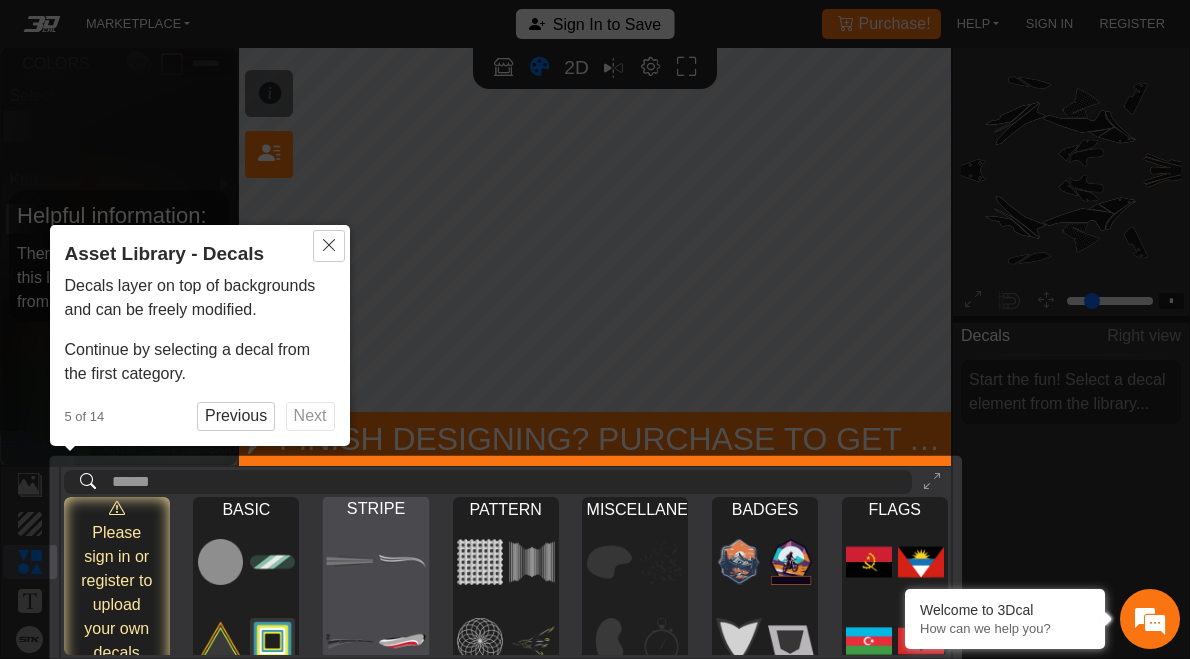click at bounding box center [402, 561] 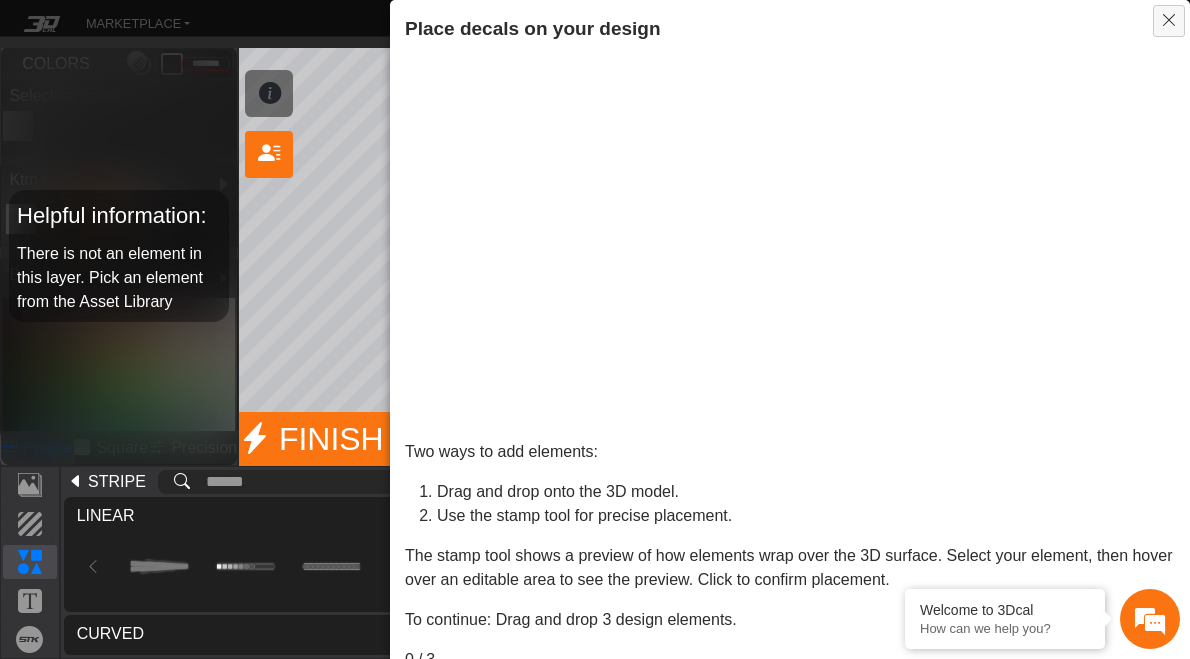 click at bounding box center [1169, 20] 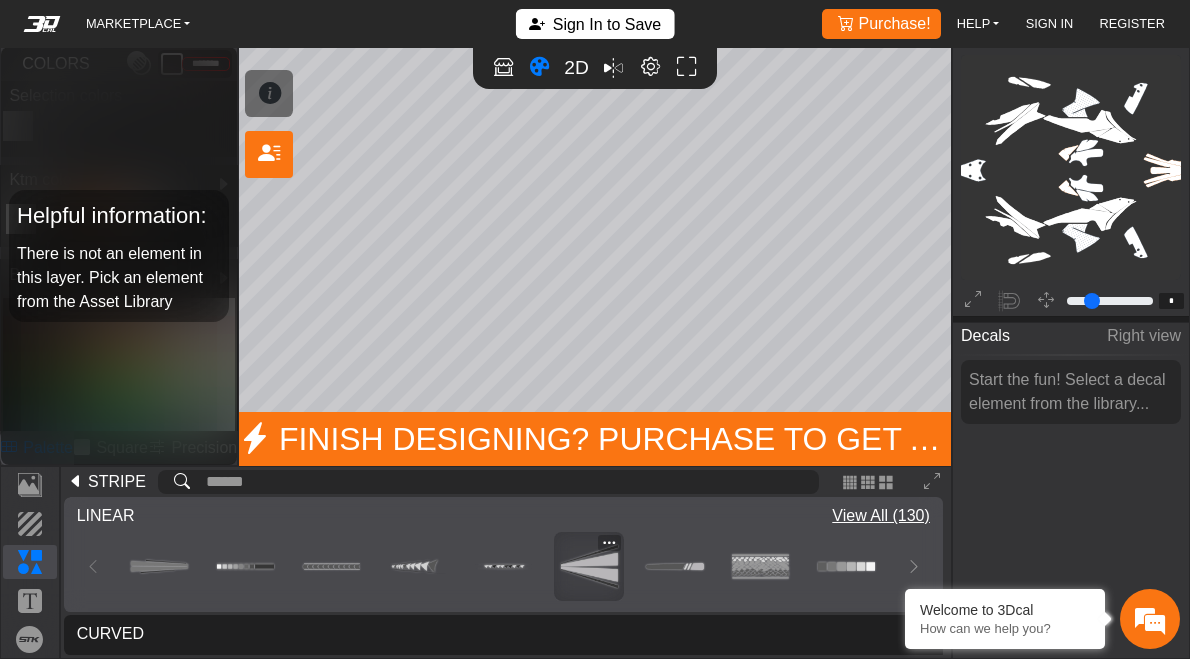 click at bounding box center (589, 566) 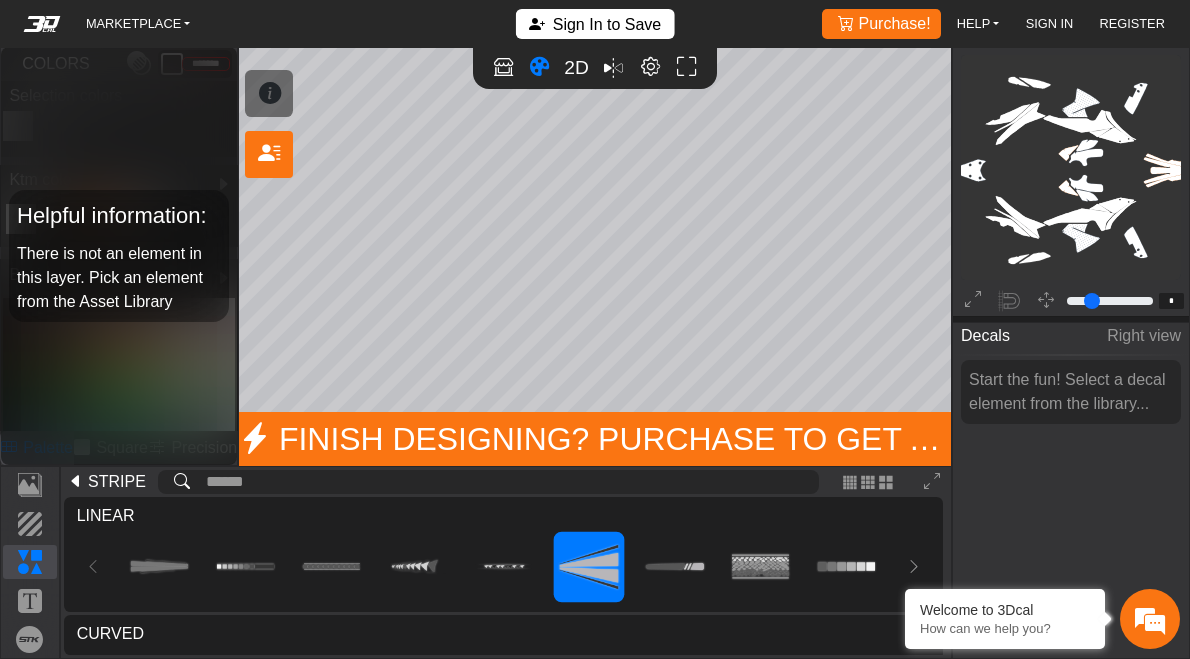 type on "**" 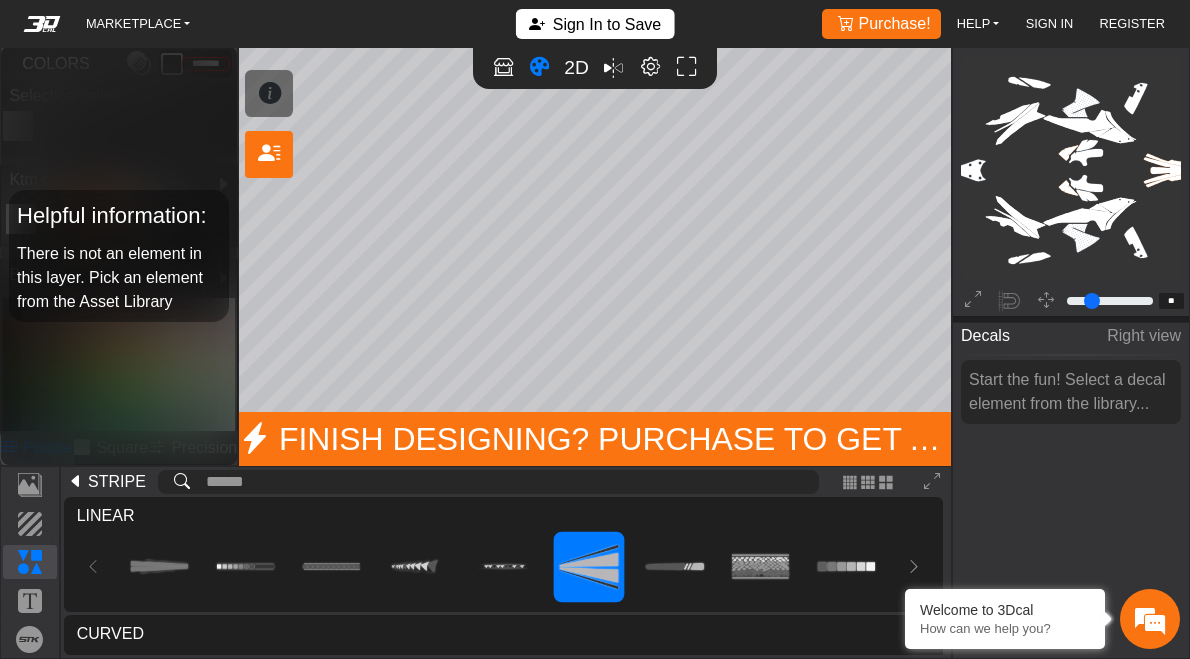 type on "*********" 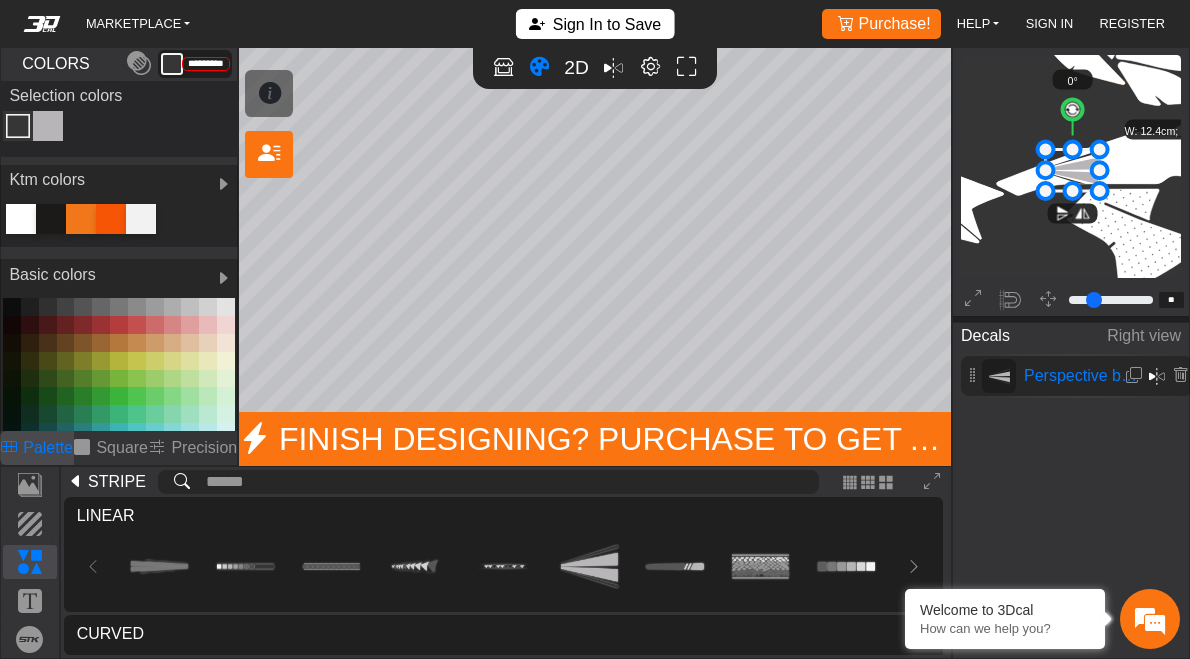 scroll, scrollTop: 1430, scrollLeft: 1219, axis: both 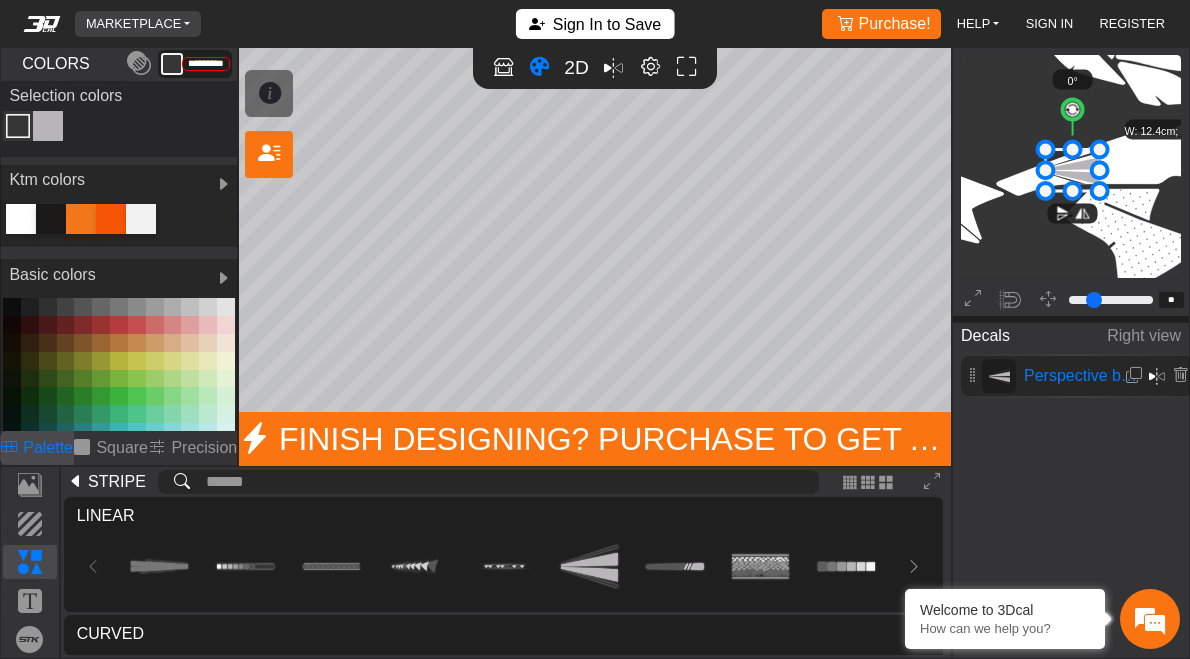 click on "MARKETPLACE" at bounding box center [138, 24] 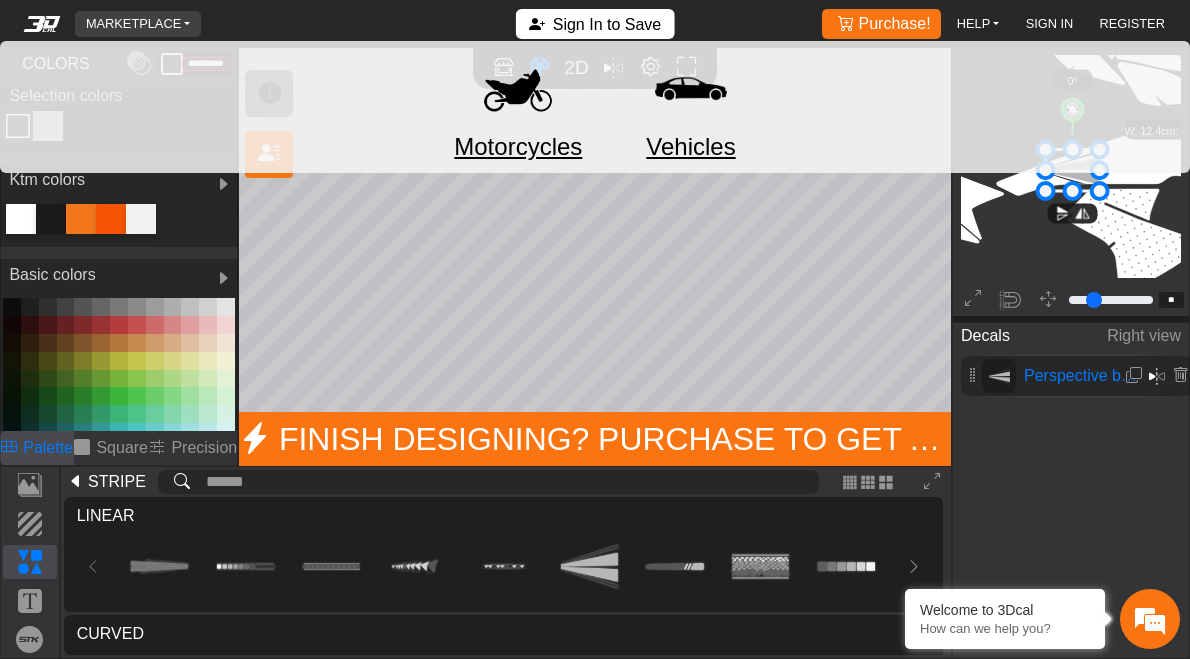 click on "Motorcycles" at bounding box center (518, 147) 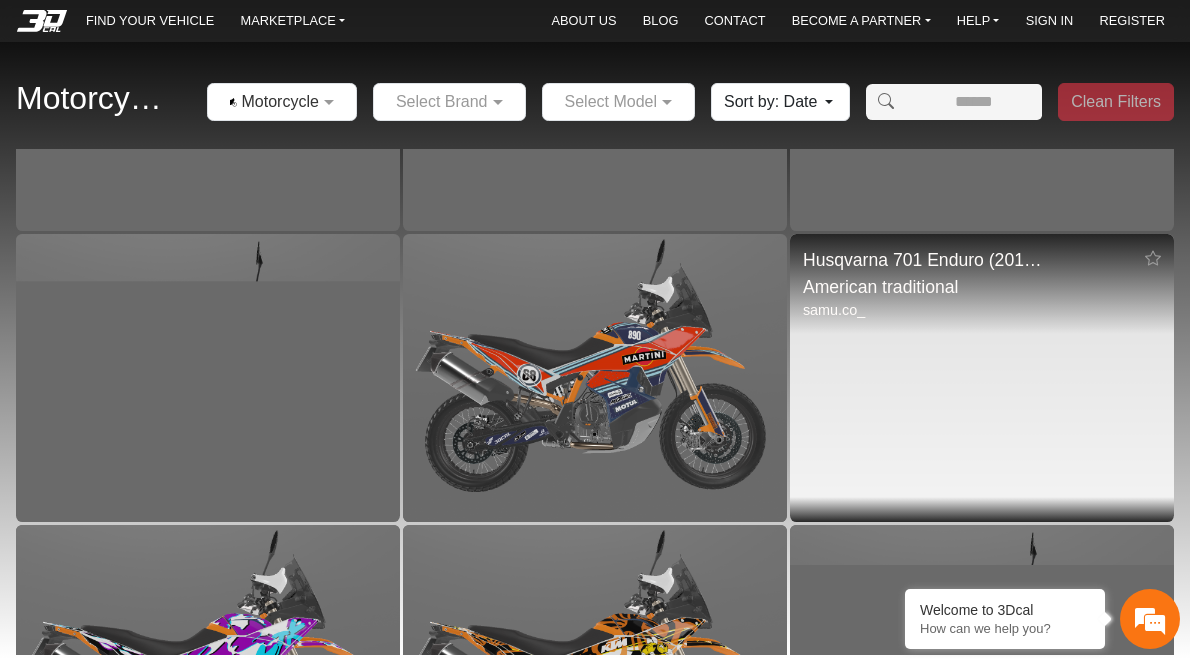 scroll, scrollTop: 7770, scrollLeft: 0, axis: vertical 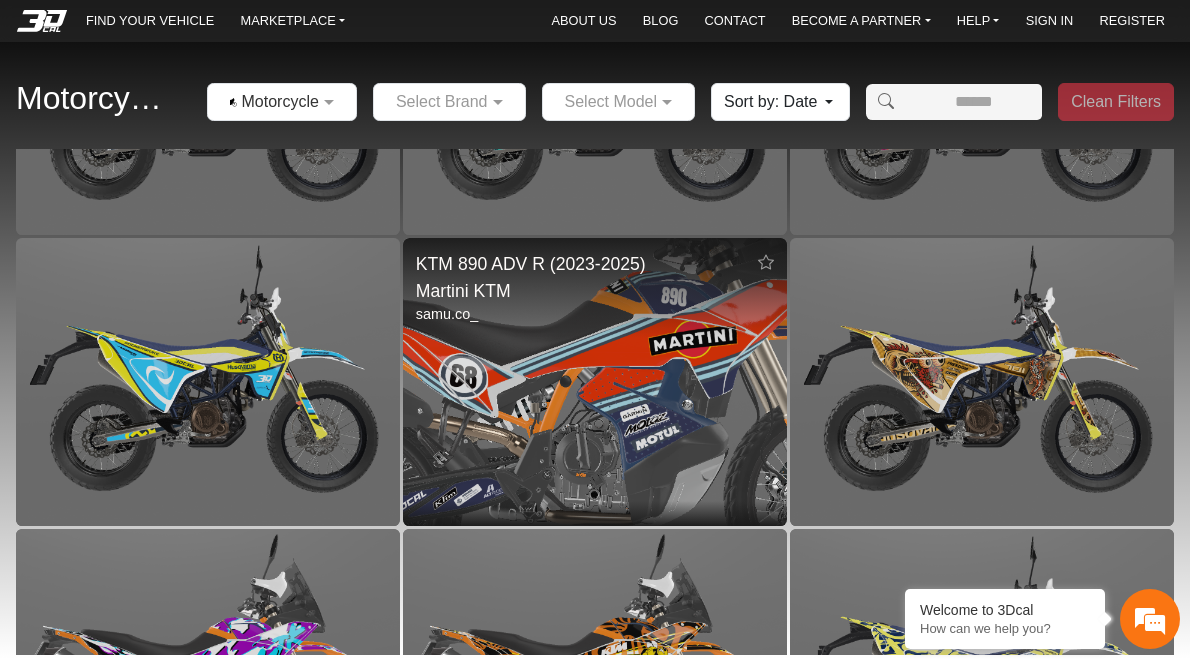 click at bounding box center (595, 382) 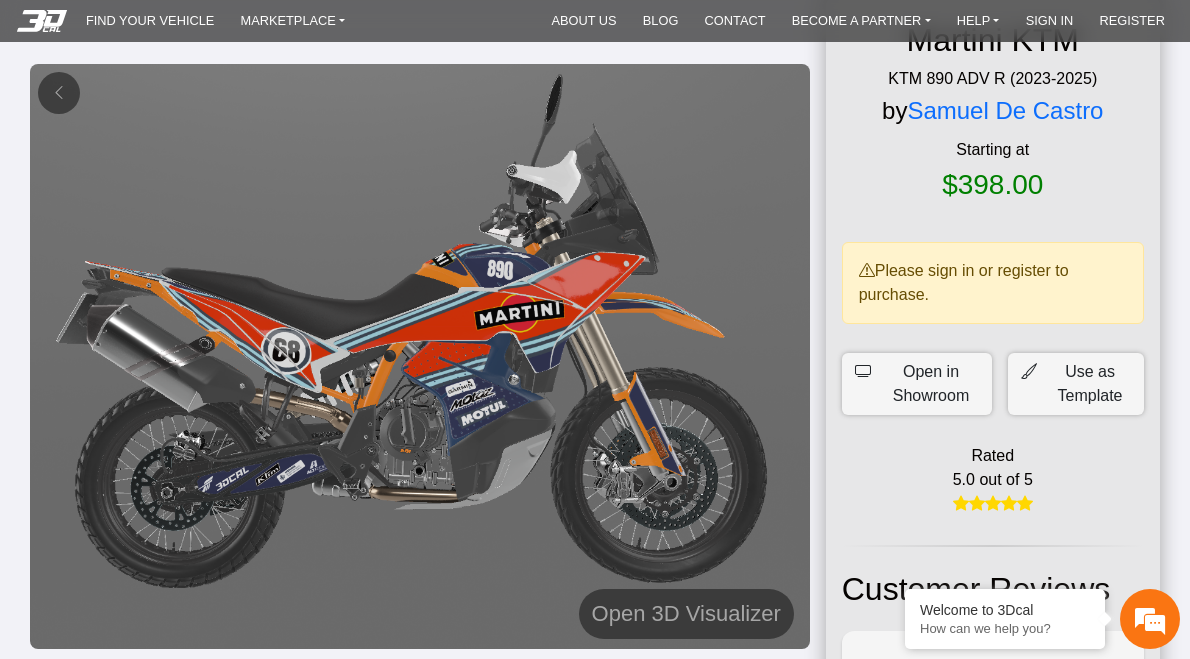scroll, scrollTop: 74, scrollLeft: 0, axis: vertical 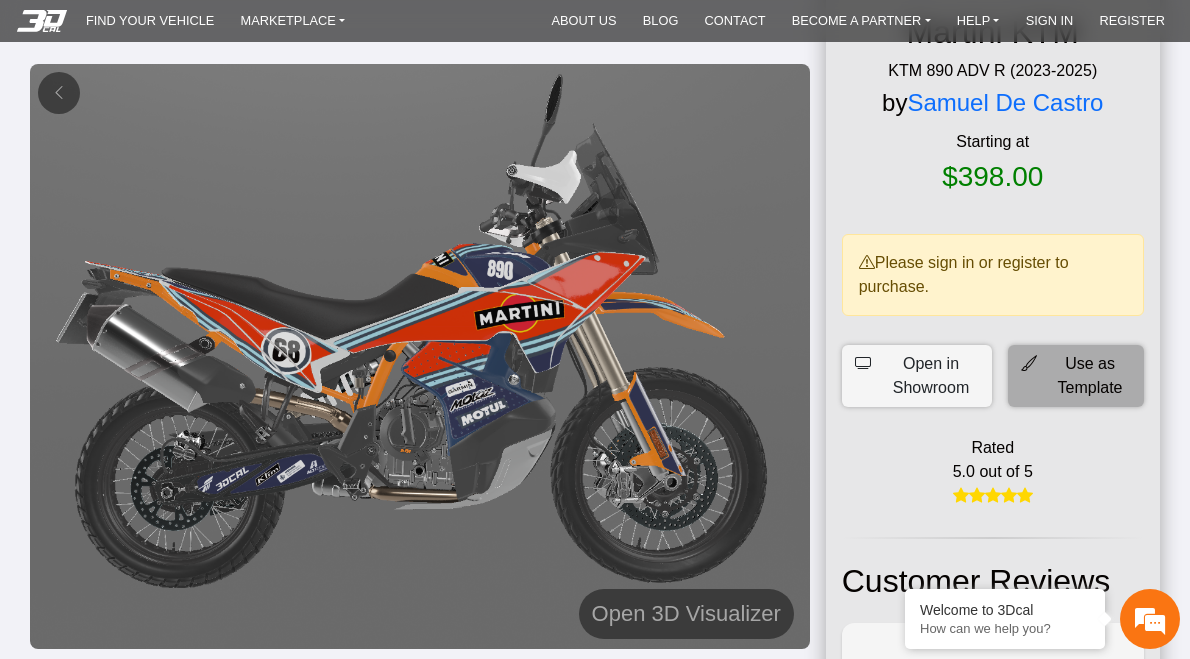 click on "Use as Template" 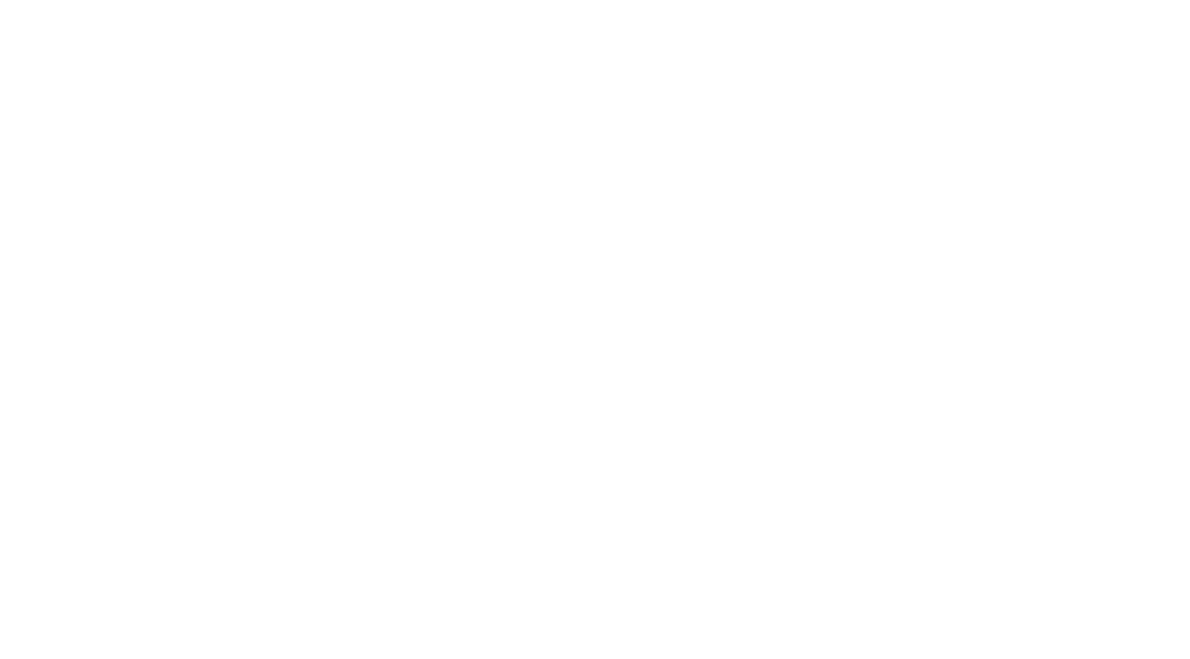scroll, scrollTop: 0, scrollLeft: 0, axis: both 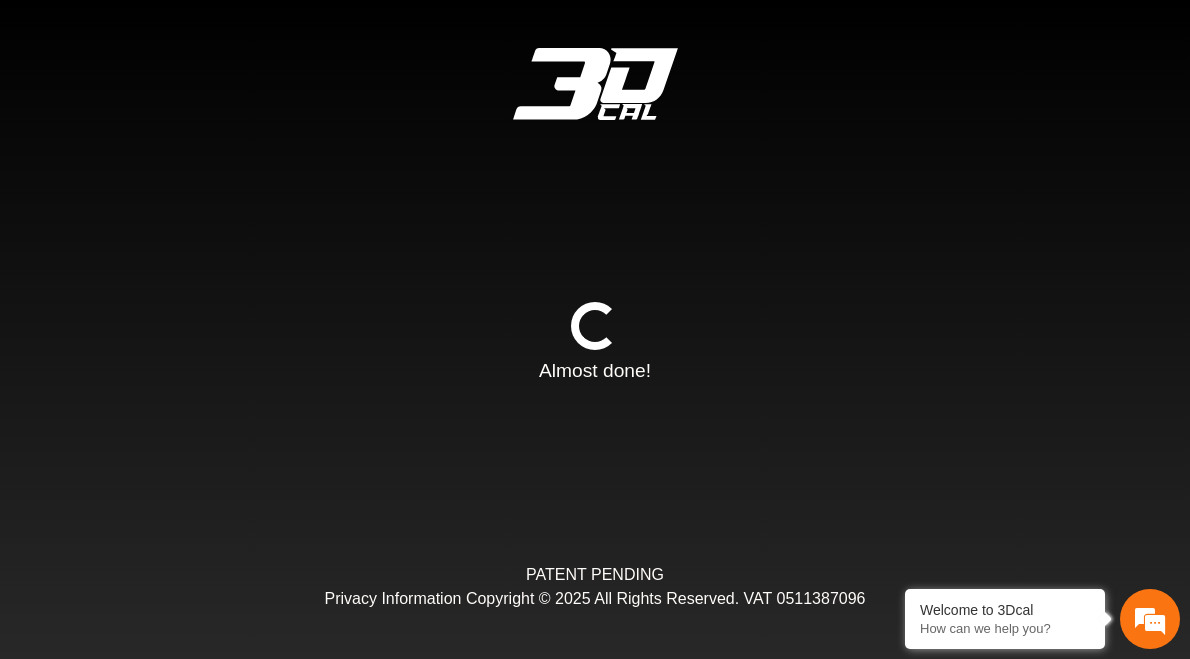 type on "*" 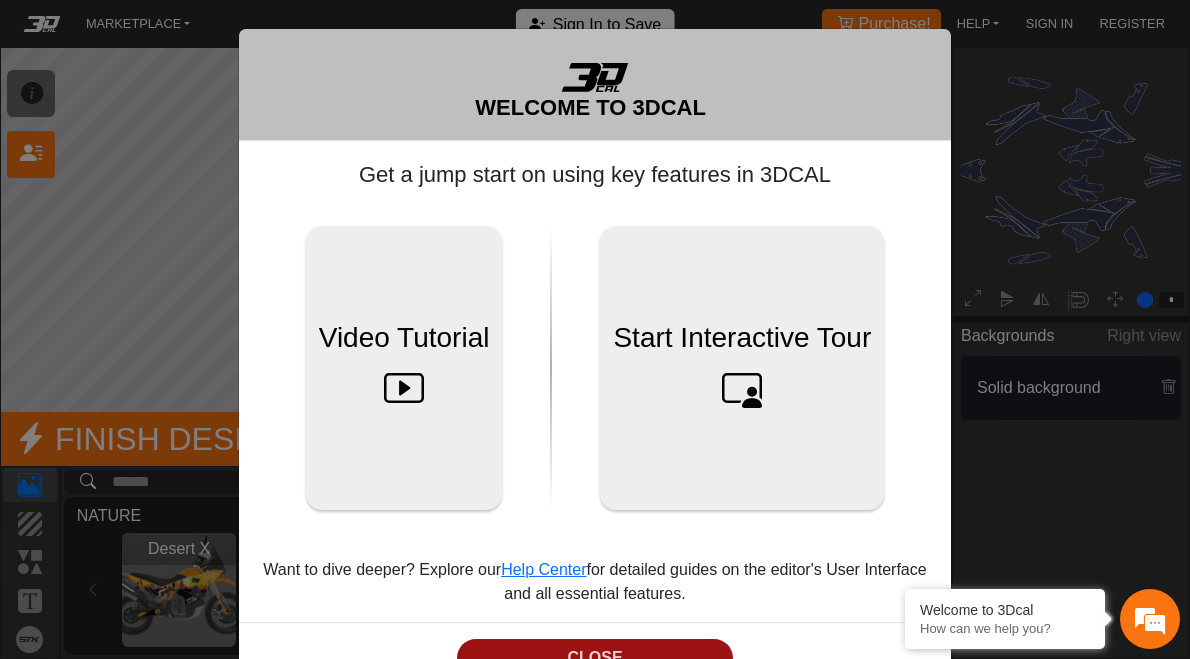 click on "CLOSE" at bounding box center (594, 658) 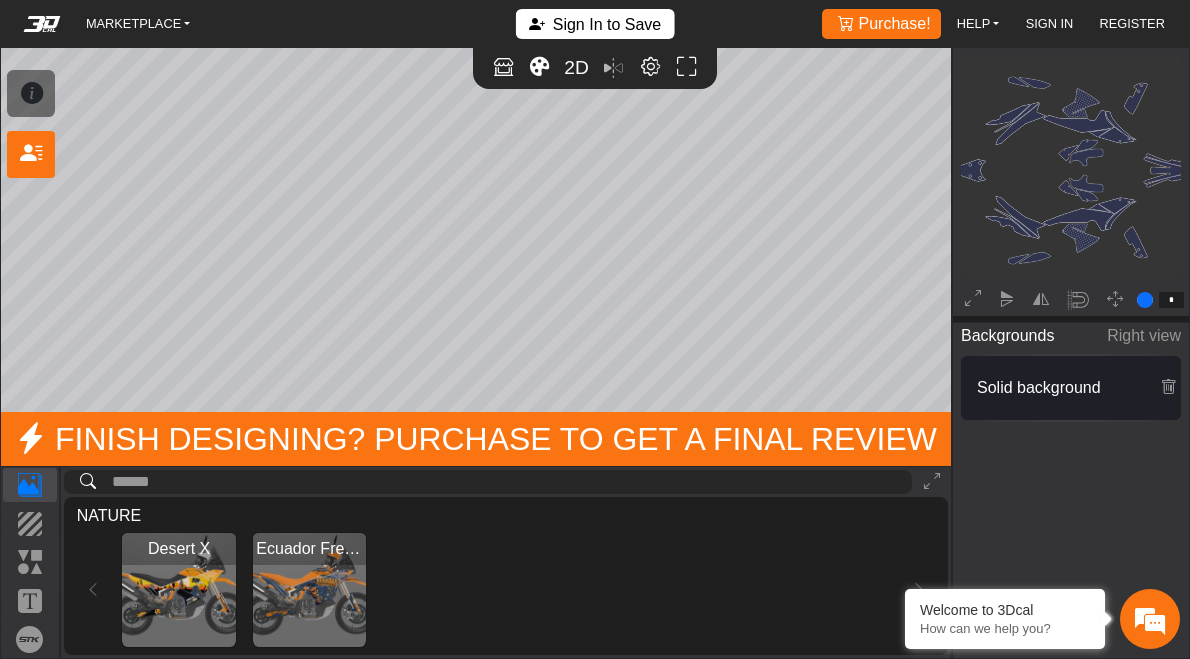 scroll, scrollTop: 0, scrollLeft: 0, axis: both 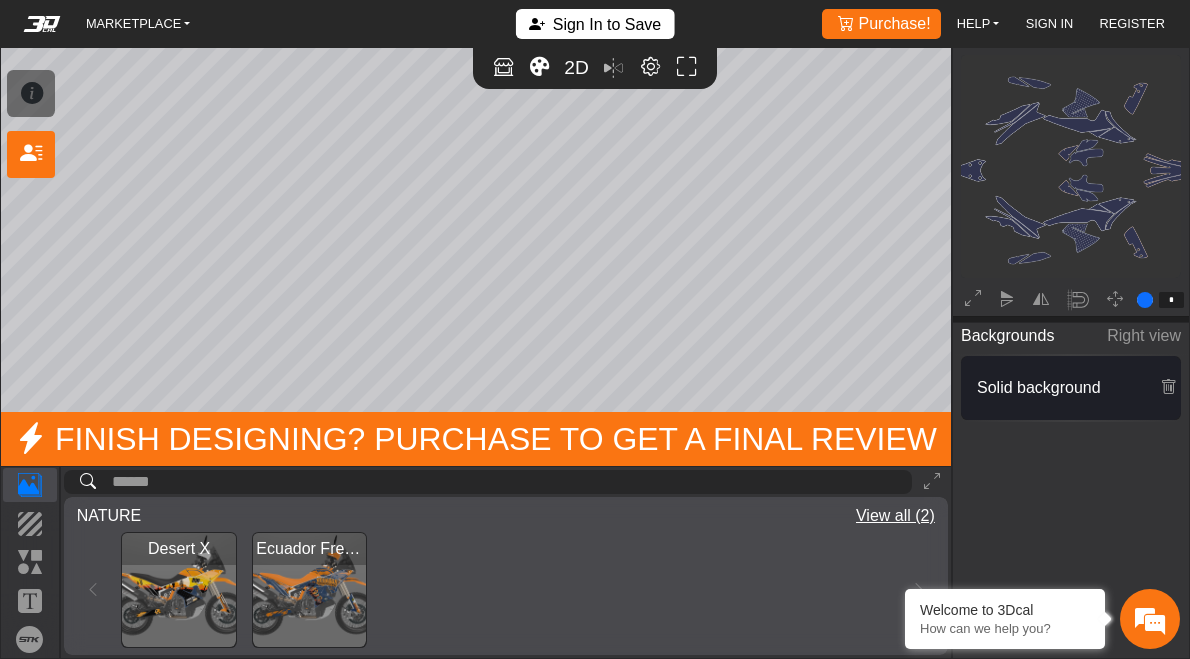 click at bounding box center [309, 589] 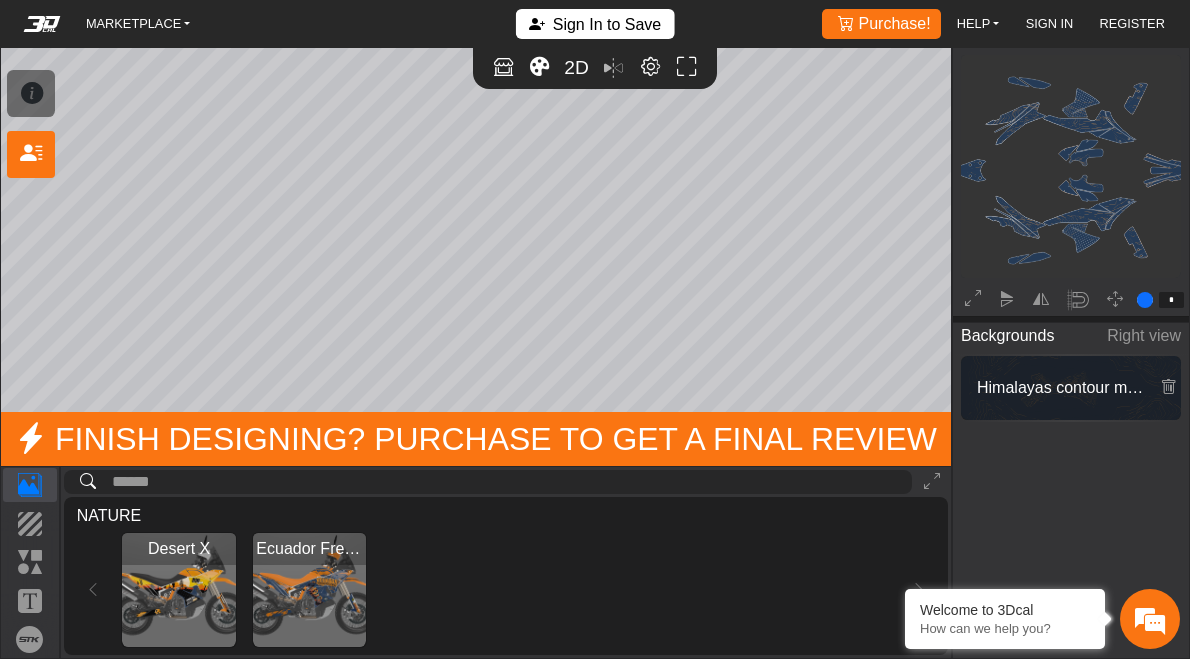type on "*********" 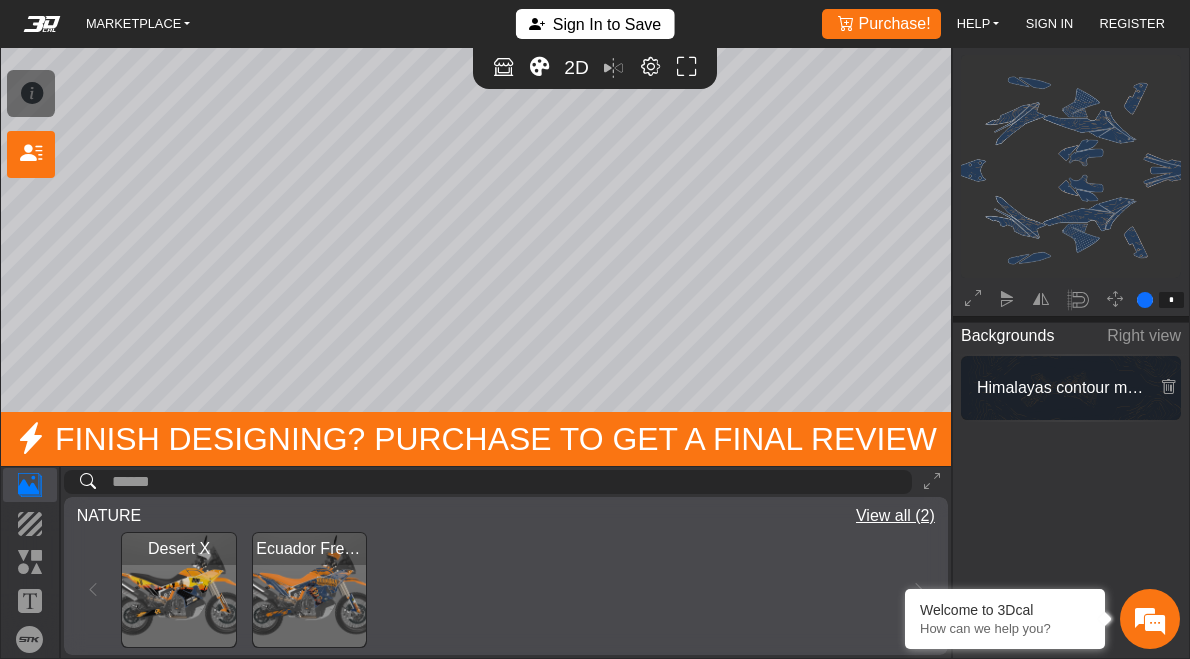 click at bounding box center [178, 589] 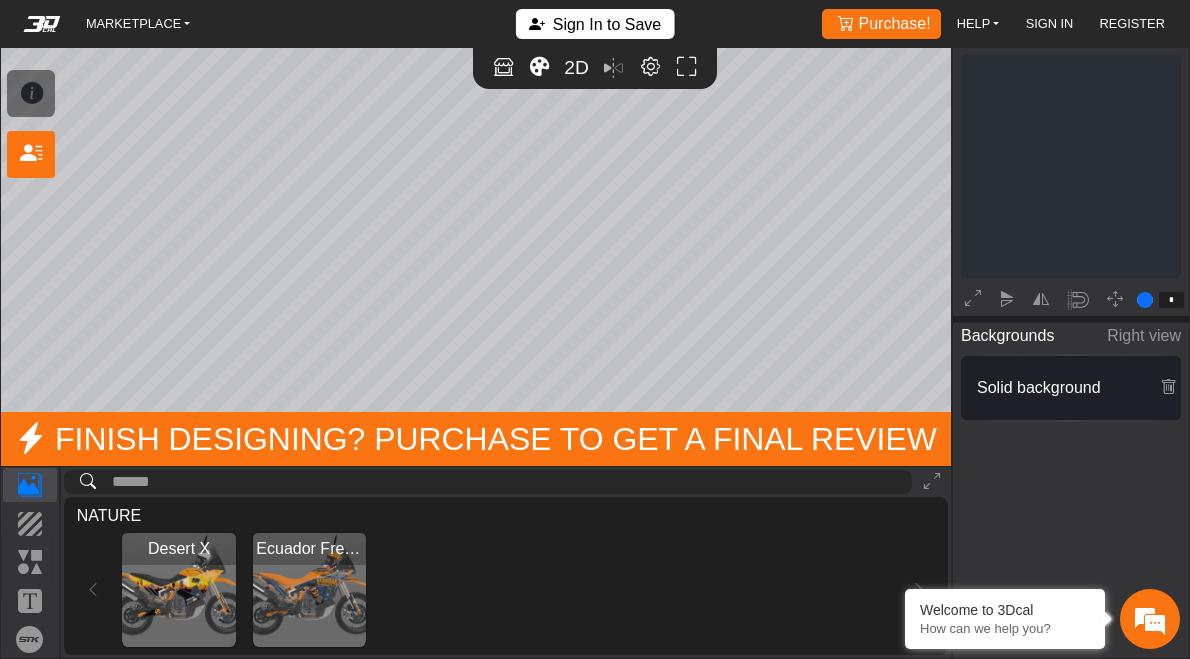 scroll, scrollTop: 0, scrollLeft: 0, axis: both 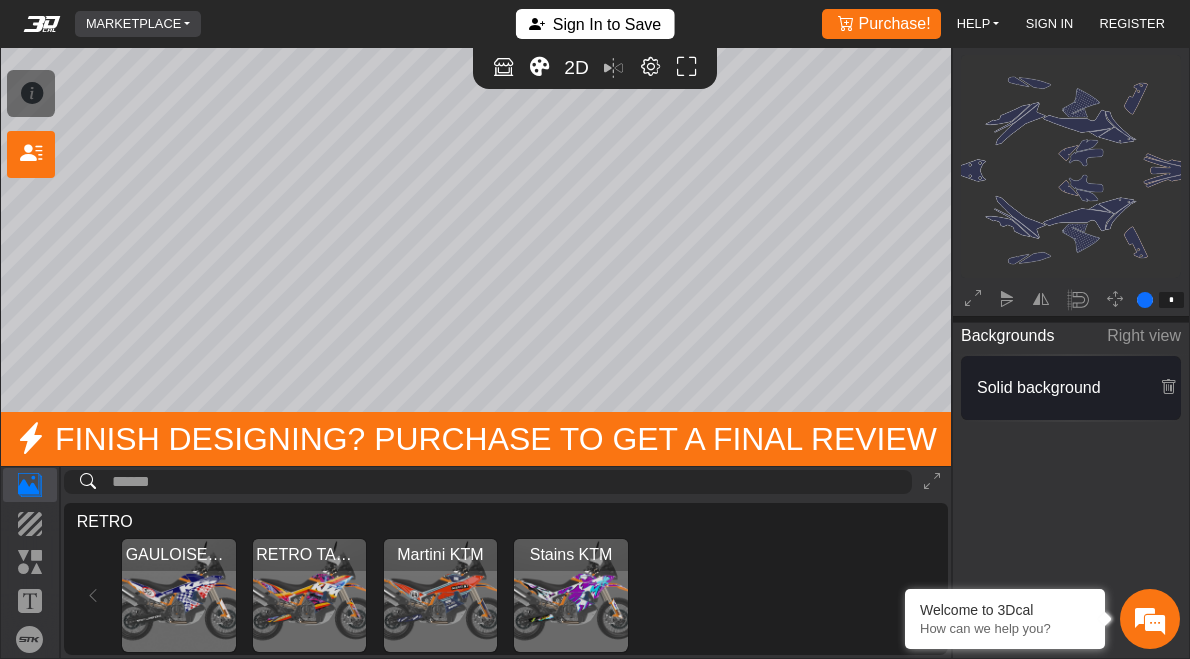 click on "MARKETPLACE" at bounding box center [138, 24] 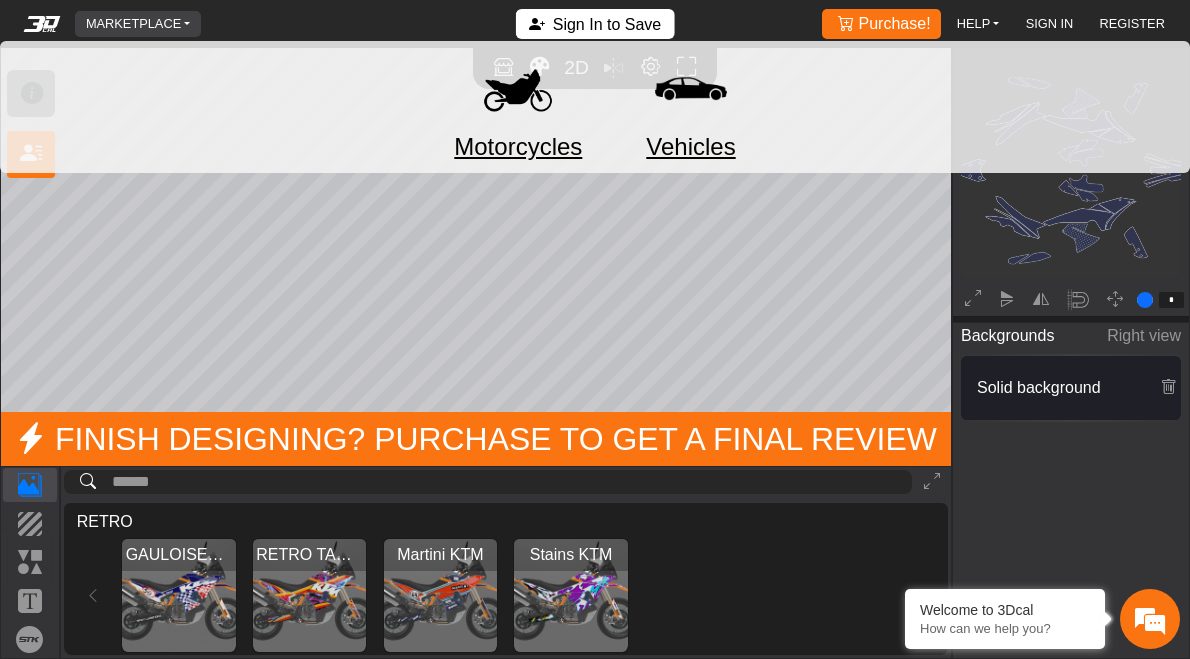 click on "Motorcycles" at bounding box center (518, 147) 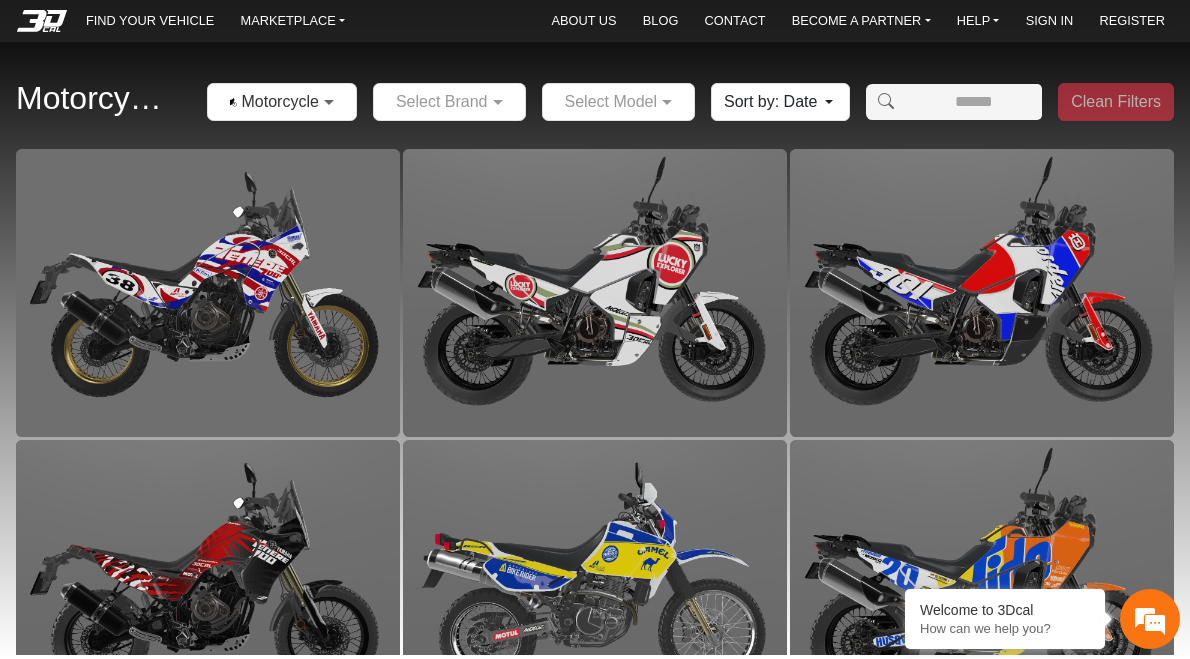 click at bounding box center (331, 102) 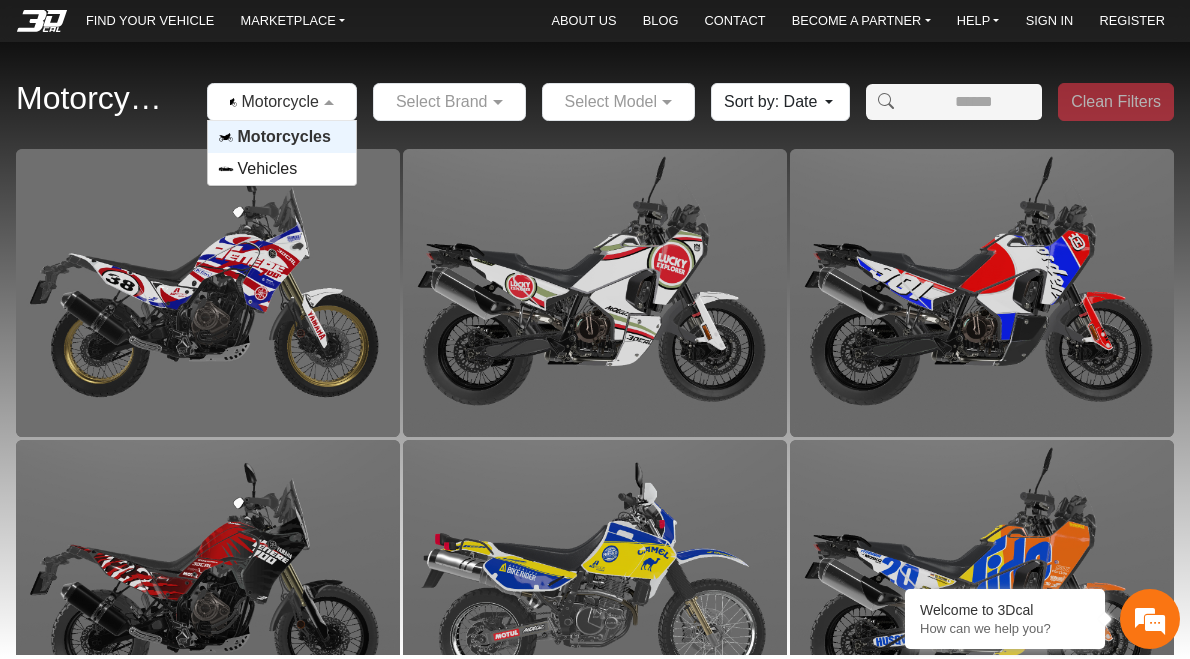 click on "Motorcycles" at bounding box center (284, 137) 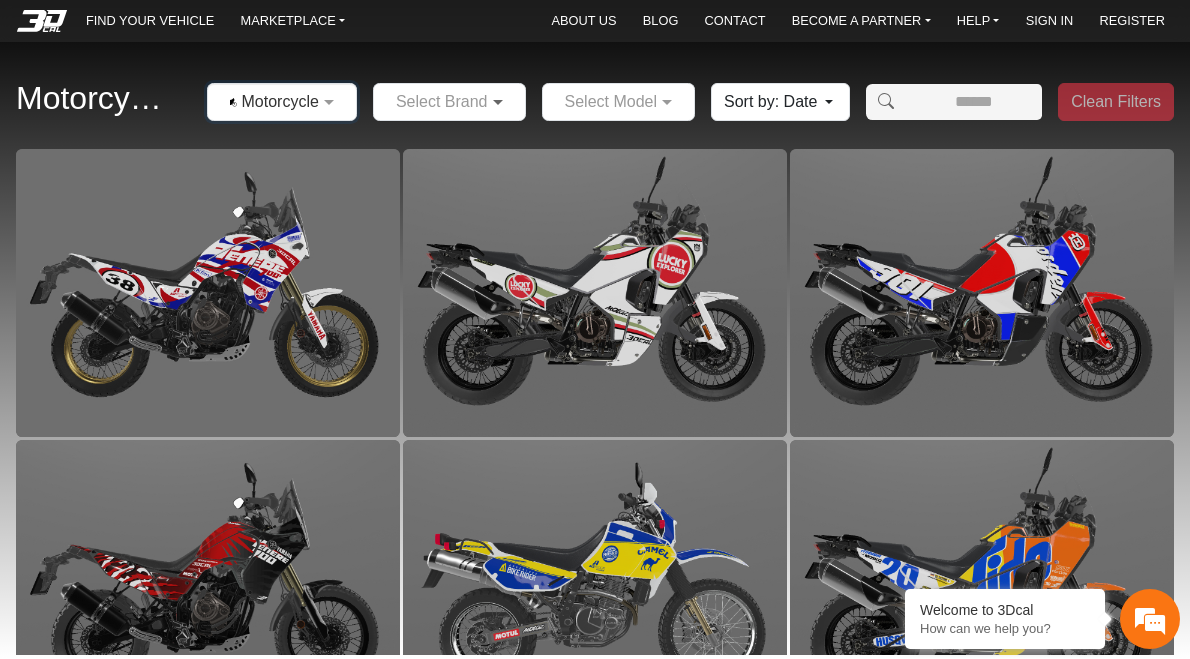 click at bounding box center [500, 102] 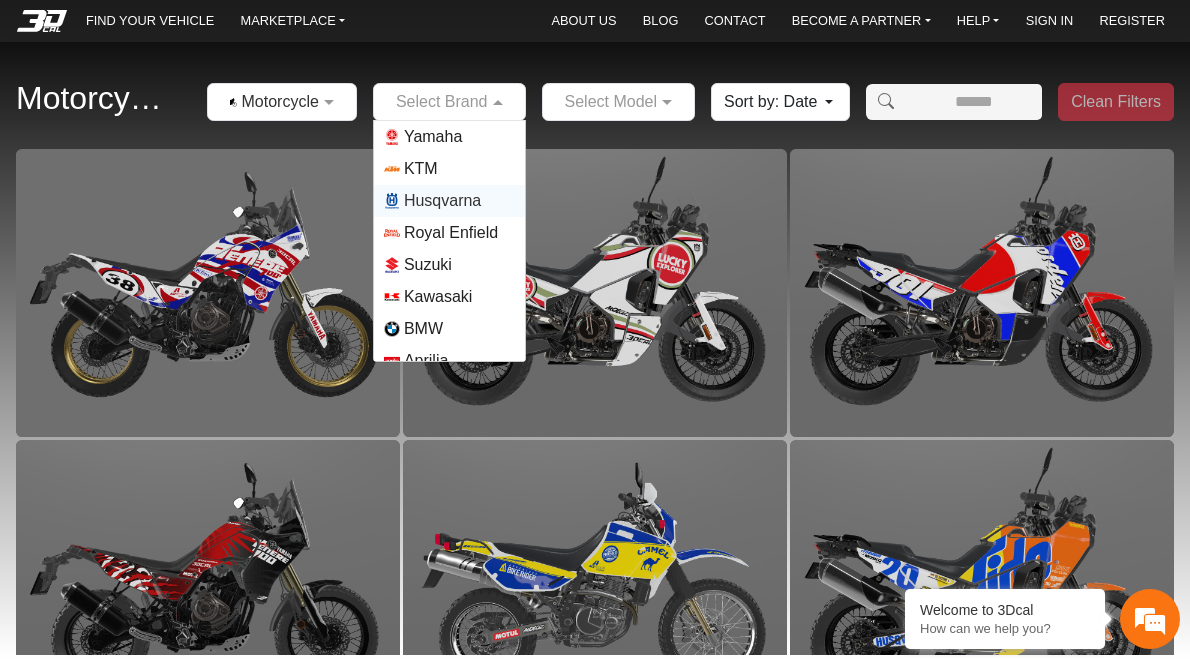click on "Husqvarna" at bounding box center (442, 201) 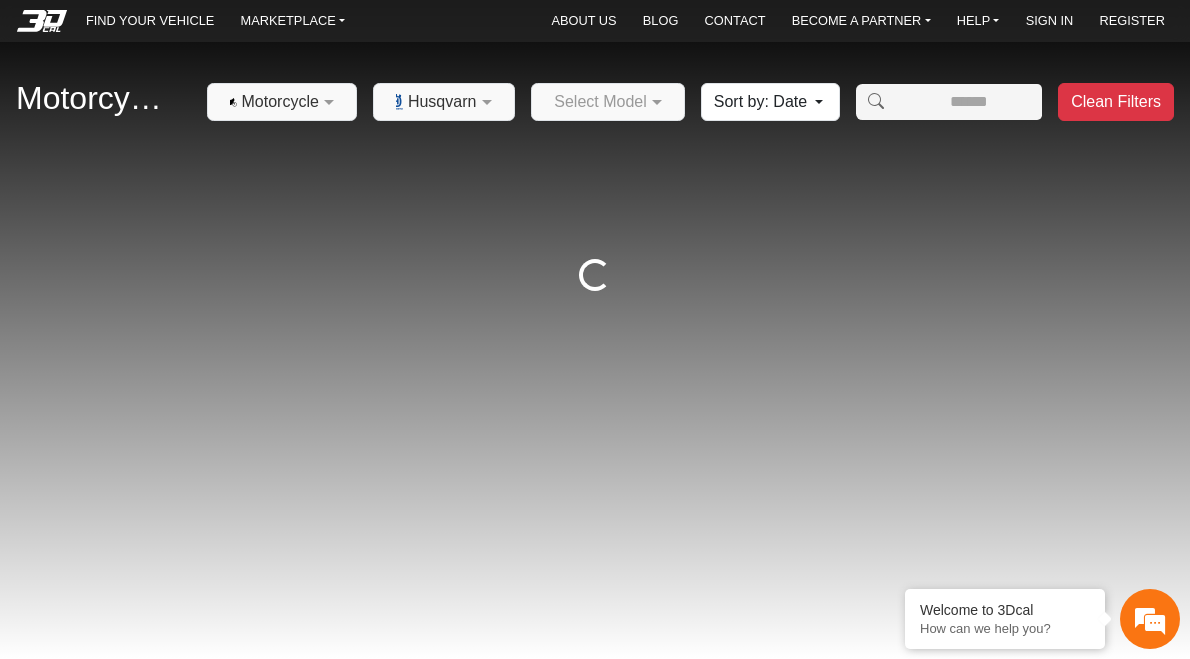 click on "Select Model" at bounding box center [608, 102] 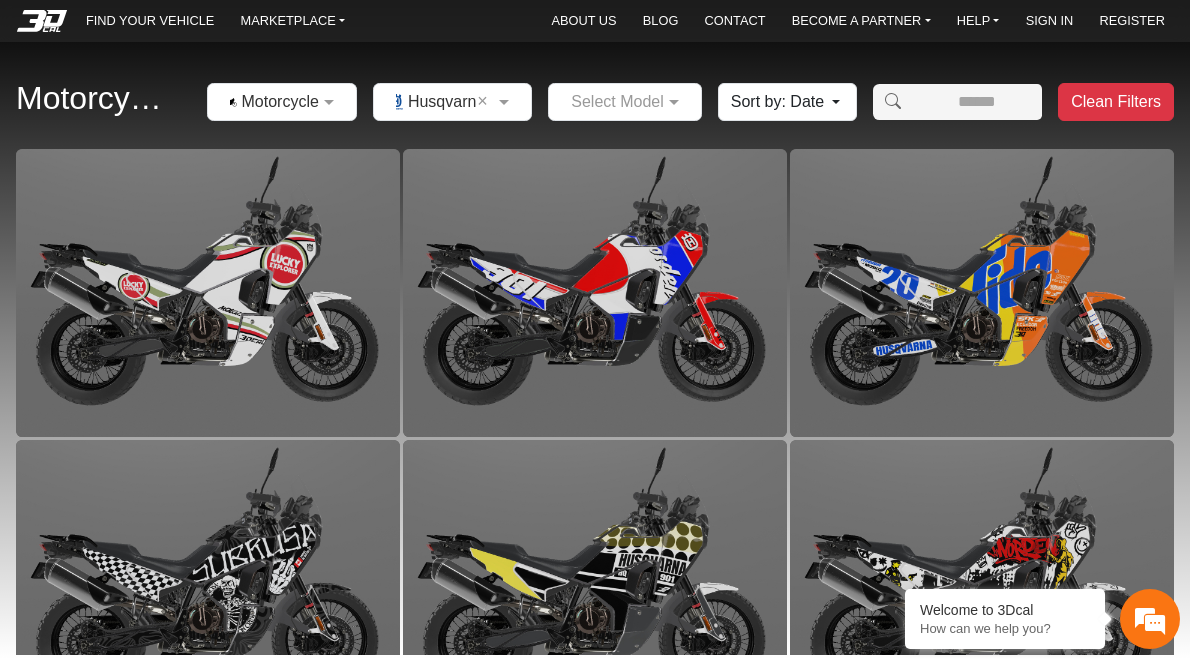 click at bounding box center [676, 102] 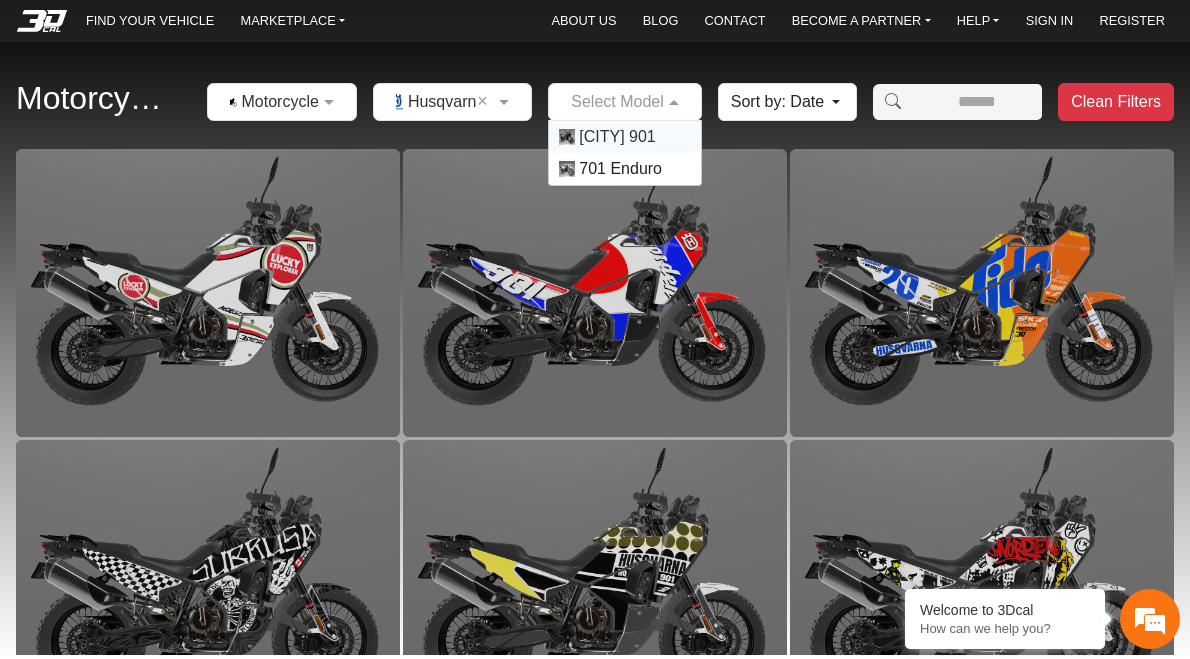 click on "Norden 901" at bounding box center (617, 137) 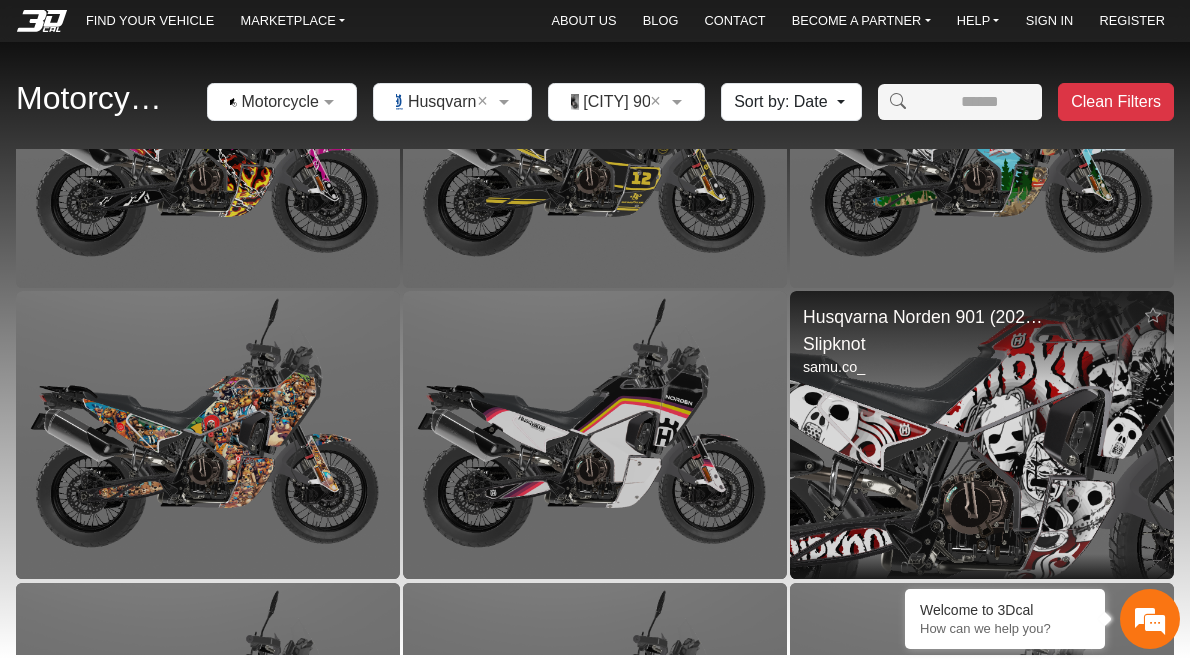 scroll, scrollTop: 1855, scrollLeft: 0, axis: vertical 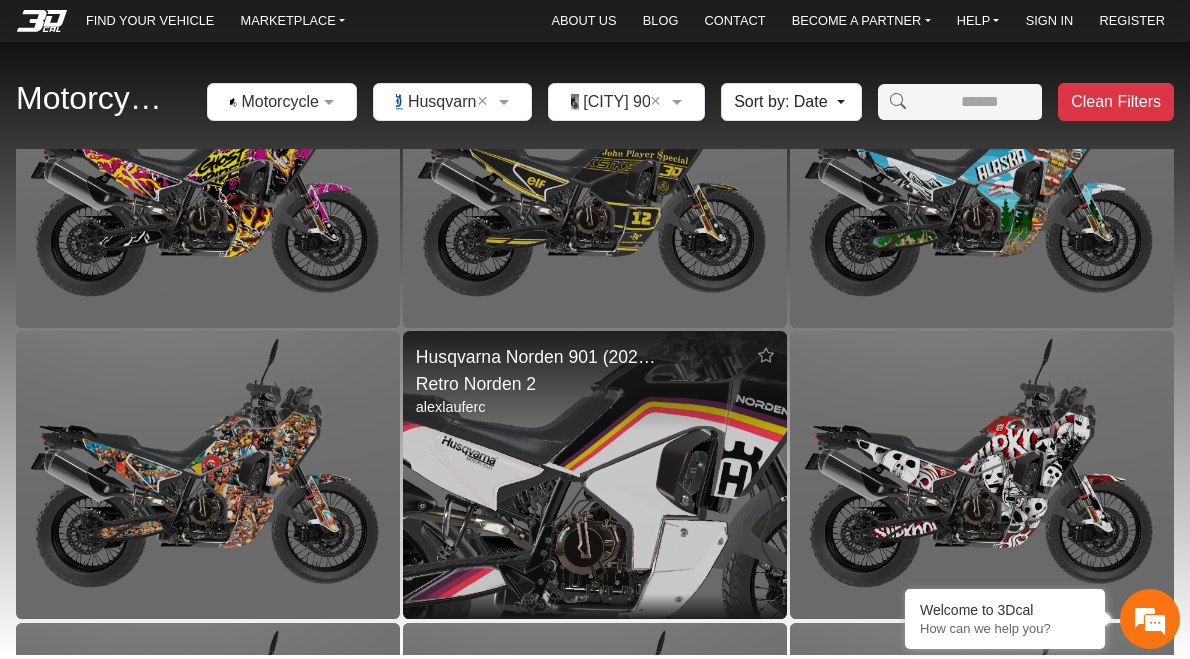 click at bounding box center (595, 476) 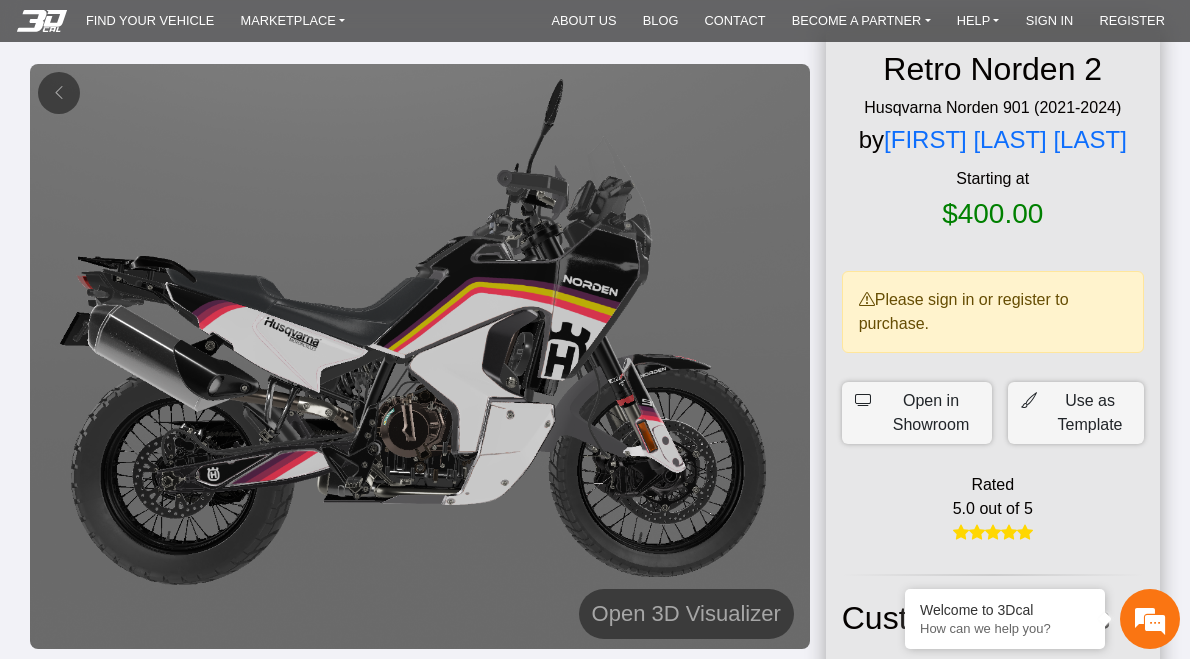scroll, scrollTop: 2, scrollLeft: 0, axis: vertical 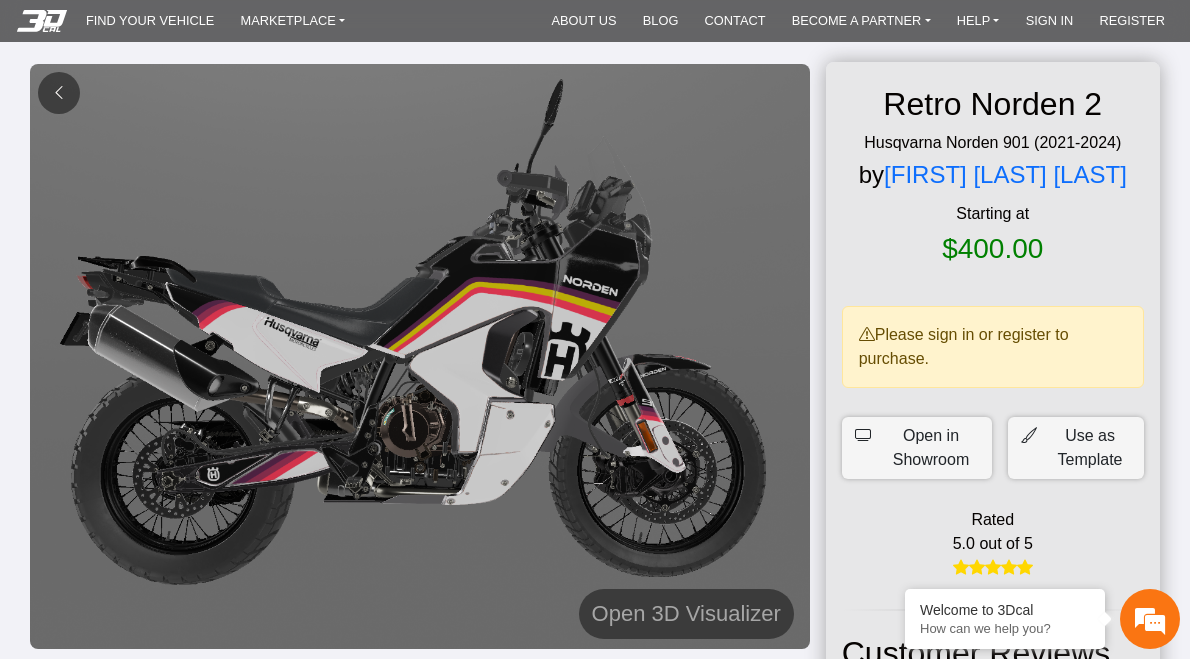 click 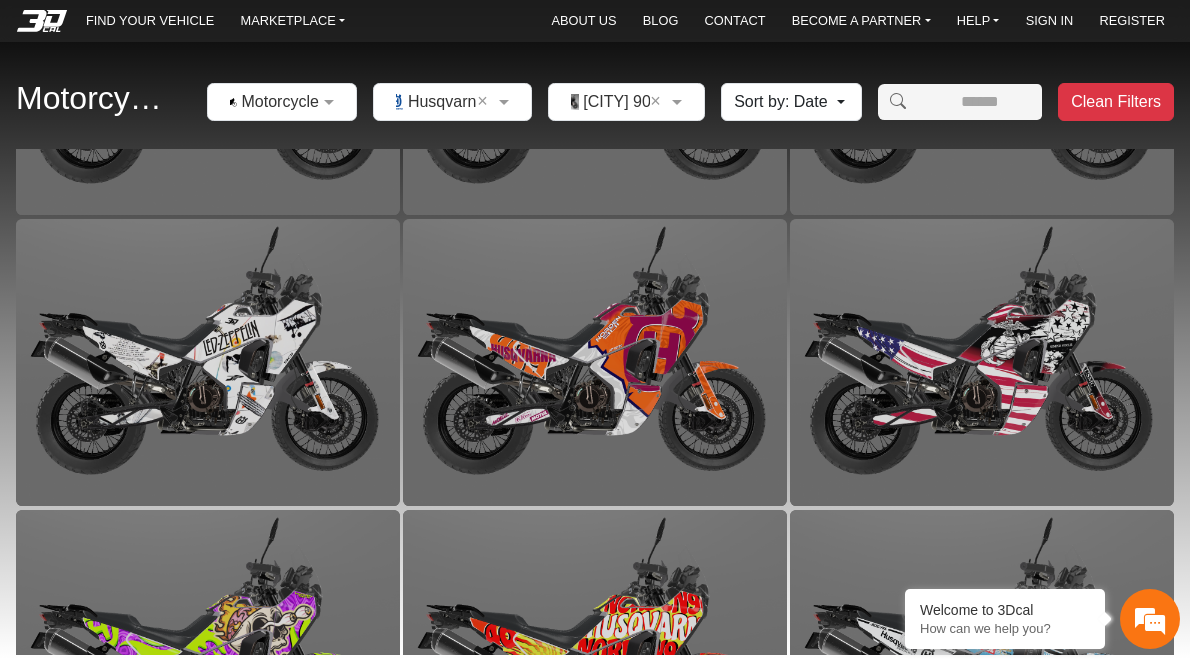 scroll, scrollTop: 1971, scrollLeft: 0, axis: vertical 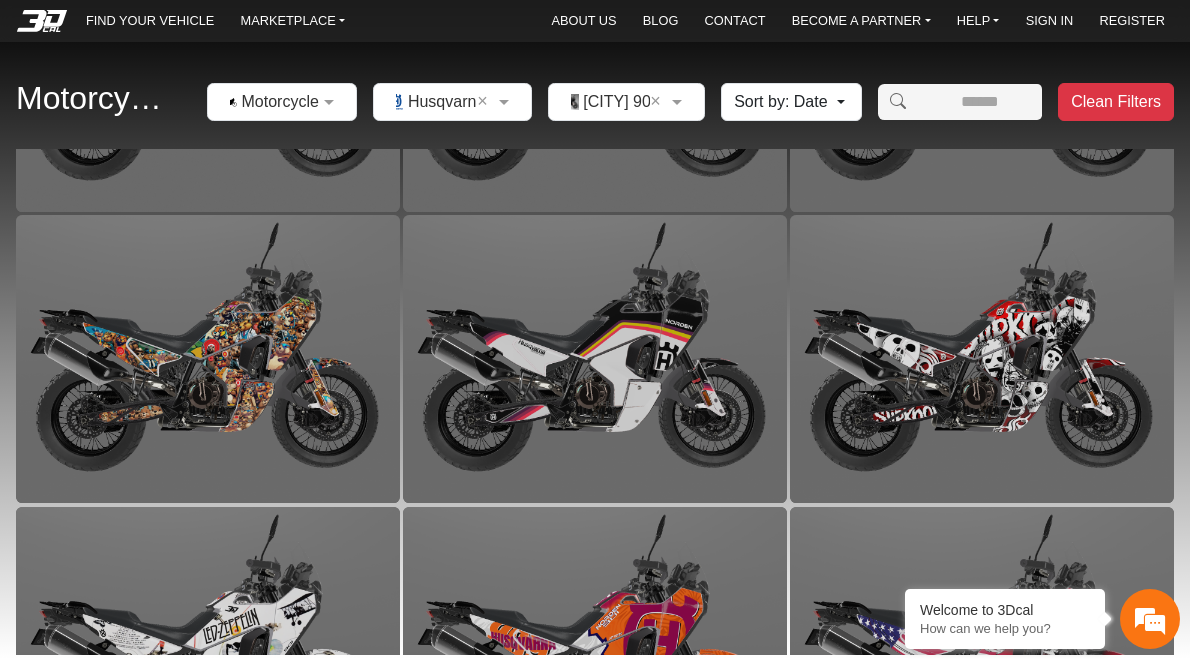 click at bounding box center [595, 359] 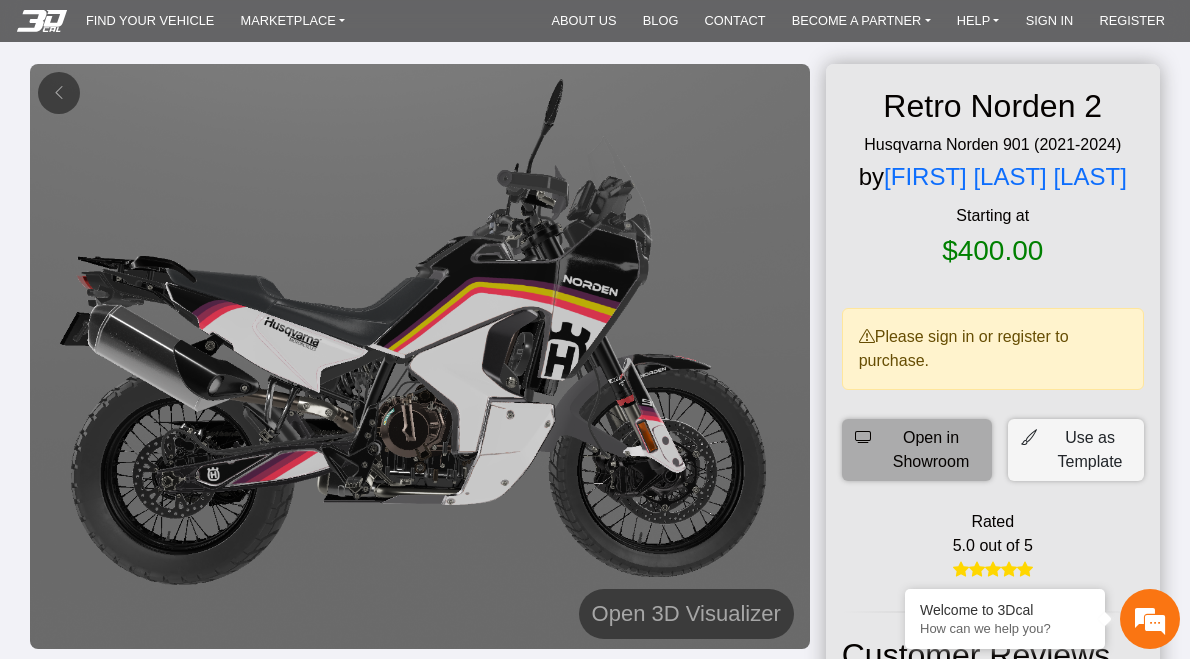 click on "Open in Showroom" 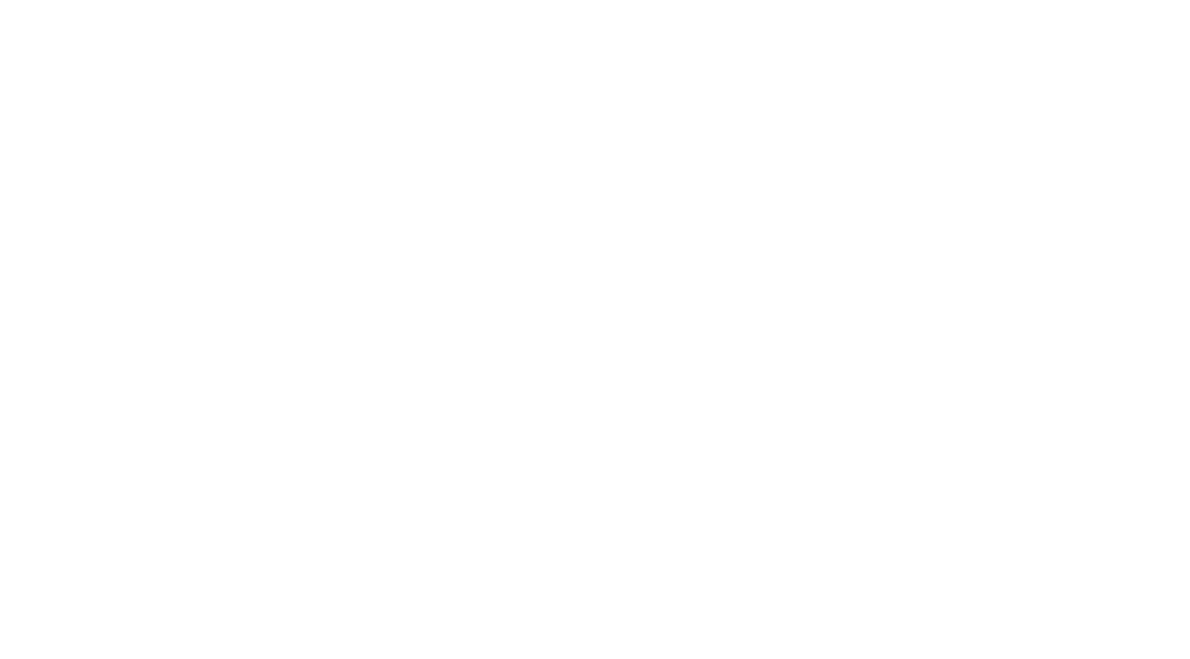 scroll, scrollTop: 0, scrollLeft: 0, axis: both 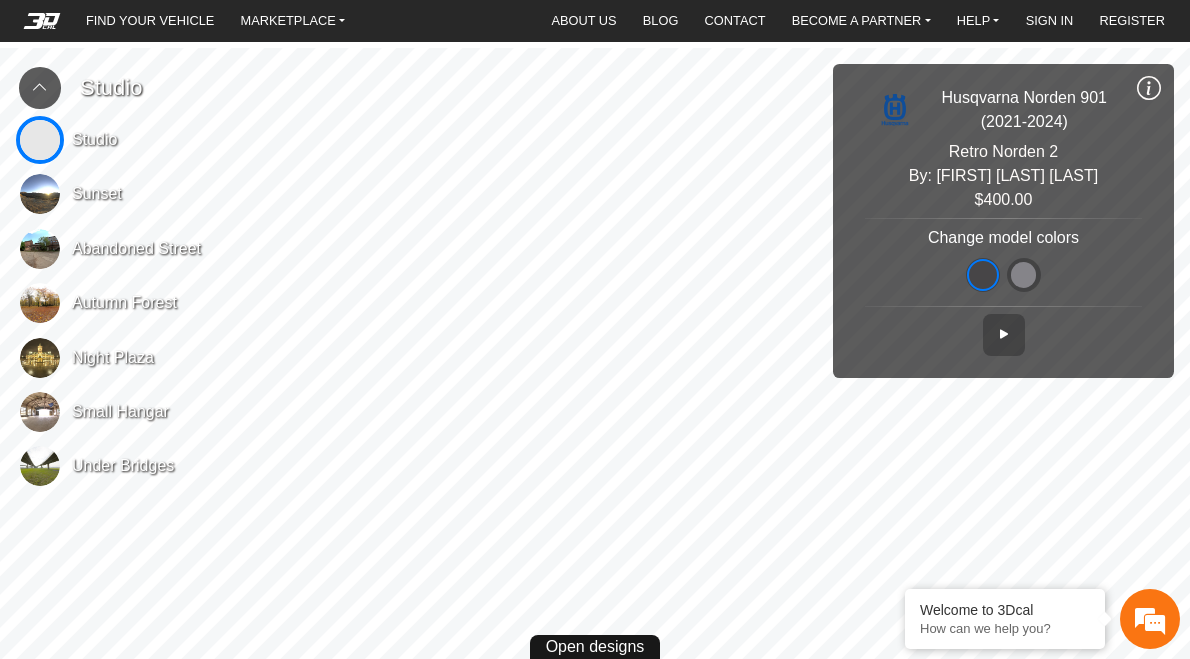 click at bounding box center [1024, 275] 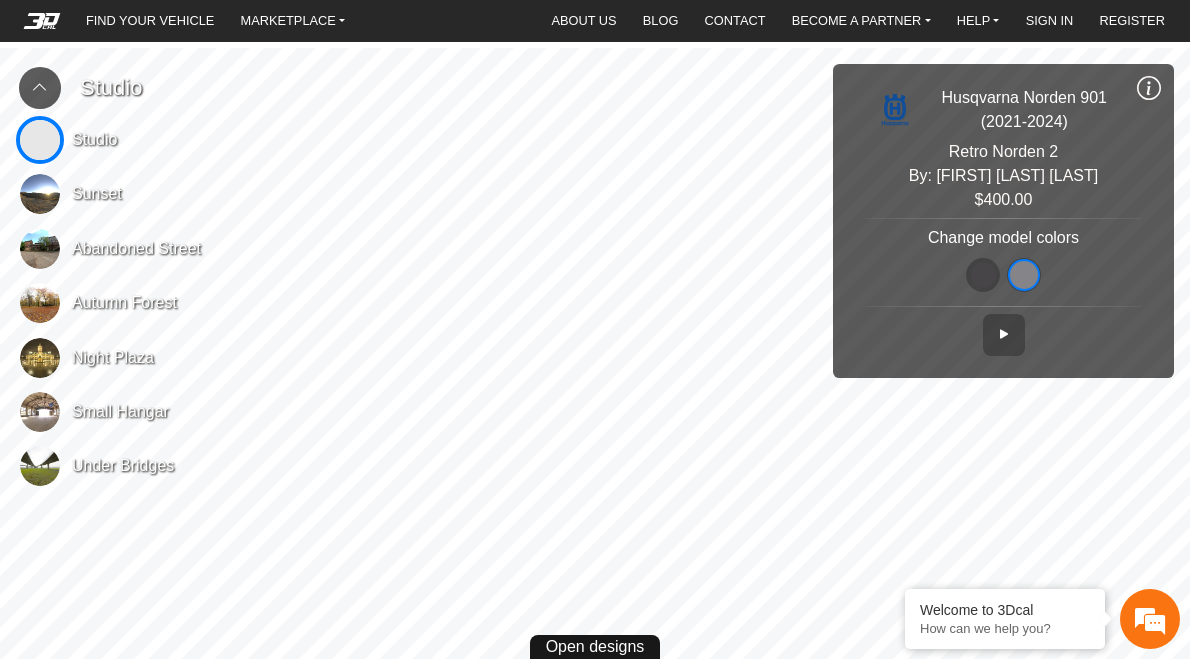 click at bounding box center (984, 275) 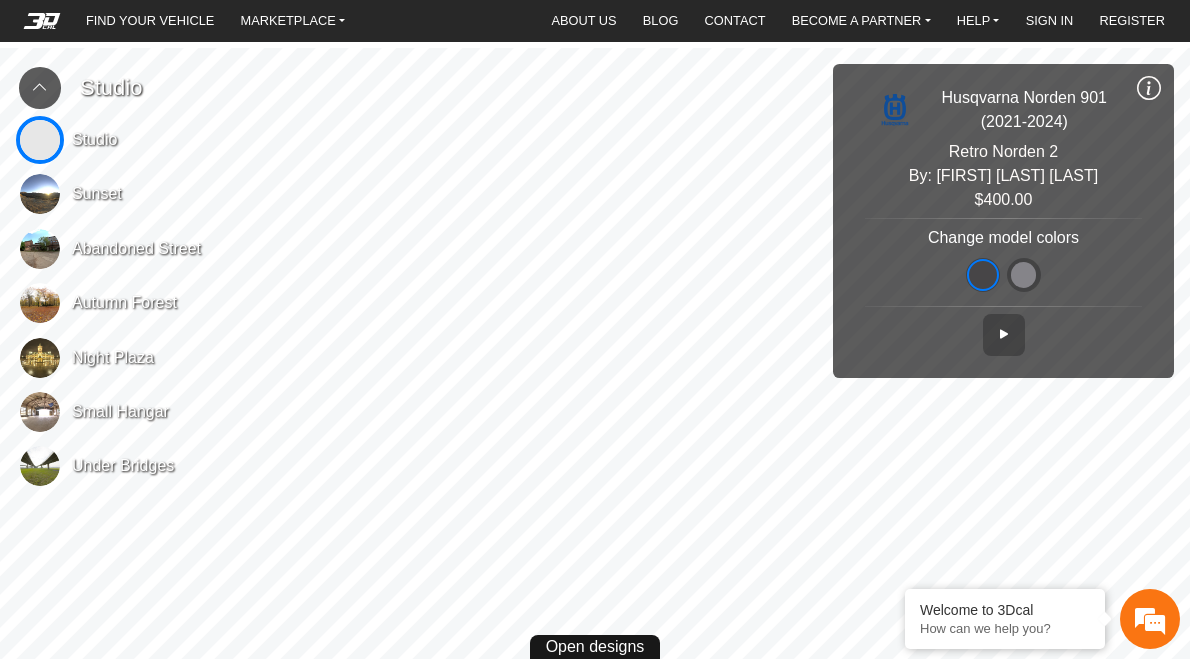 click at bounding box center [1024, 275] 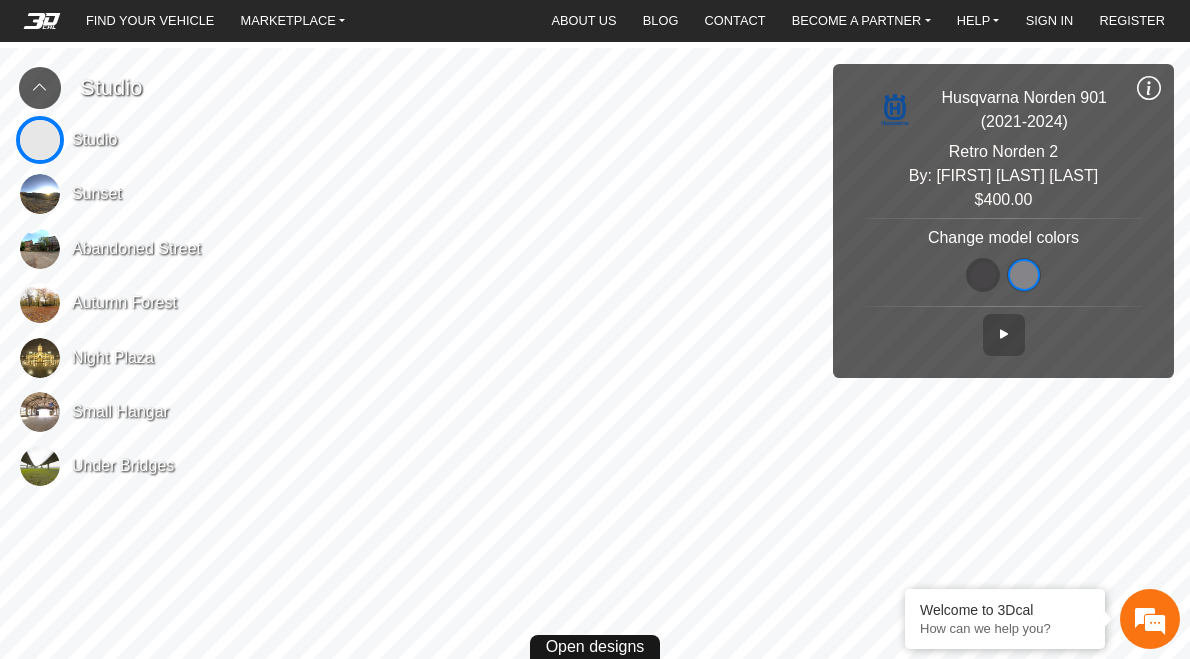 click at bounding box center (984, 275) 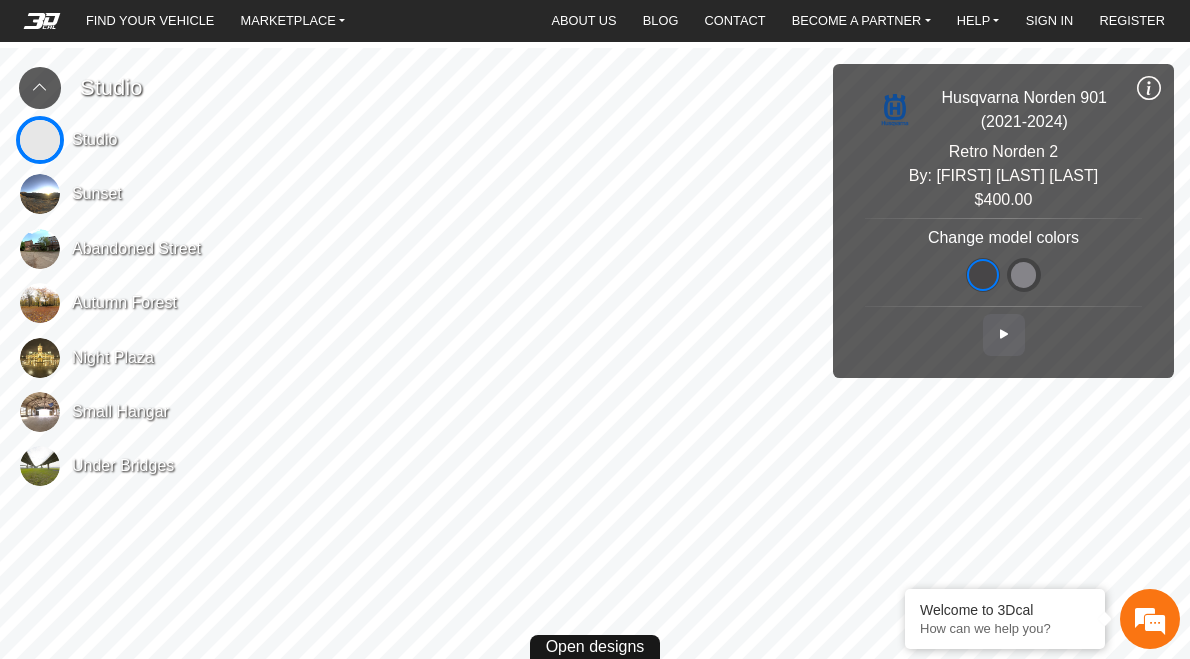 click at bounding box center [1004, 334] 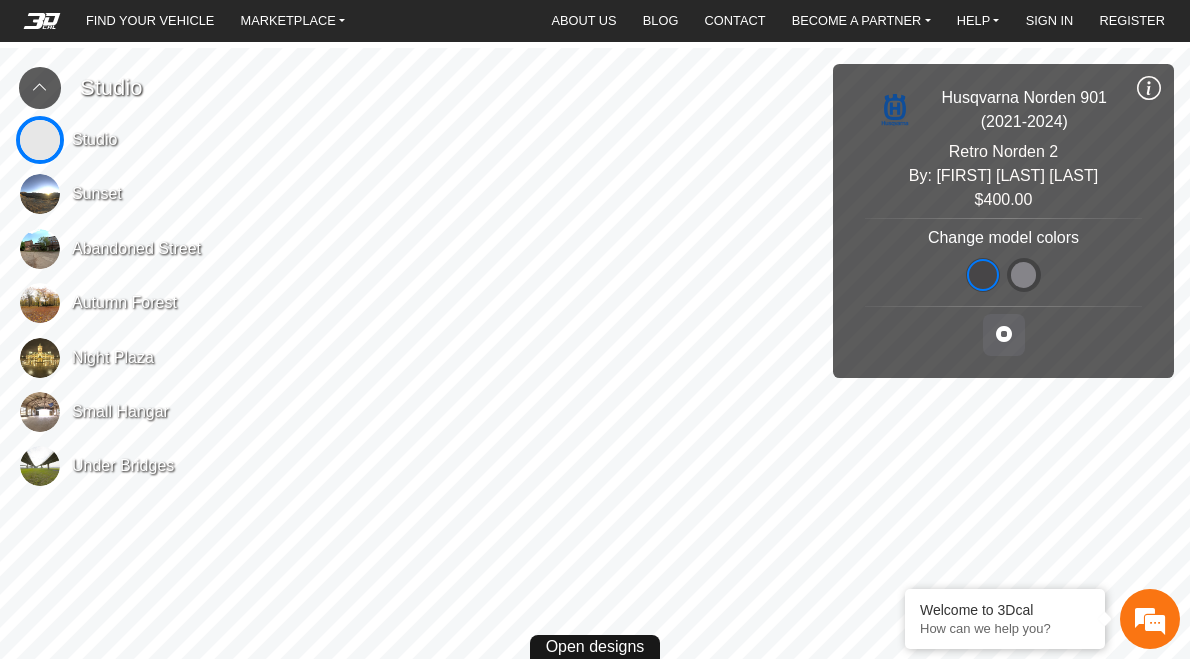 click at bounding box center (1004, 334) 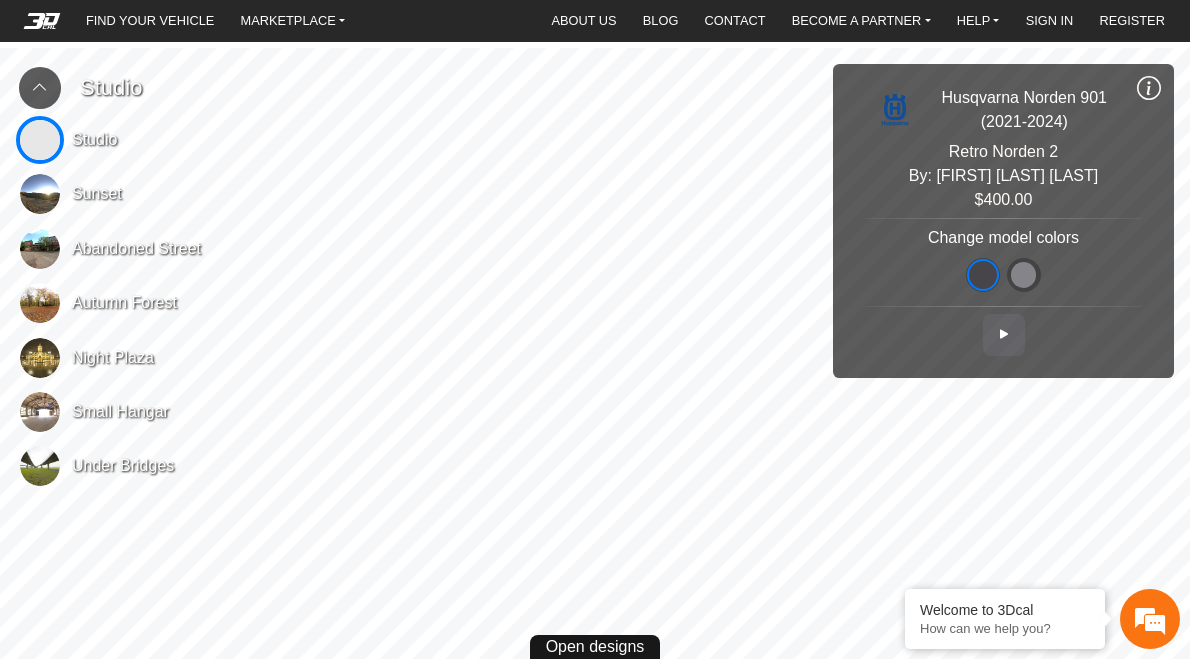 click on "Sunset" at bounding box center (97, 194) 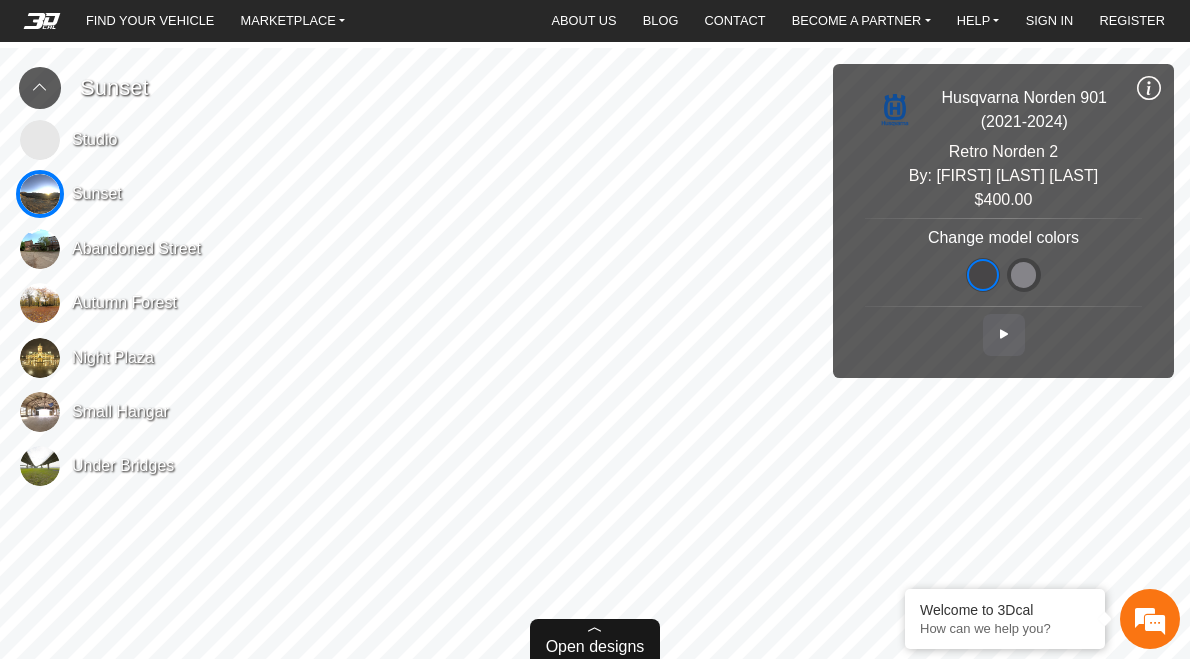 click on "Open designs" at bounding box center (595, 647) 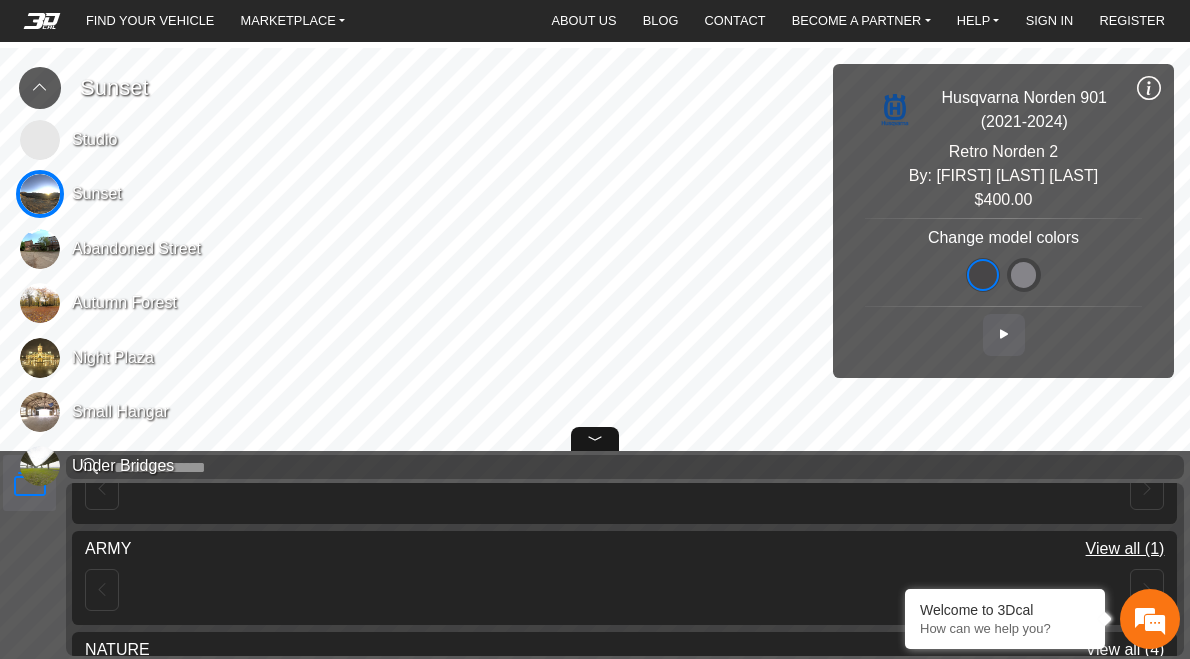scroll, scrollTop: 0, scrollLeft: 0, axis: both 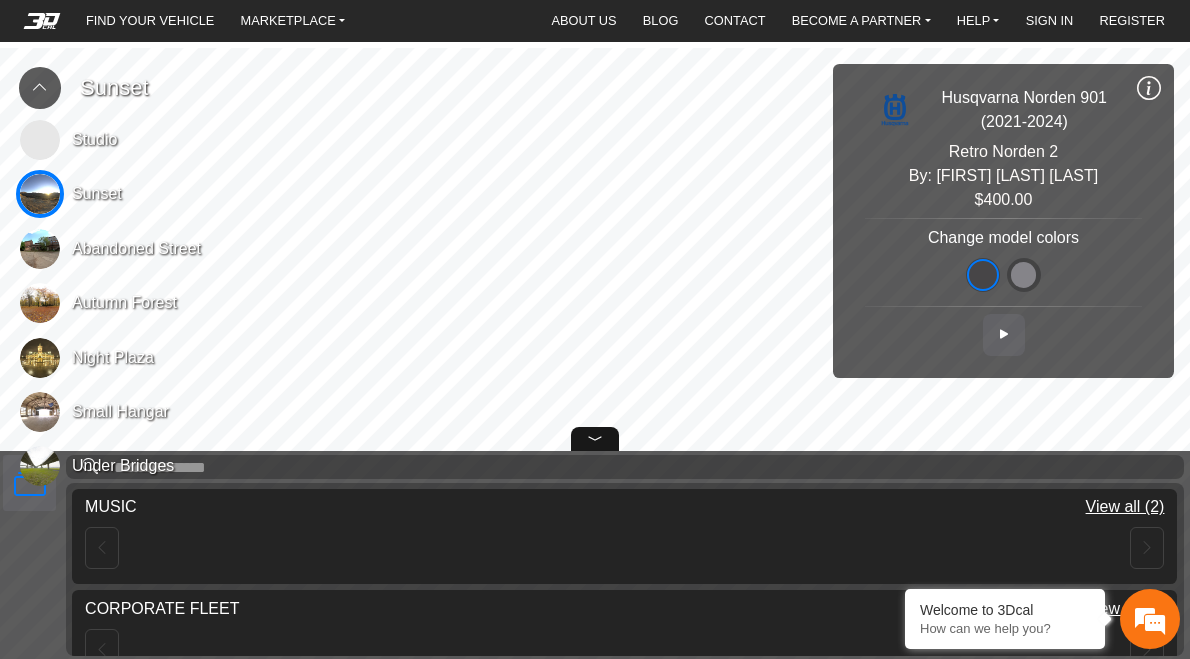 click 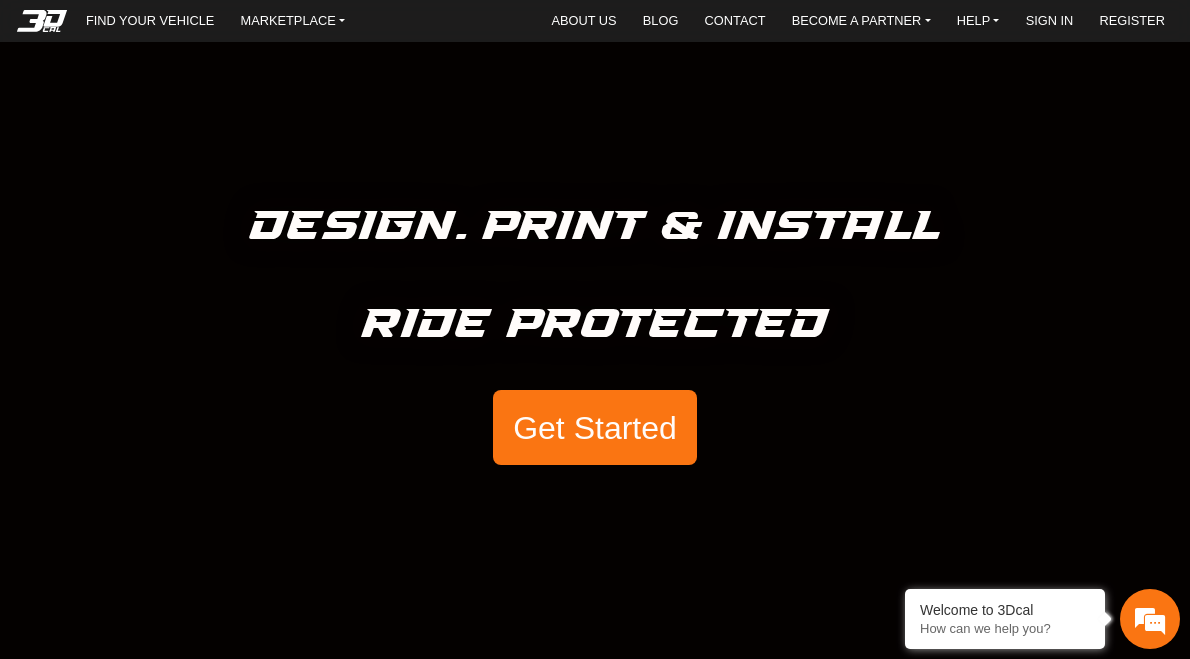 click on "Get Started" at bounding box center [595, 428] 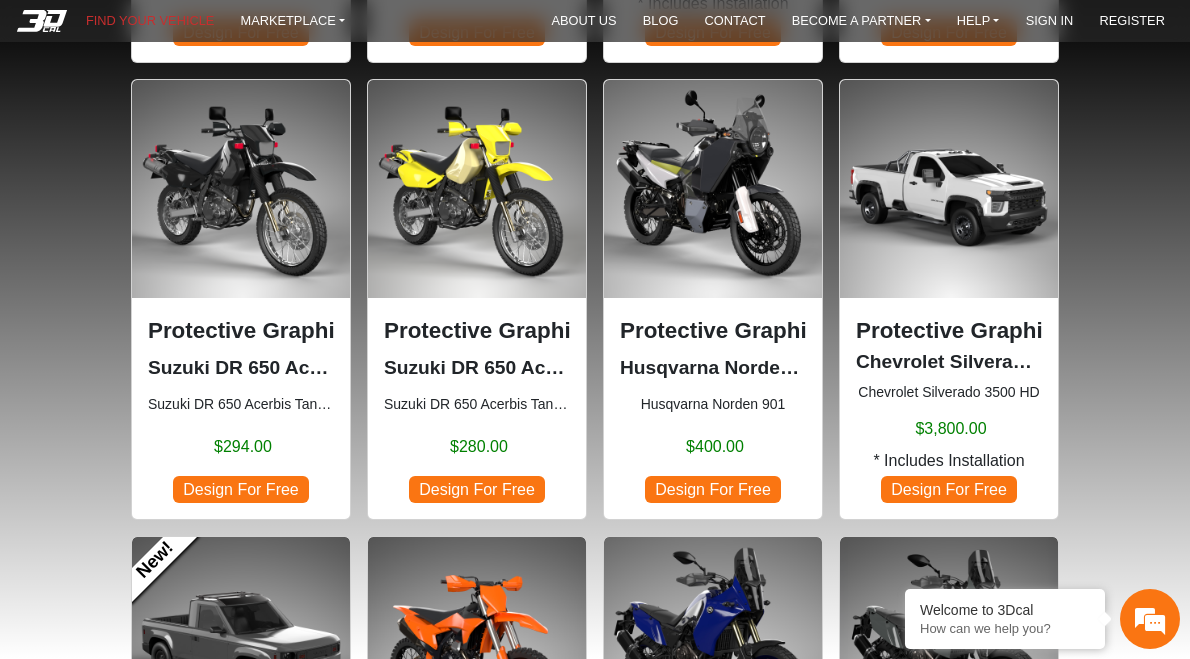 scroll, scrollTop: 663, scrollLeft: 0, axis: vertical 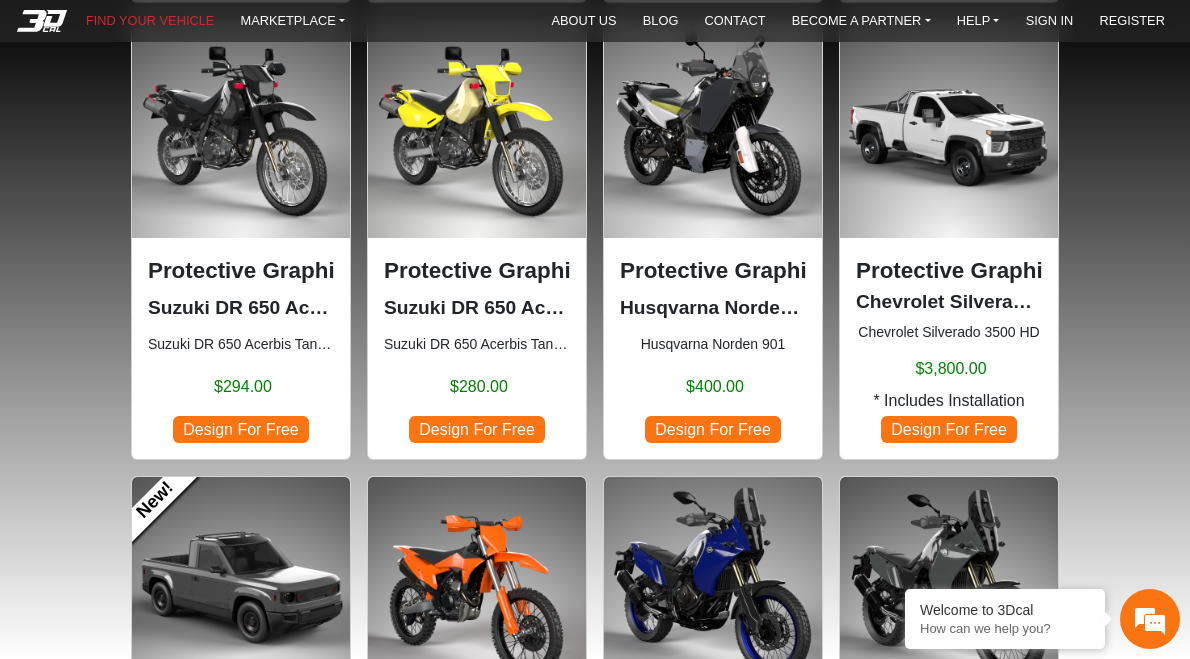 click 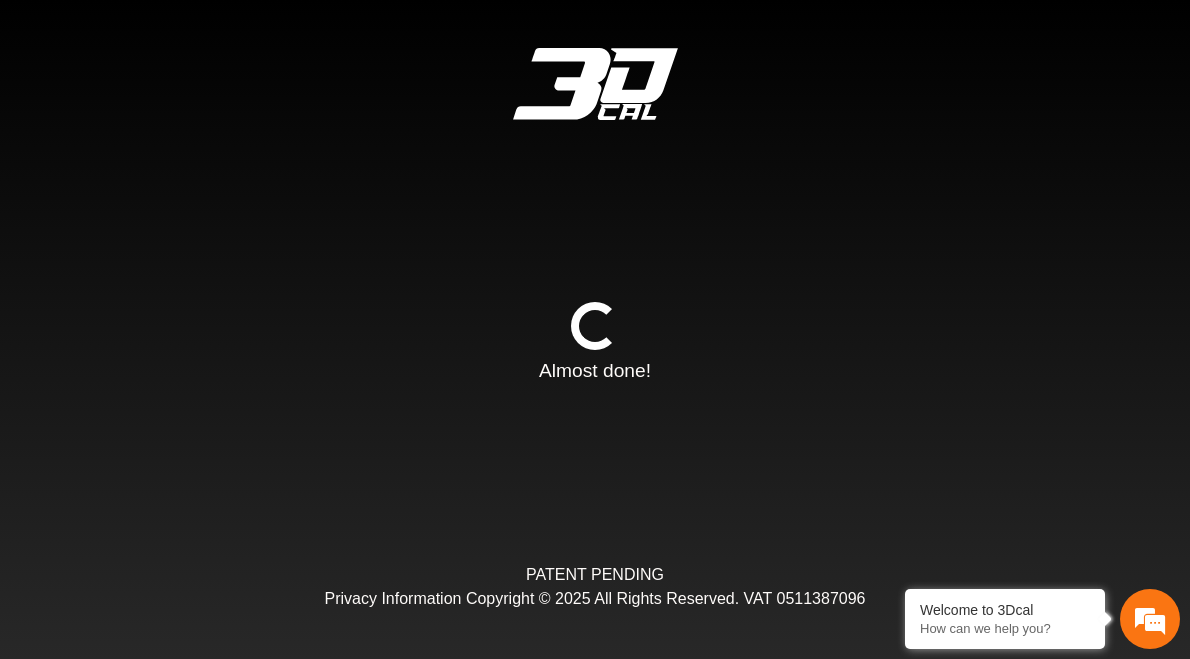 type on "*" 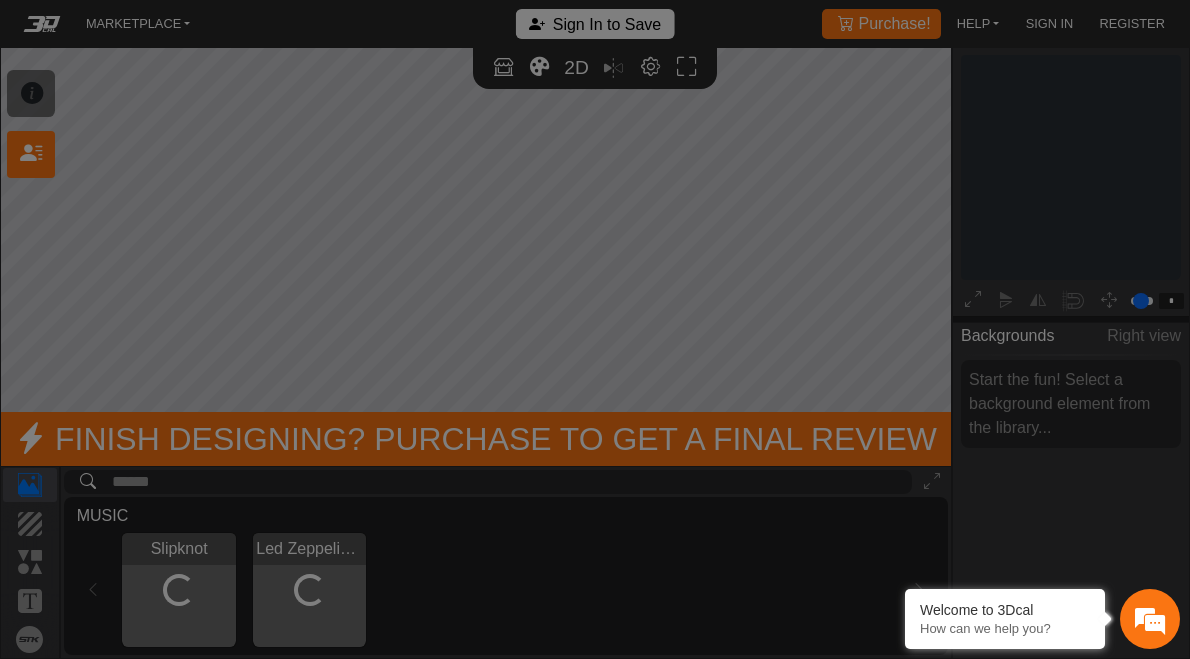 scroll, scrollTop: 256, scrollLeft: 258, axis: both 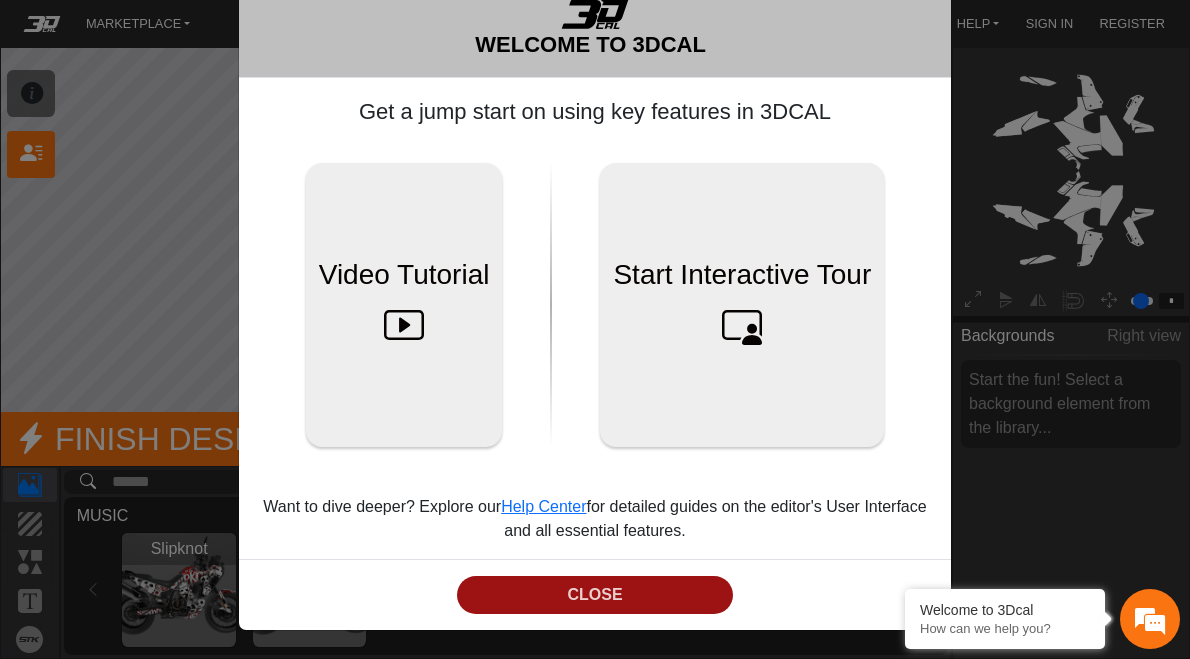 click on "CLOSE" at bounding box center [594, 595] 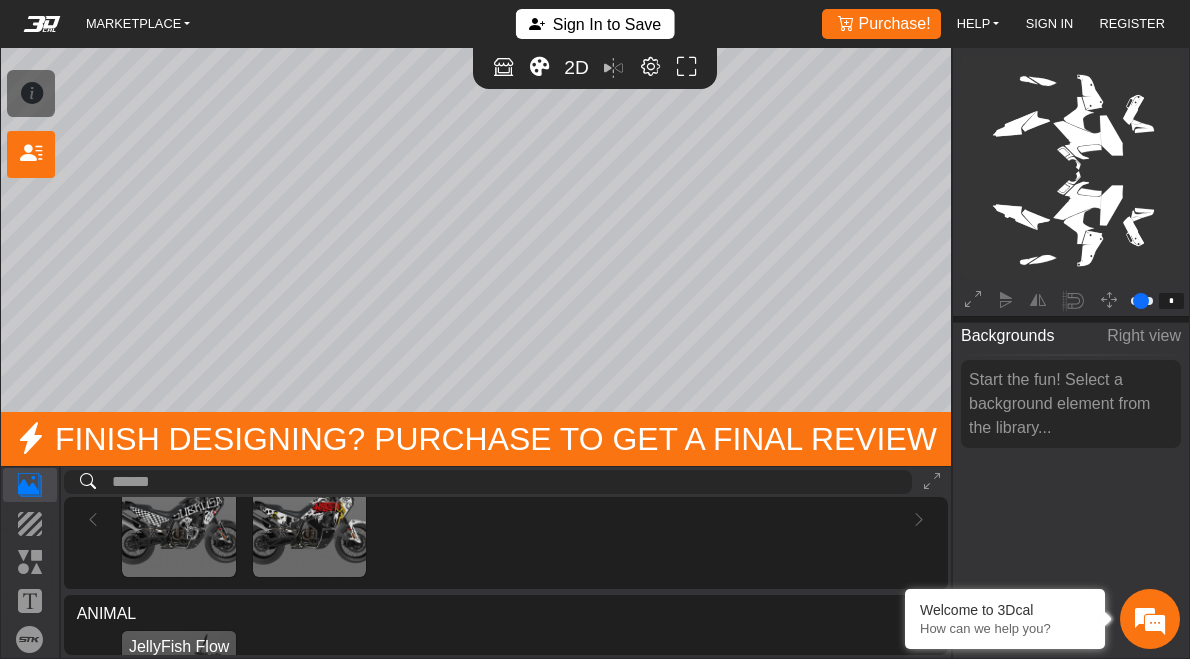 scroll, scrollTop: 406, scrollLeft: 0, axis: vertical 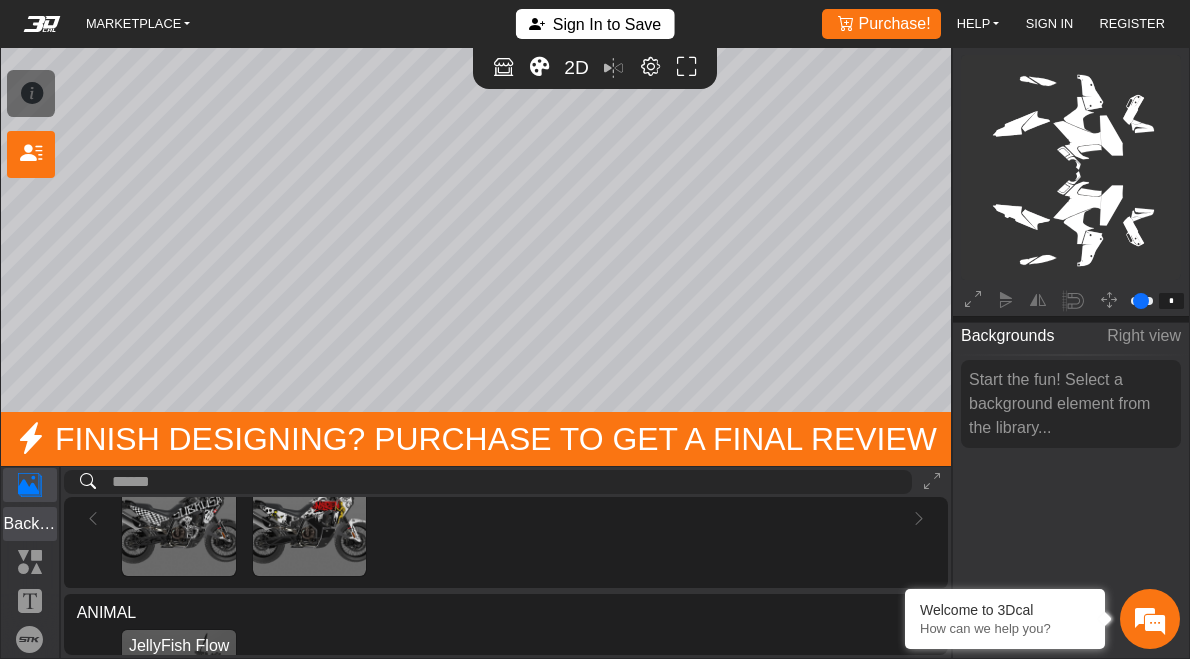 click on "Background" at bounding box center (30, 524) 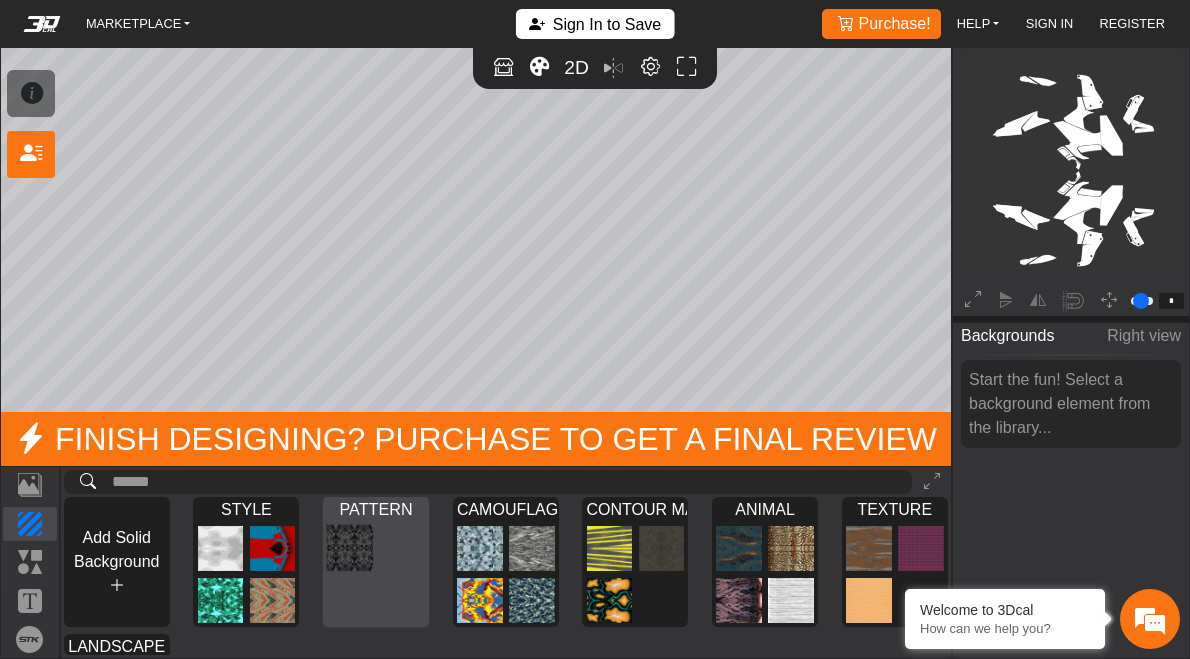 click at bounding box center [350, 548] 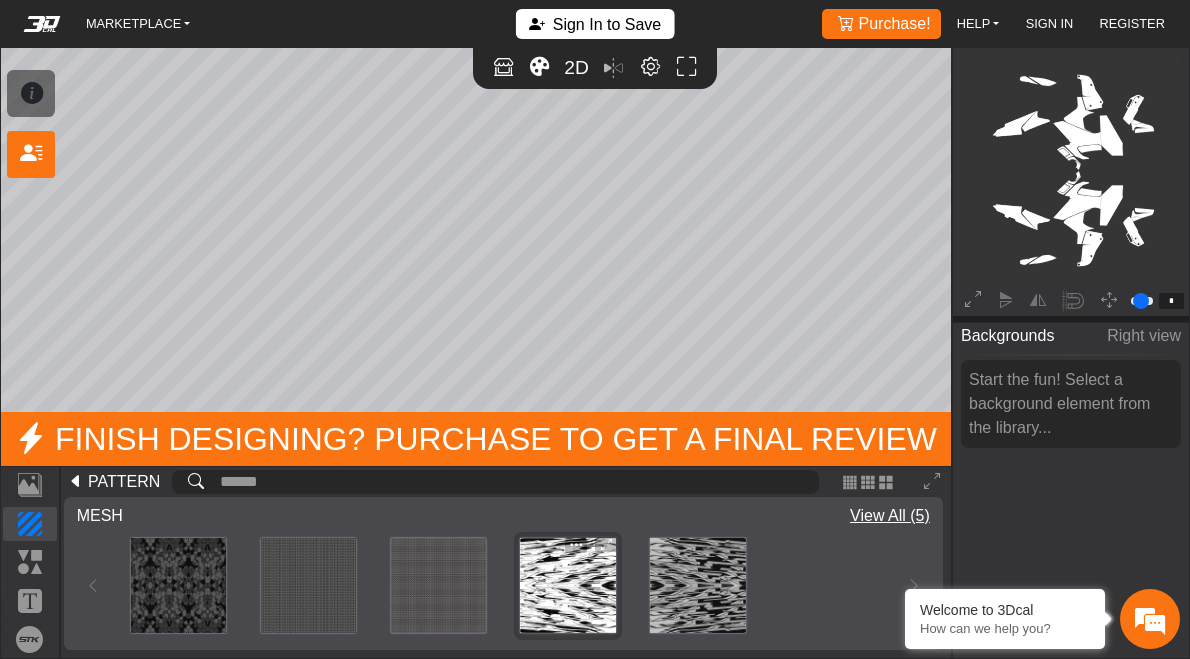 click at bounding box center [567, 585] 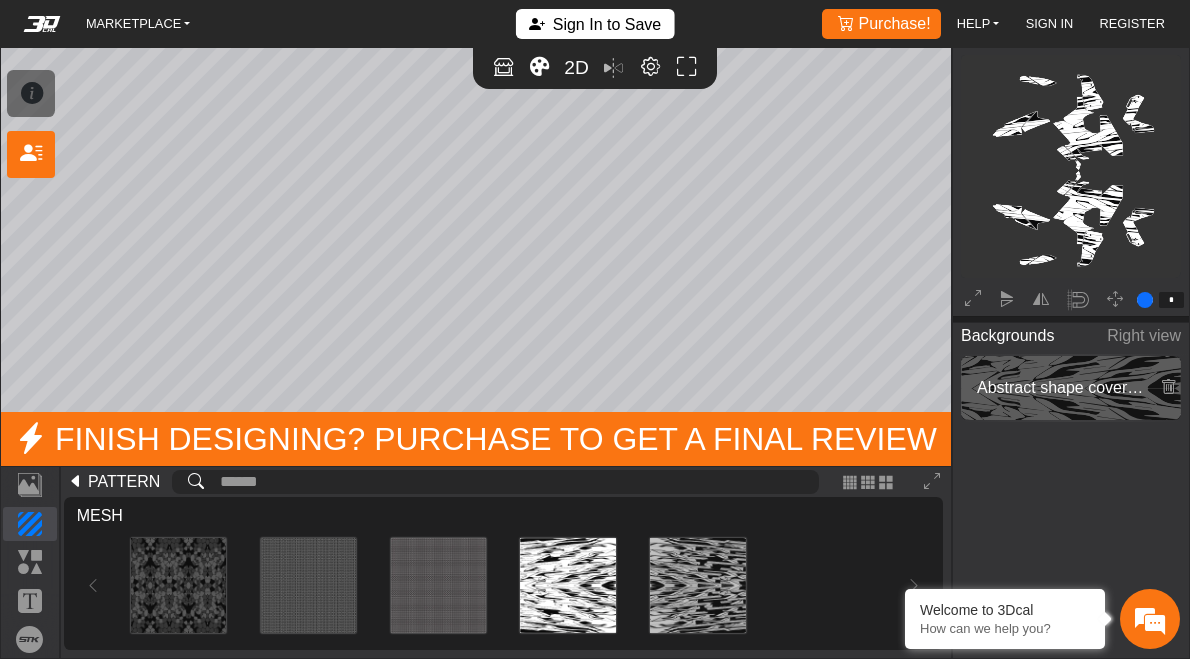 click on "PATTERN" at bounding box center [124, 482] 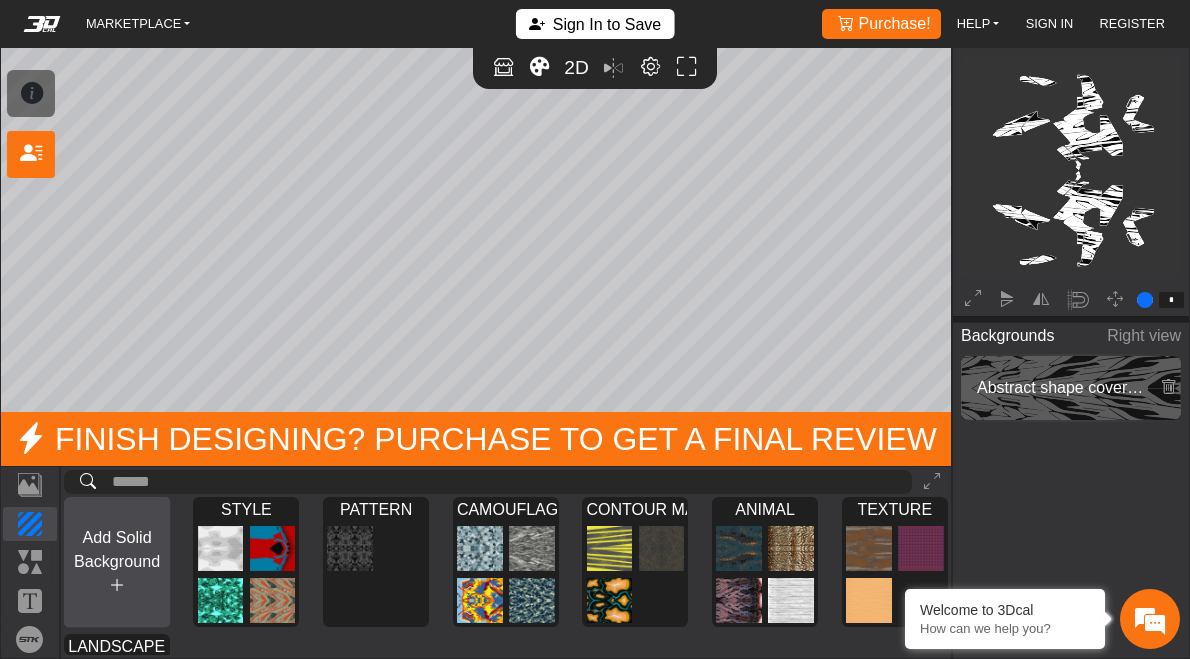click on "Add Solid Background" at bounding box center [116, 562] 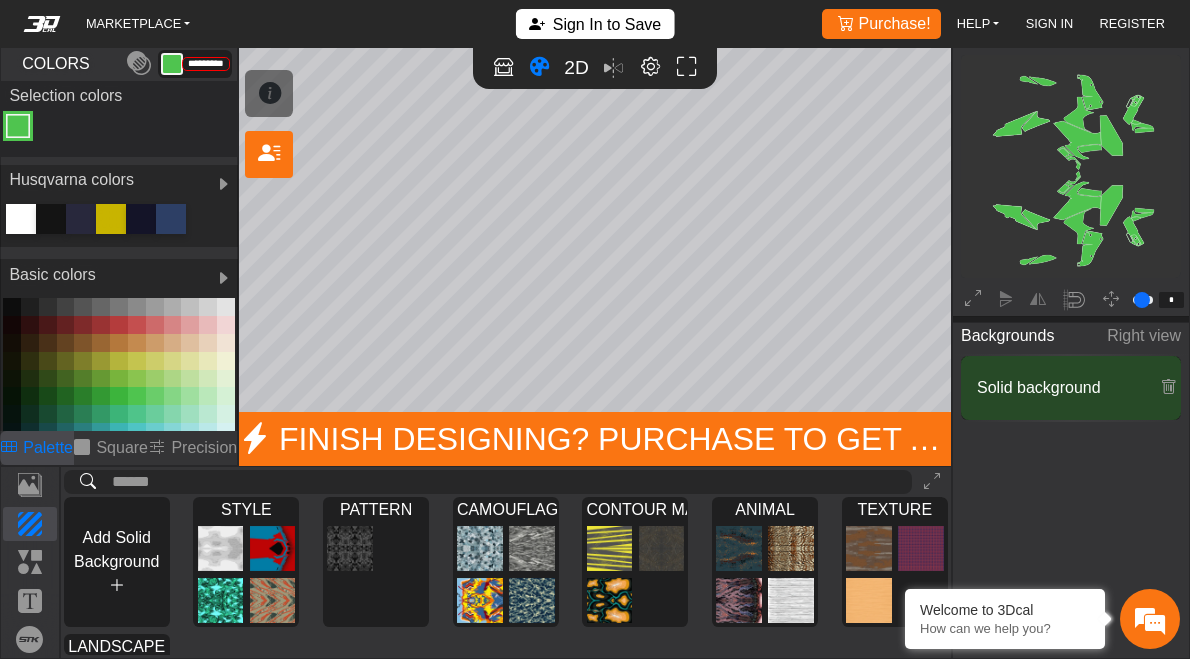 click at bounding box center (21, 219) 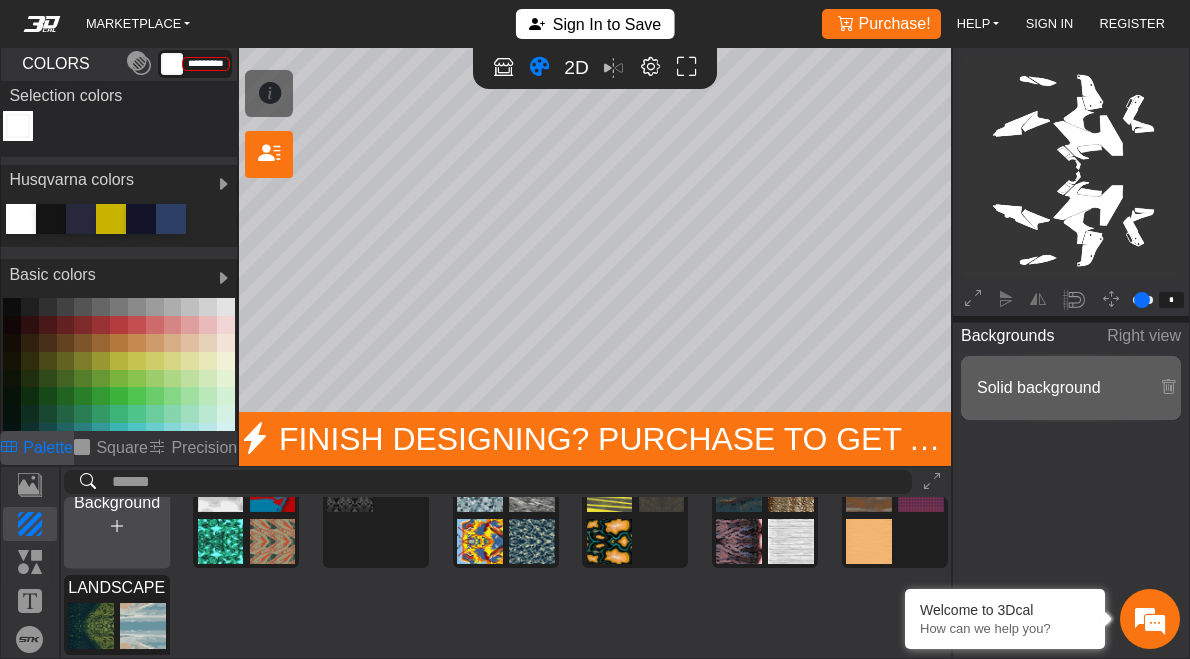 scroll, scrollTop: 107, scrollLeft: 0, axis: vertical 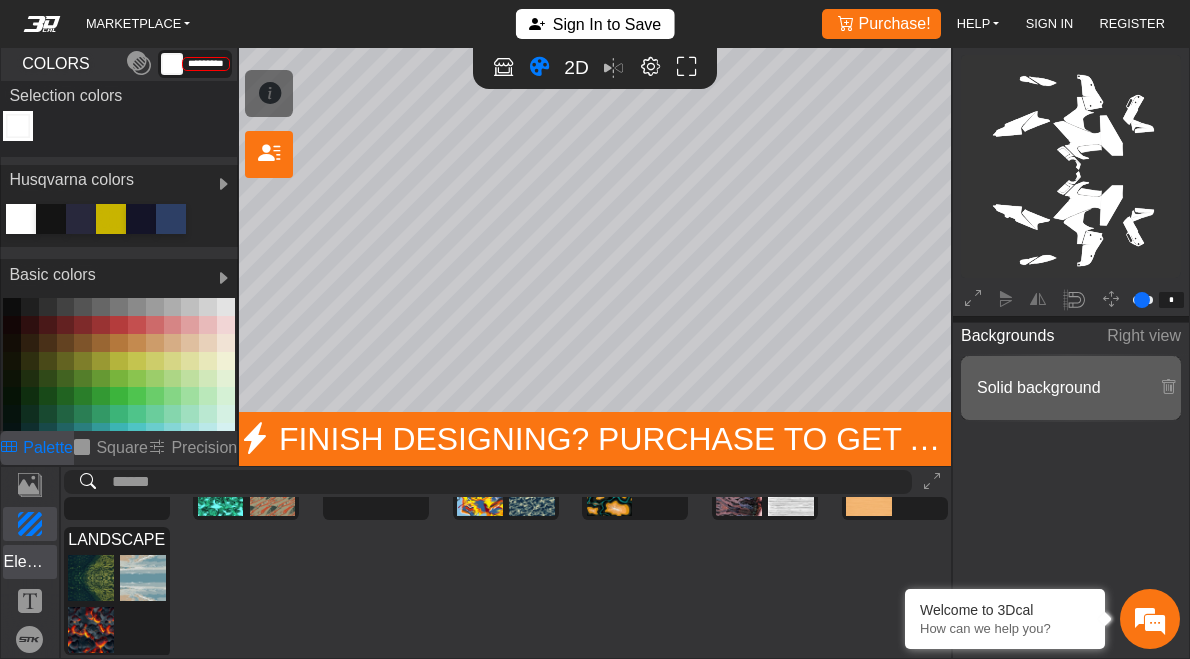 click on "Elements" at bounding box center [30, 562] 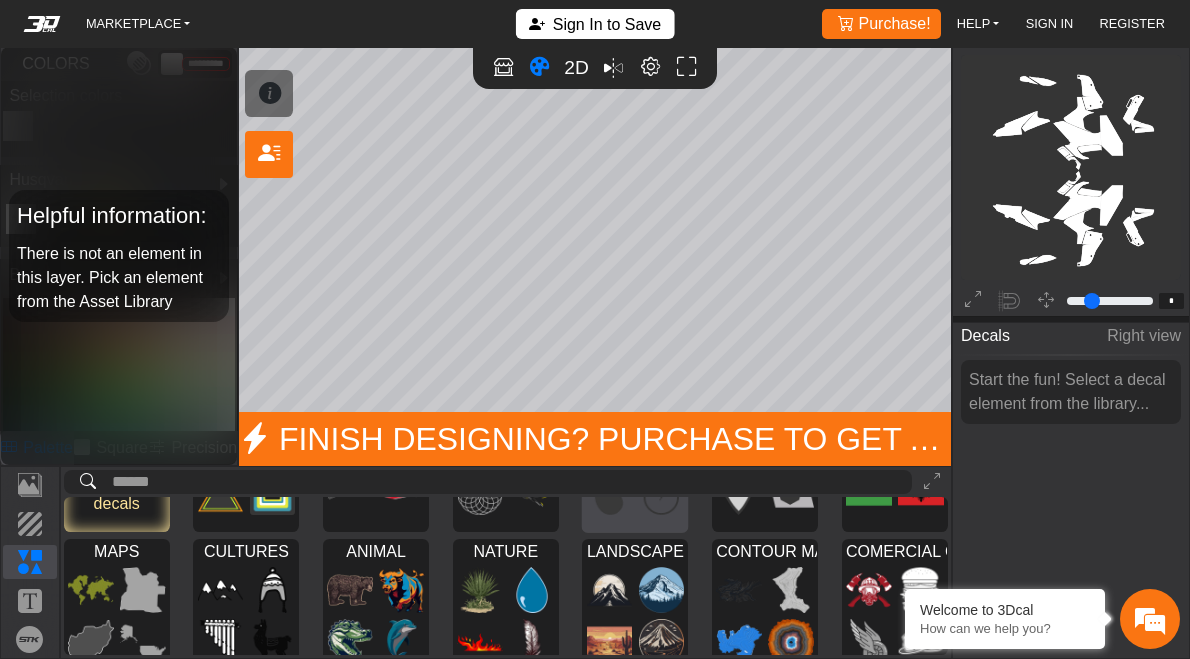 scroll, scrollTop: 162, scrollLeft: 0, axis: vertical 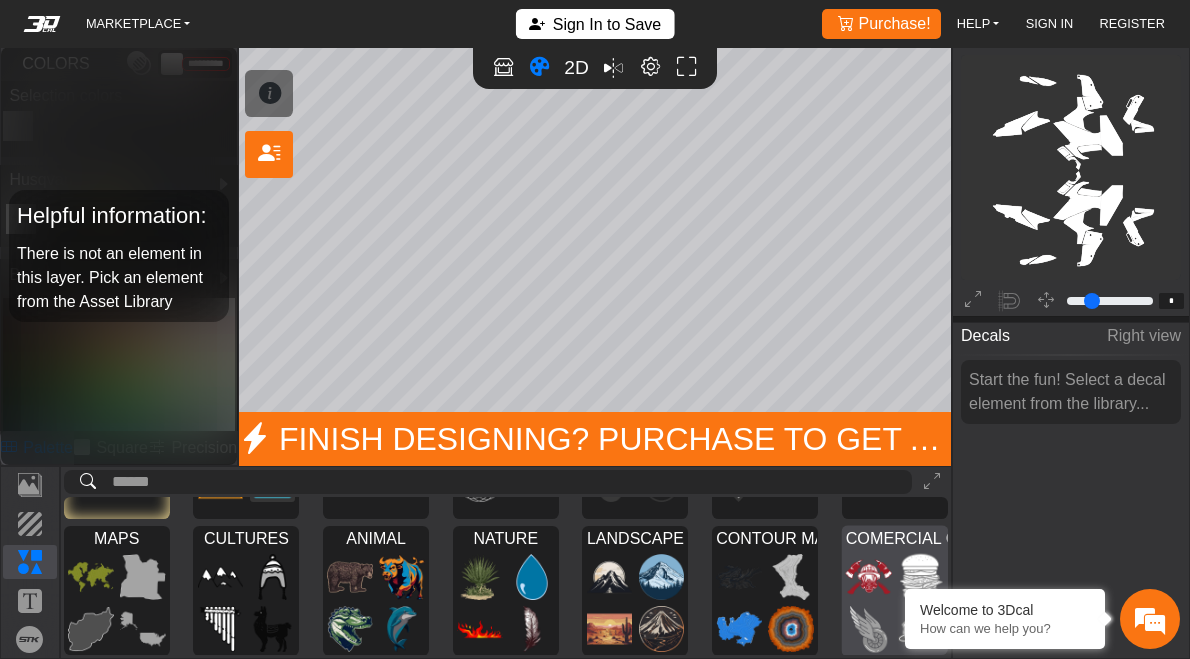 click at bounding box center (894, 602) 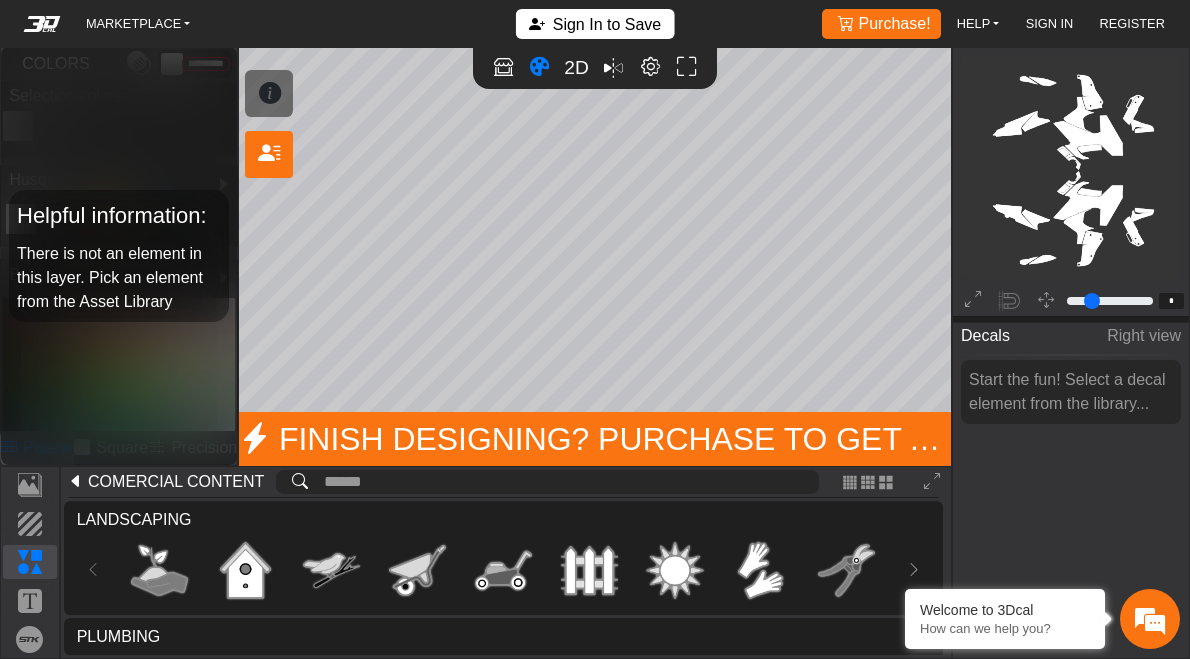 scroll, scrollTop: 342, scrollLeft: 0, axis: vertical 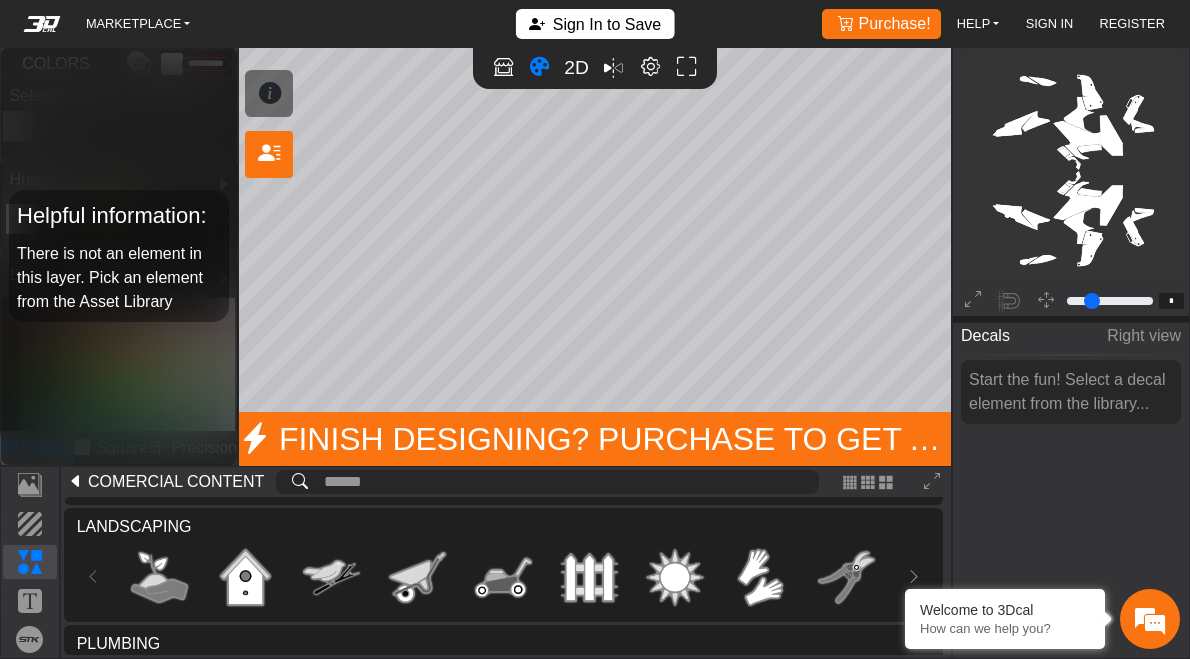 click on "COMERCIAL CONTENT" at bounding box center (176, 482) 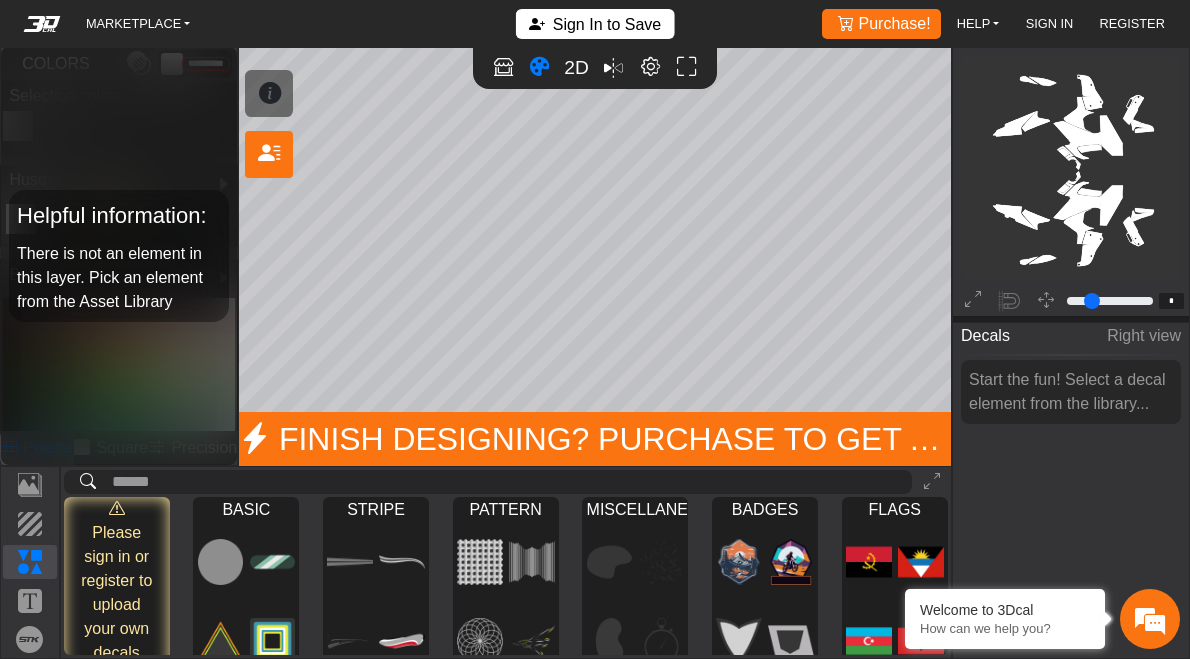 click at bounding box center (512, 482) 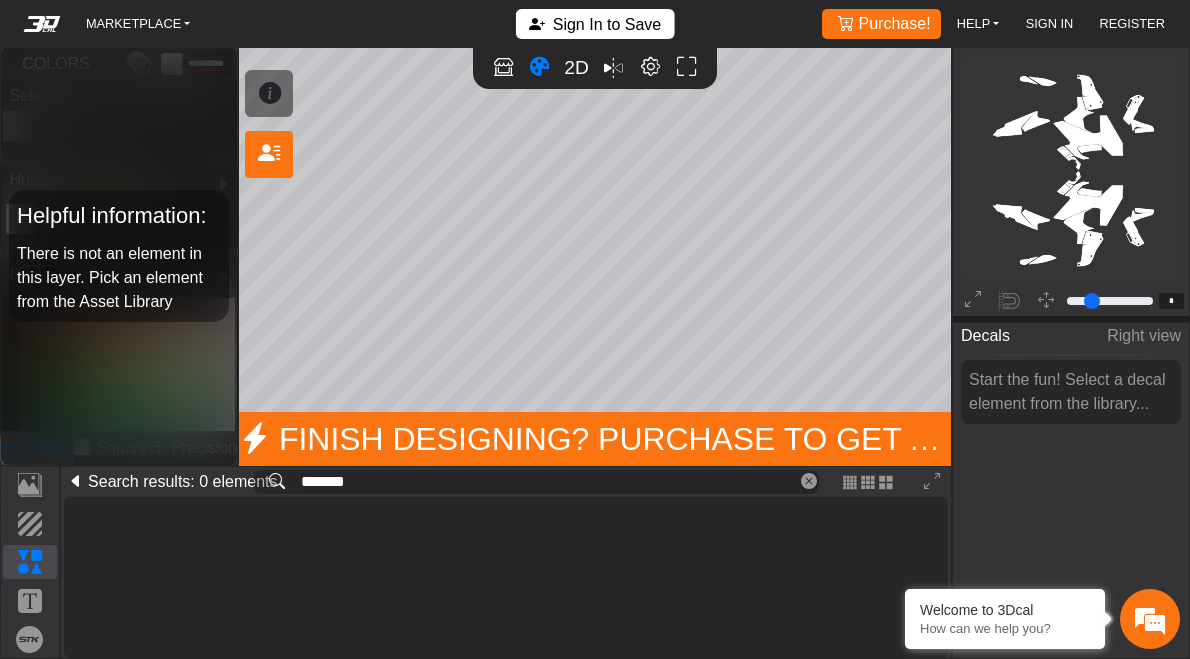 type on "*******" 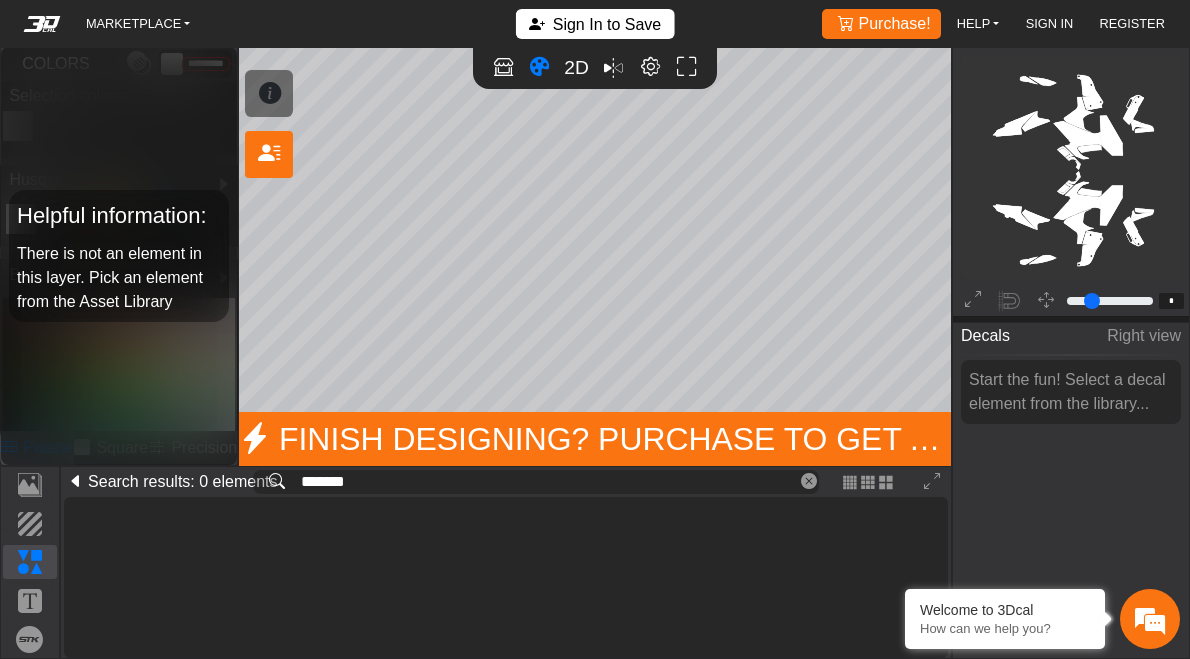 click at bounding box center [76, 481] 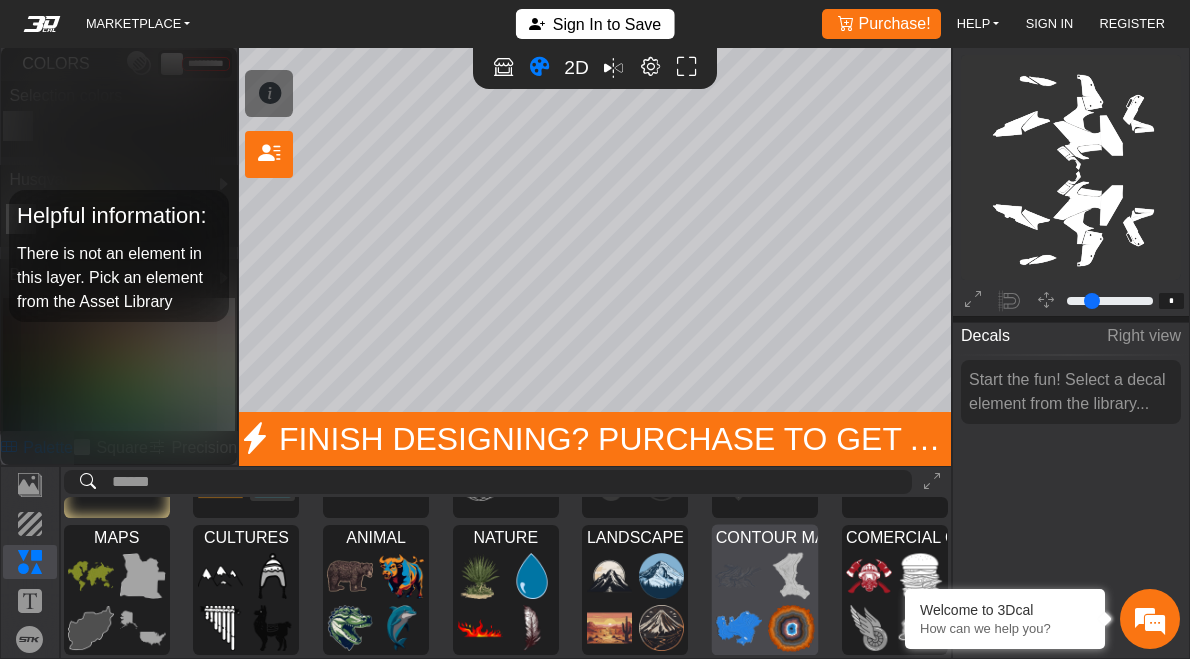 scroll, scrollTop: 0, scrollLeft: 0, axis: both 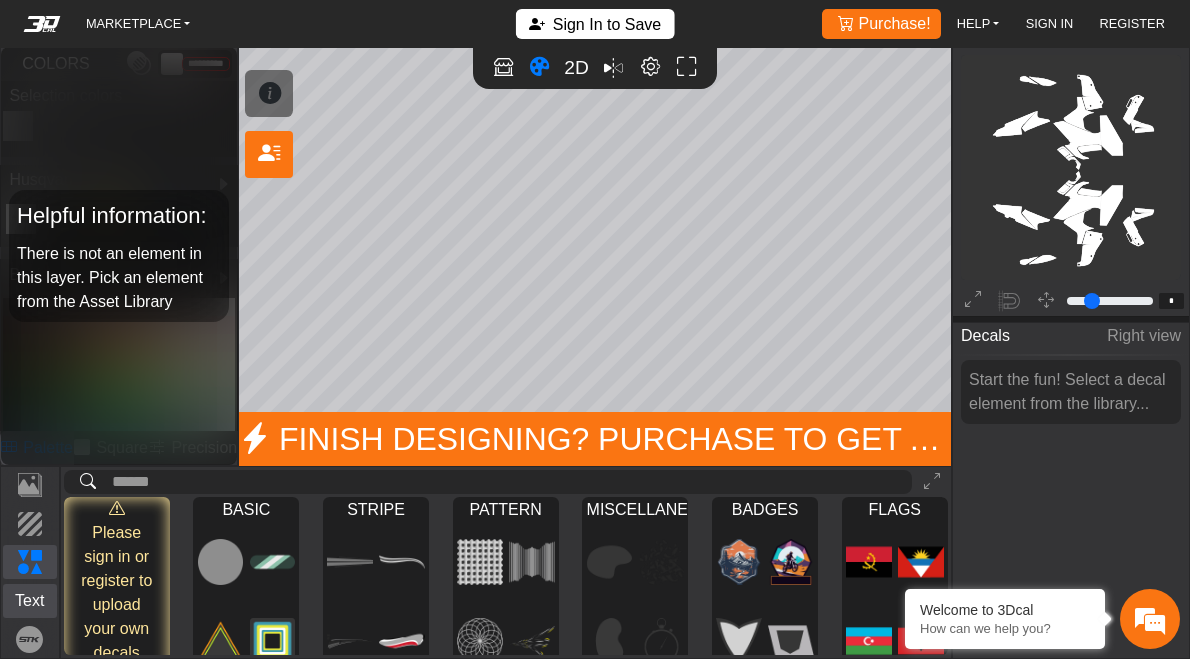 click on "Text" at bounding box center (30, 601) 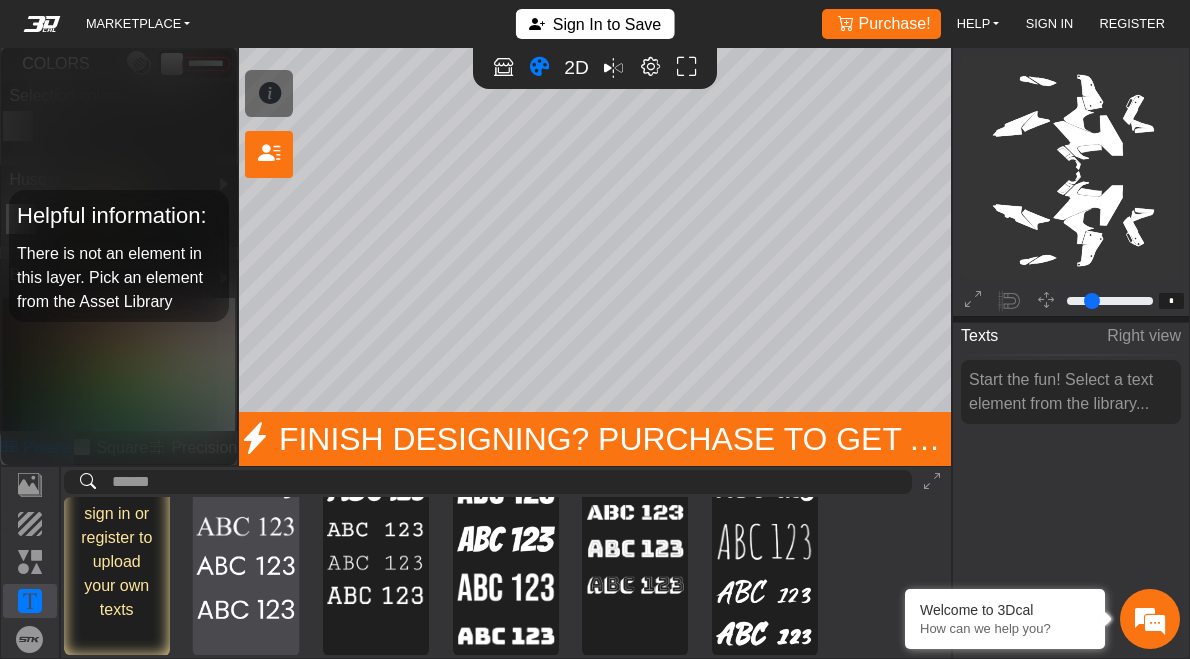 scroll, scrollTop: 59, scrollLeft: 0, axis: vertical 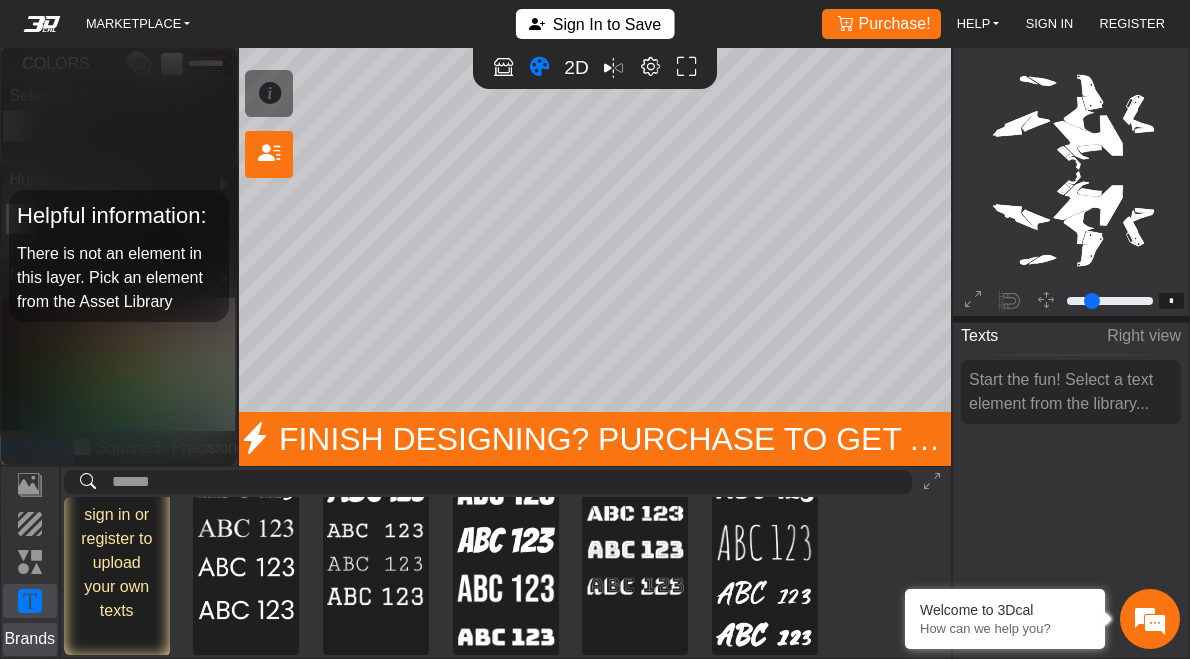 click on "Brands" at bounding box center (30, 639) 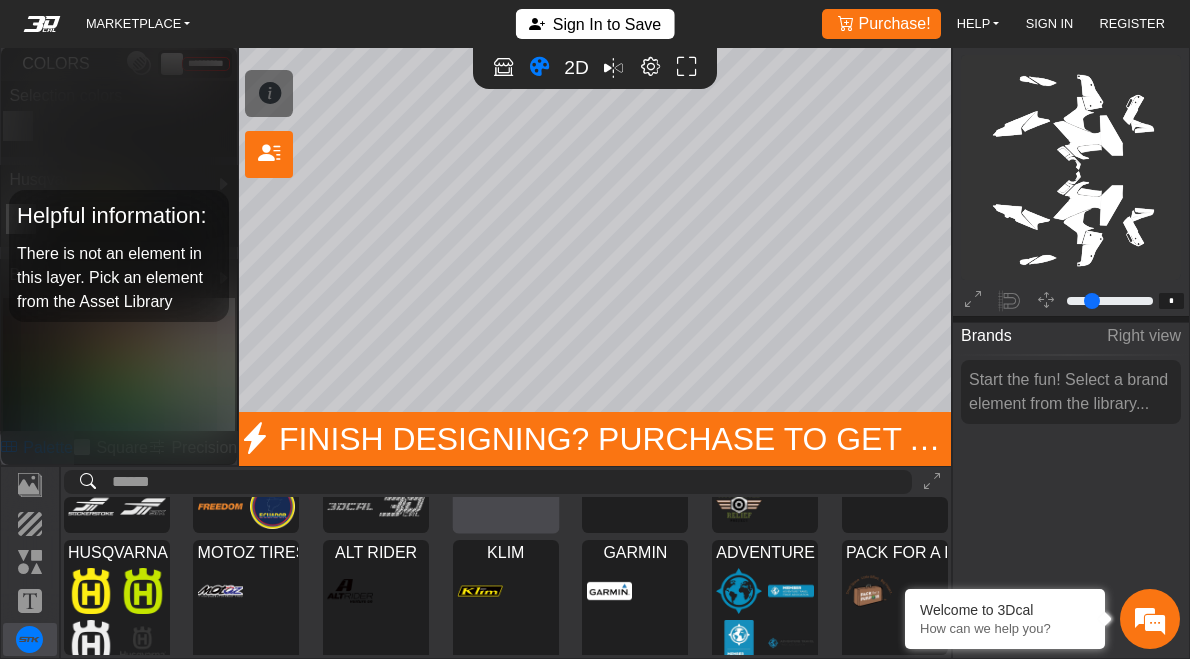 scroll, scrollTop: 93, scrollLeft: 0, axis: vertical 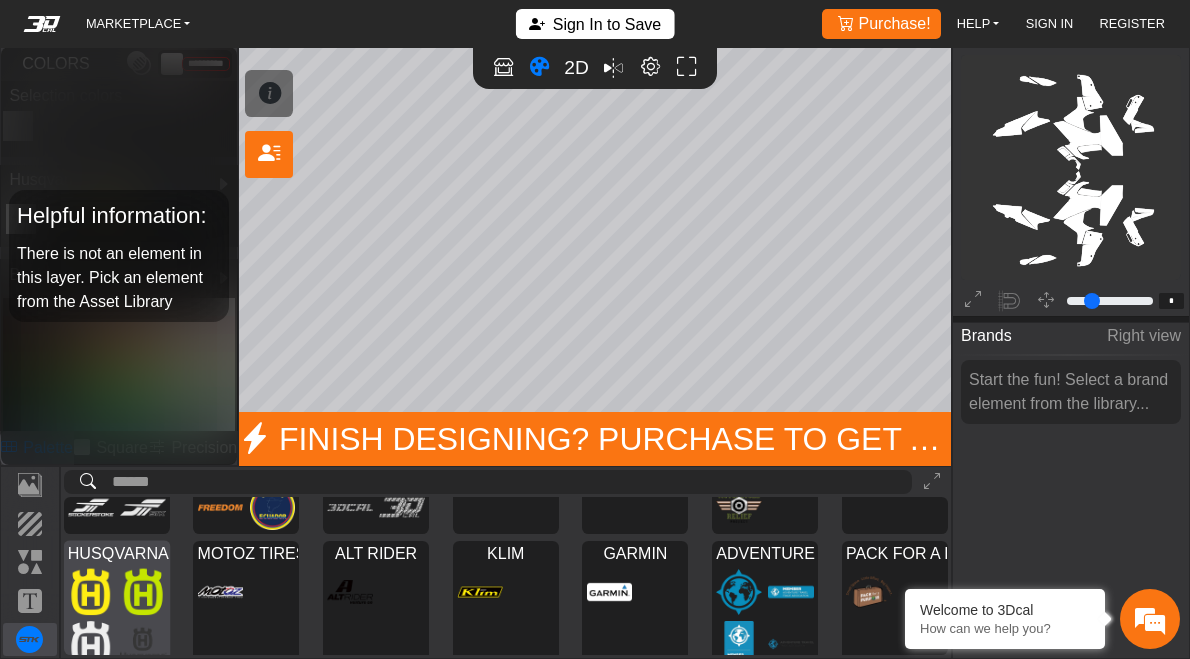 click at bounding box center (143, 592) 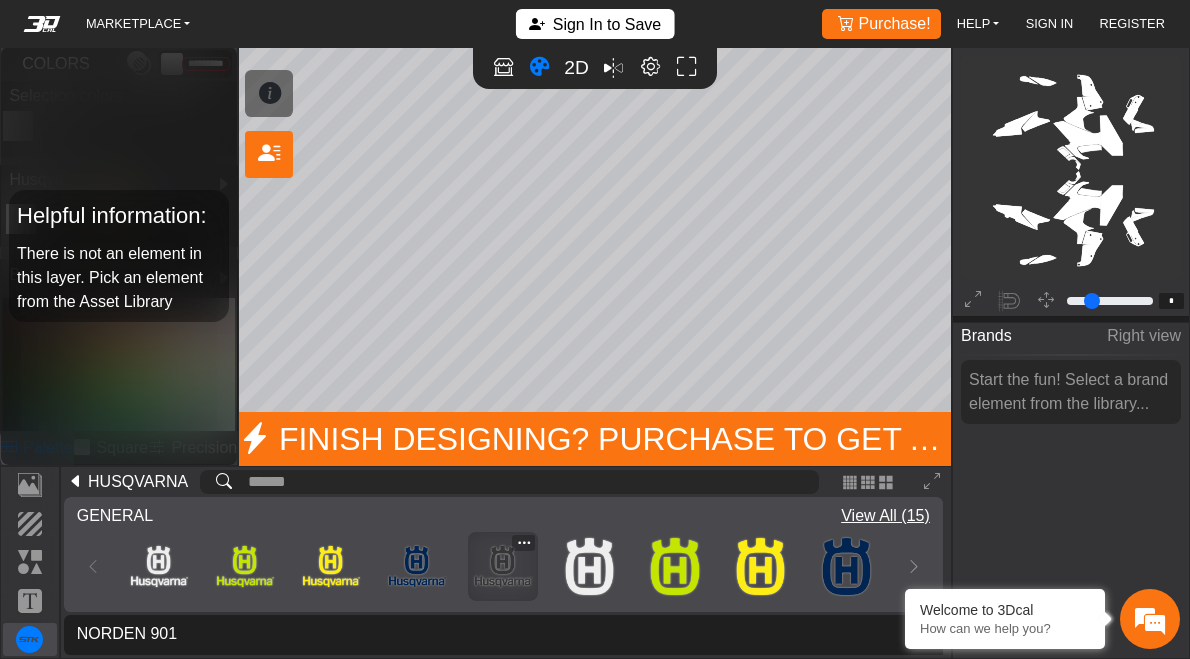 click at bounding box center (503, 566) 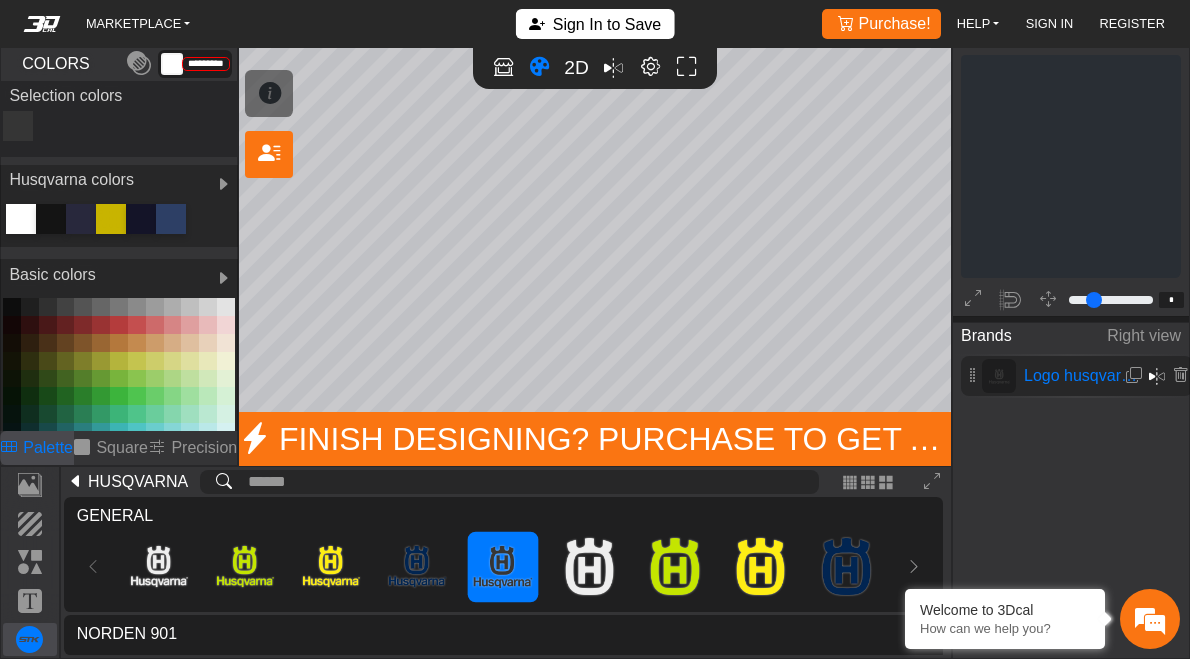 type on "**" 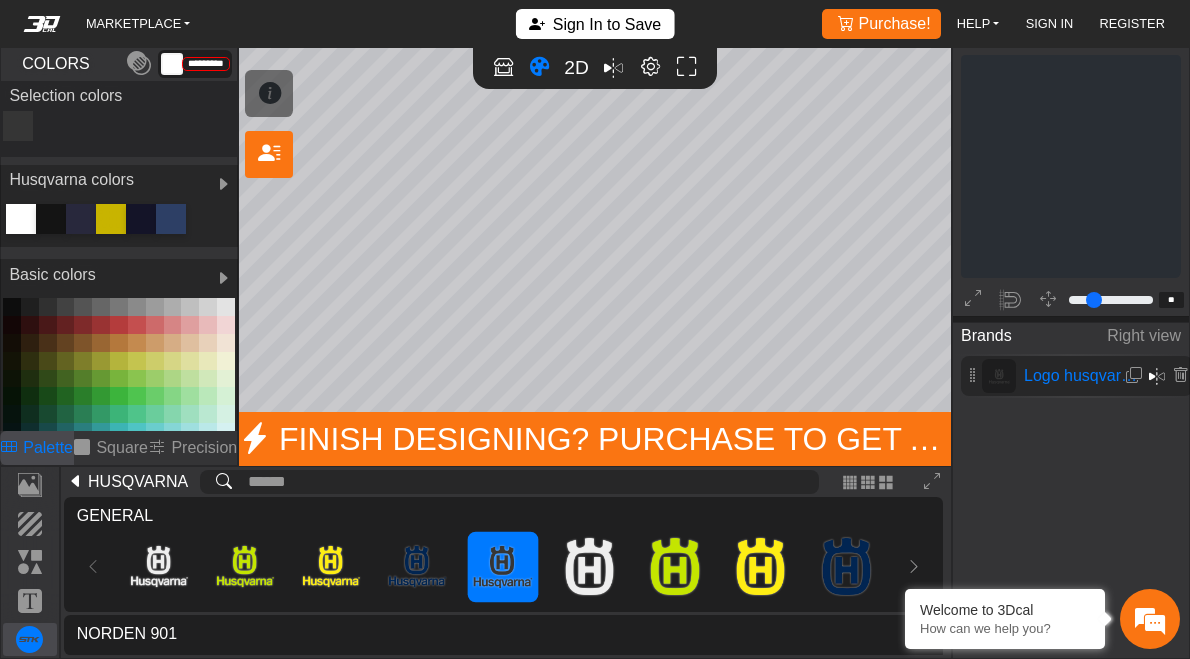 type on "*********" 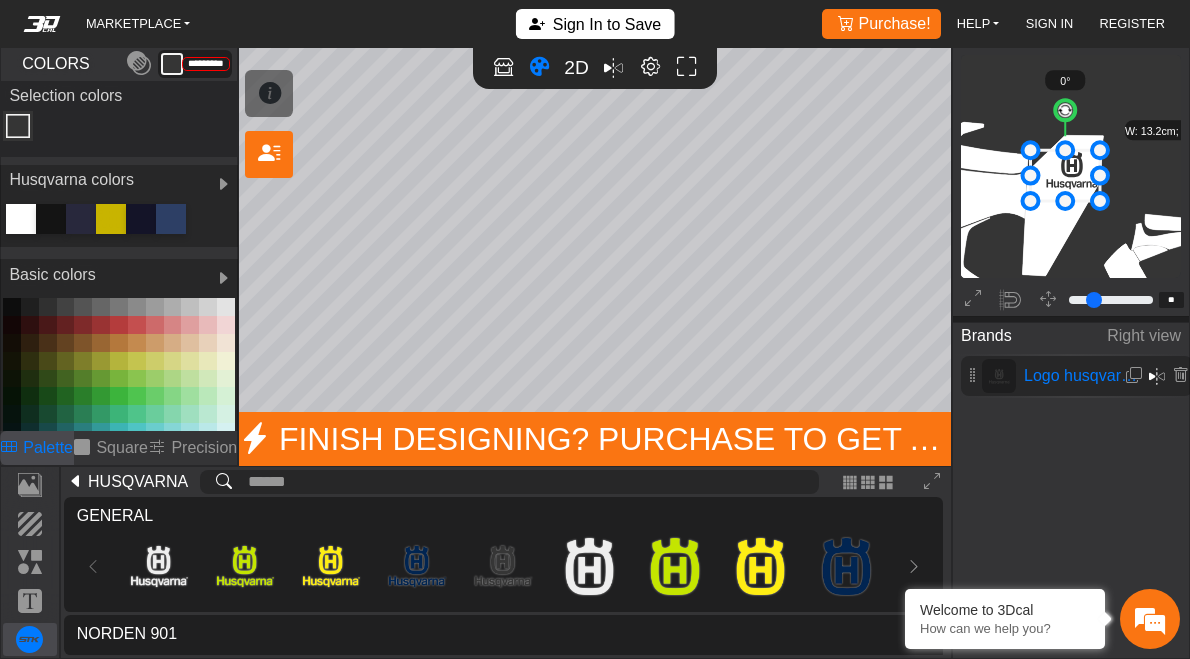 drag, startPoint x: 1048, startPoint y: 190, endPoint x: 1032, endPoint y: 214, distance: 28.84441 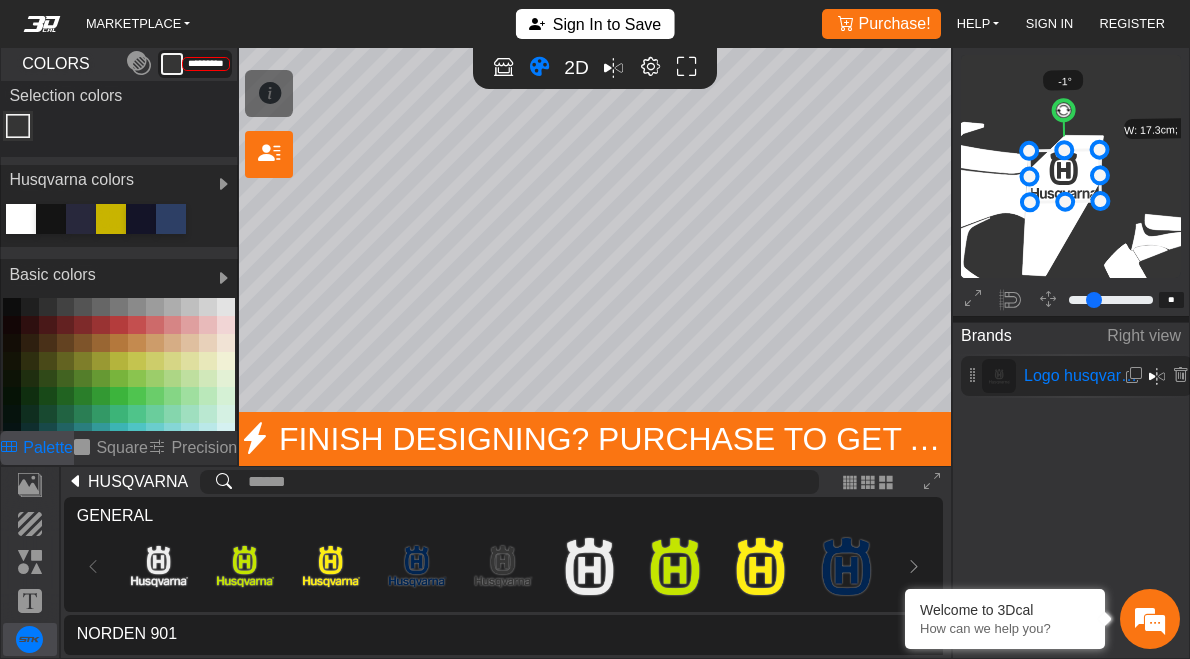 click 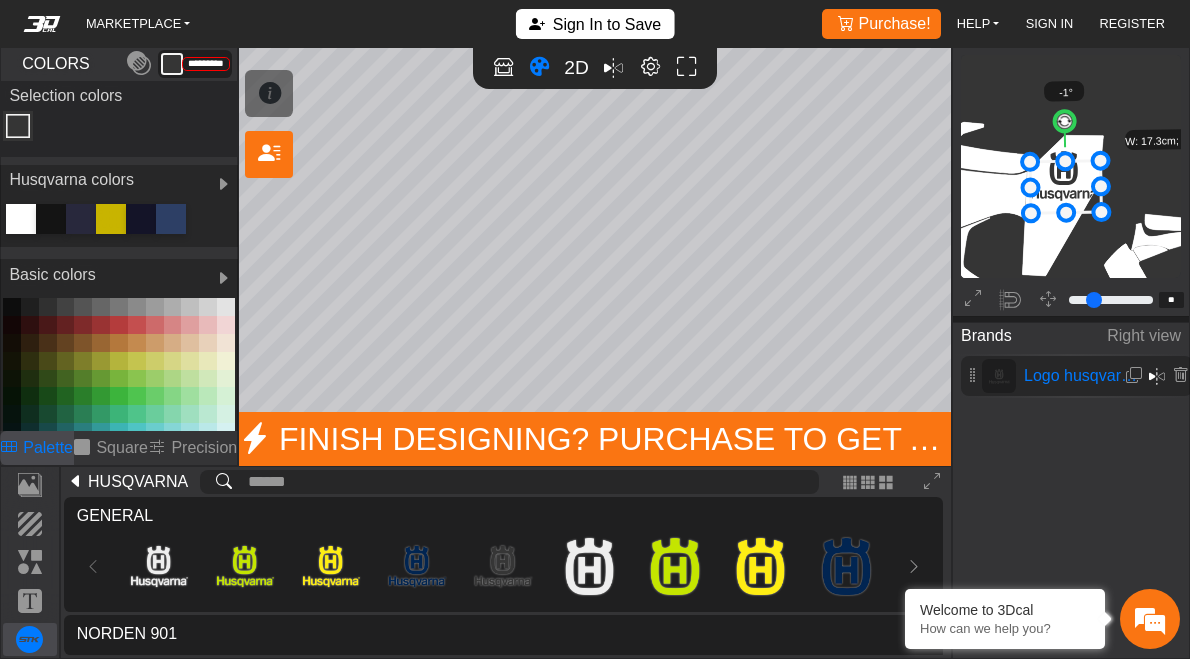 drag, startPoint x: 1068, startPoint y: 166, endPoint x: 1069, endPoint y: 177, distance: 11.045361 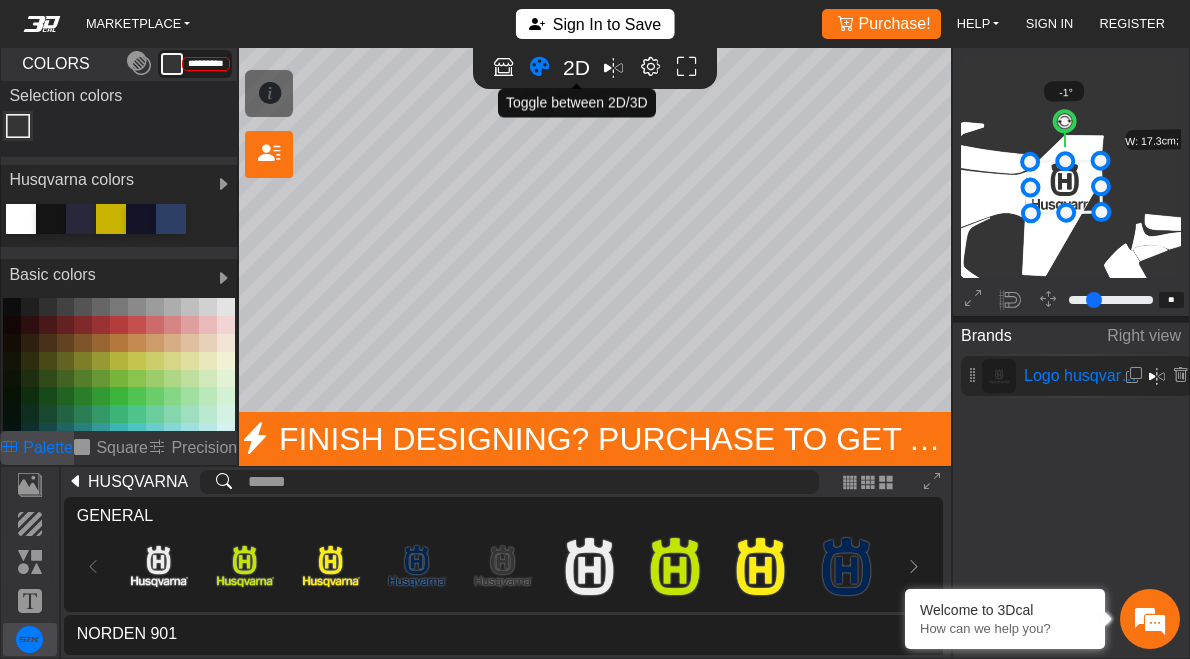click on "2D" at bounding box center (576, 67) 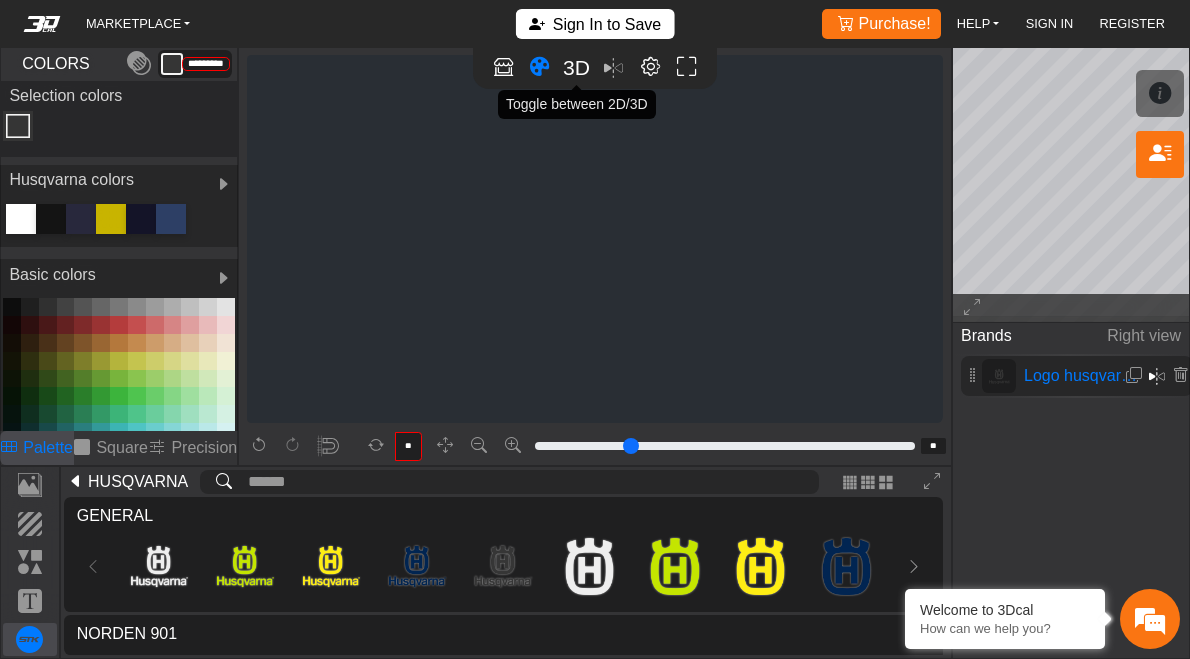 scroll, scrollTop: 2177, scrollLeft: 2056, axis: both 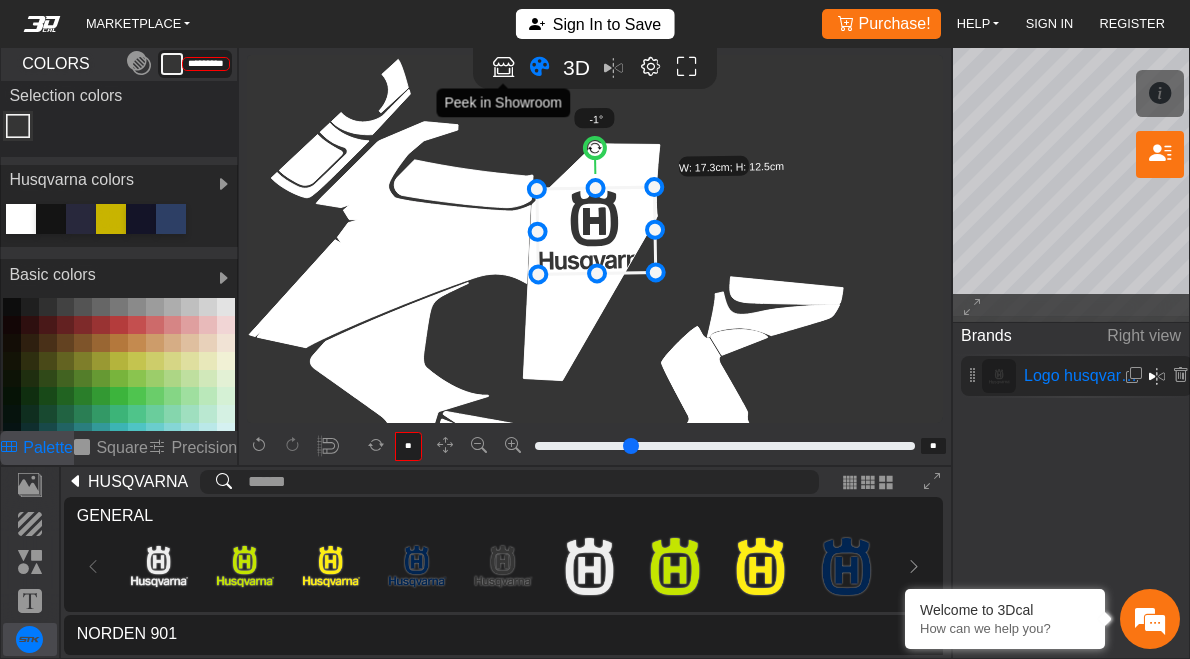 click at bounding box center (503, 67) 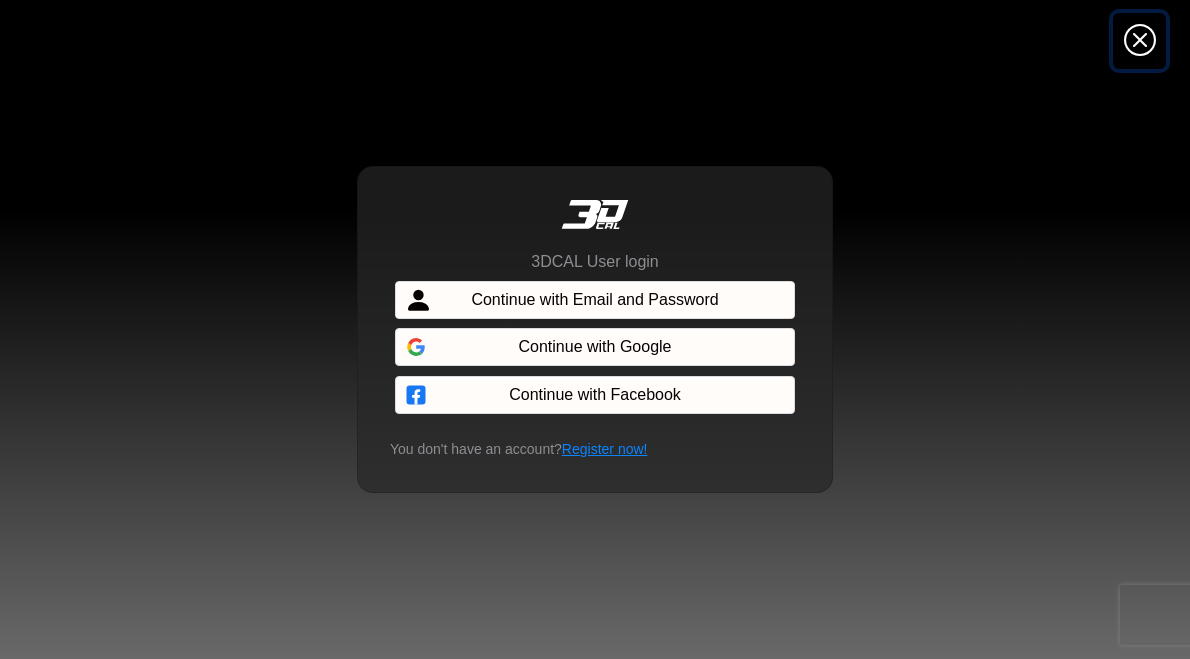 click at bounding box center [1140, 41] 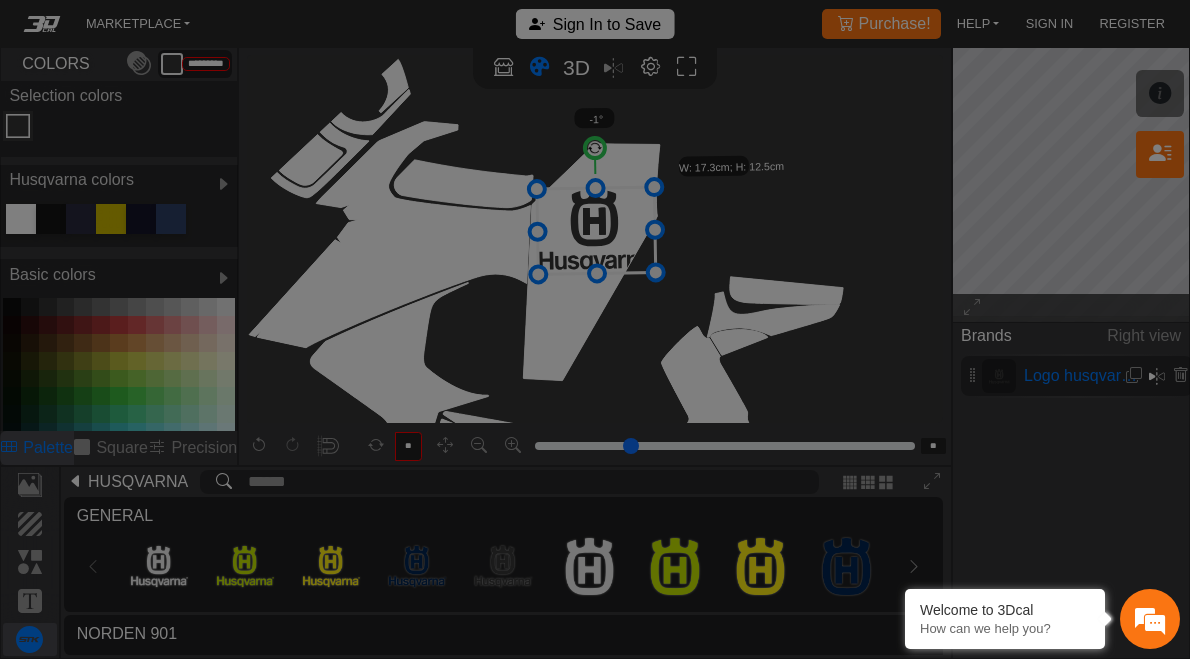 scroll, scrollTop: 0, scrollLeft: 0, axis: both 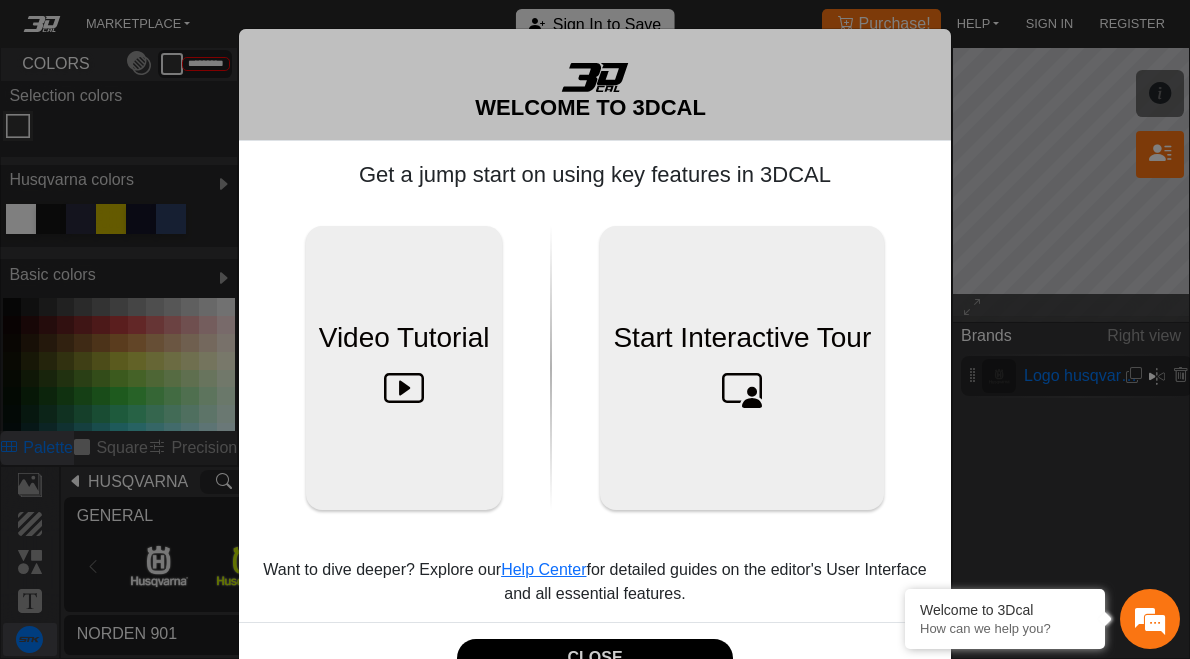 click on "WELCOME TO 3DCAL Get a jump start on using key features in 3DCAL Video Tutorial Start Interactive Tour  Want to dive deeper? Explore our  Help Center  for detailed guides on the editor's User Interface and all essential features.  CLOSE" at bounding box center [595, 329] 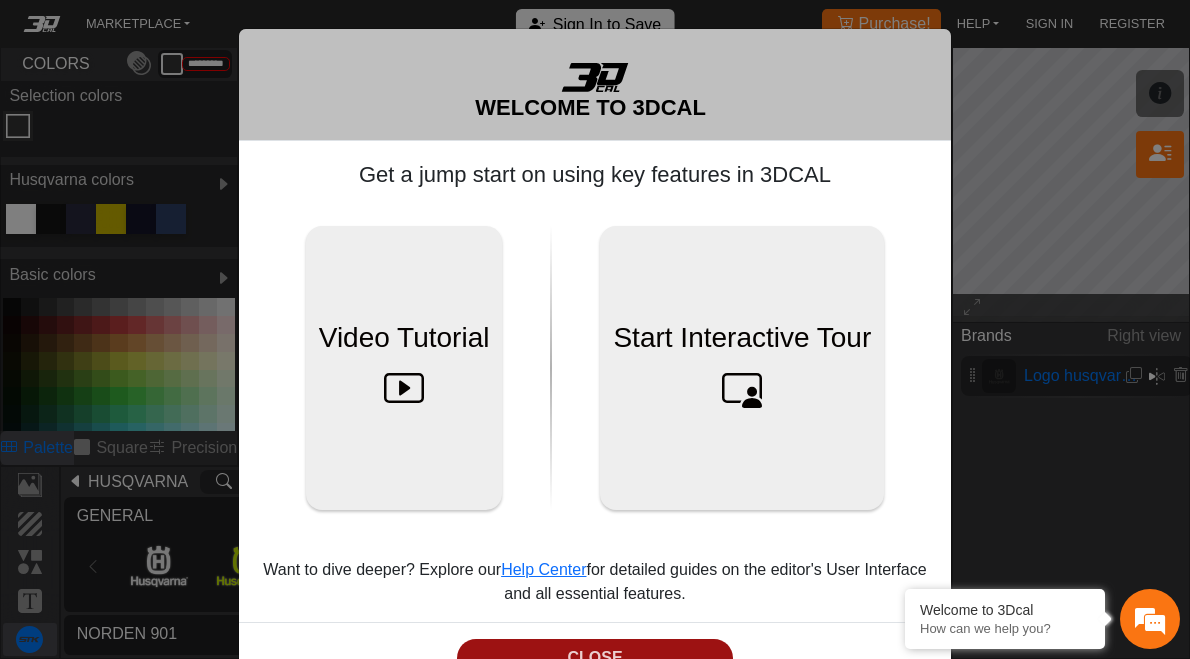 click on "CLOSE" at bounding box center [594, 658] 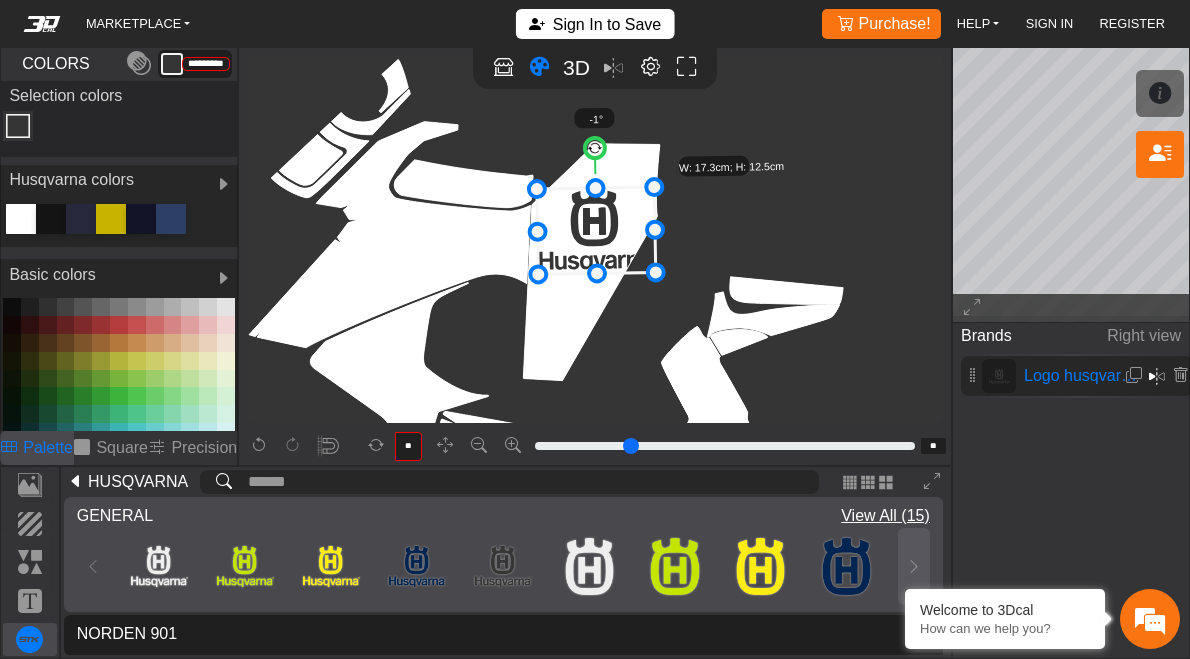 click at bounding box center [914, 566] 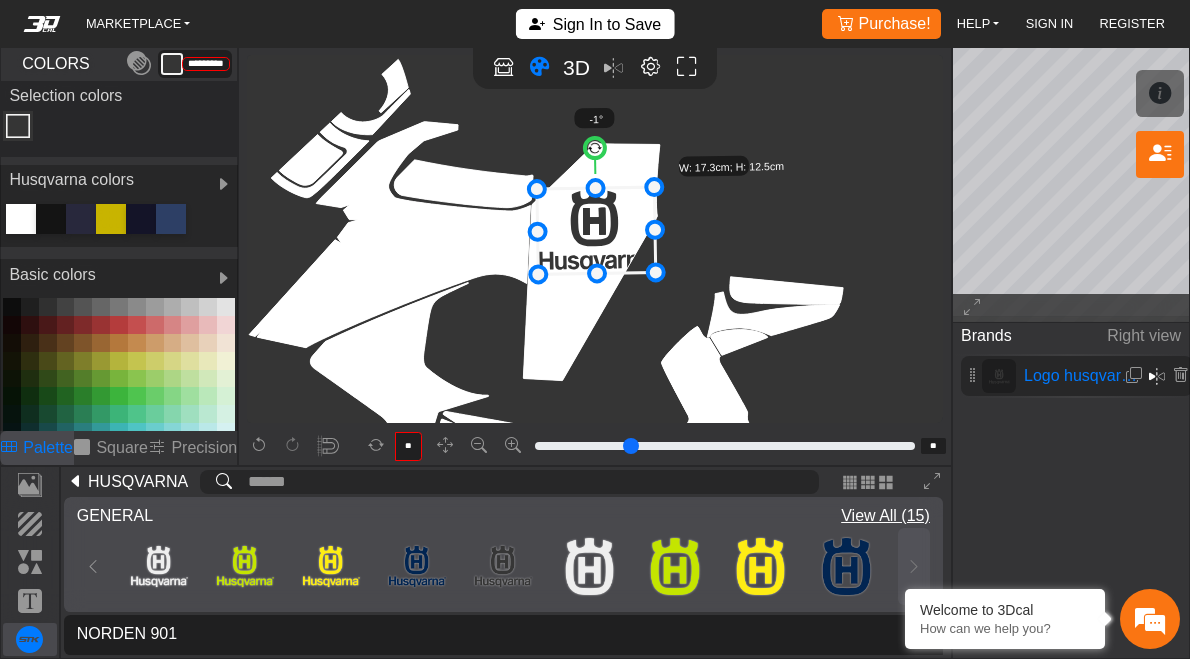 click on "Loading... Loading... Loading... Loading... Loading... Loading... Loading... Loading... Loading..." at bounding box center (503, 566) 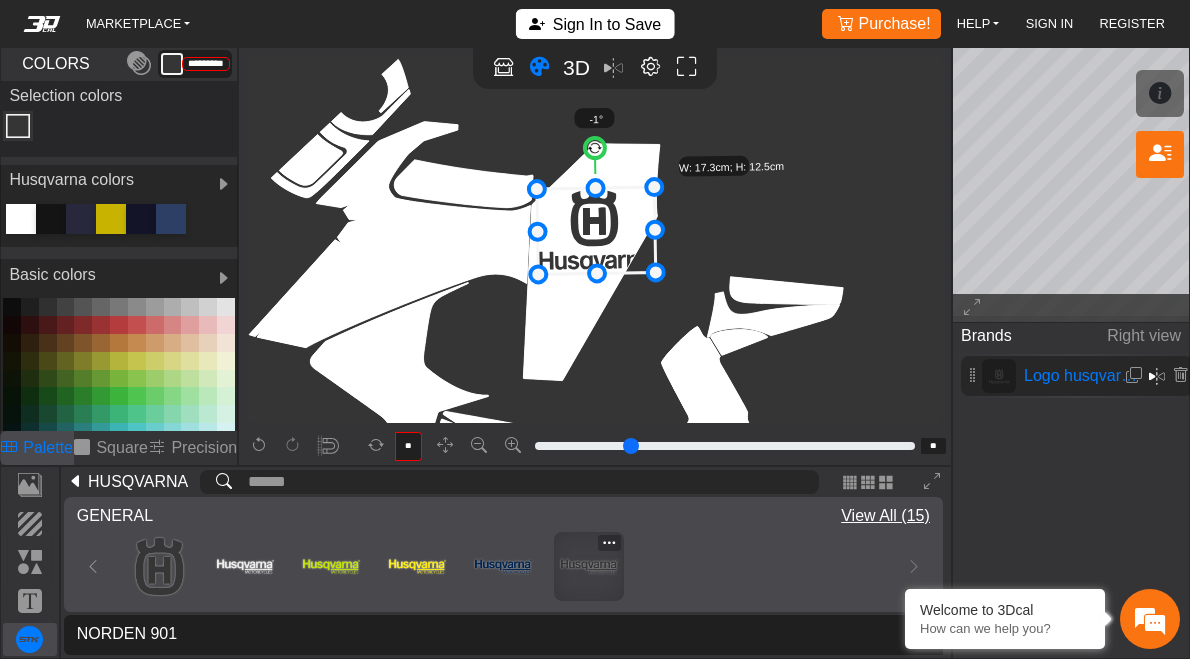 click at bounding box center [589, 566] 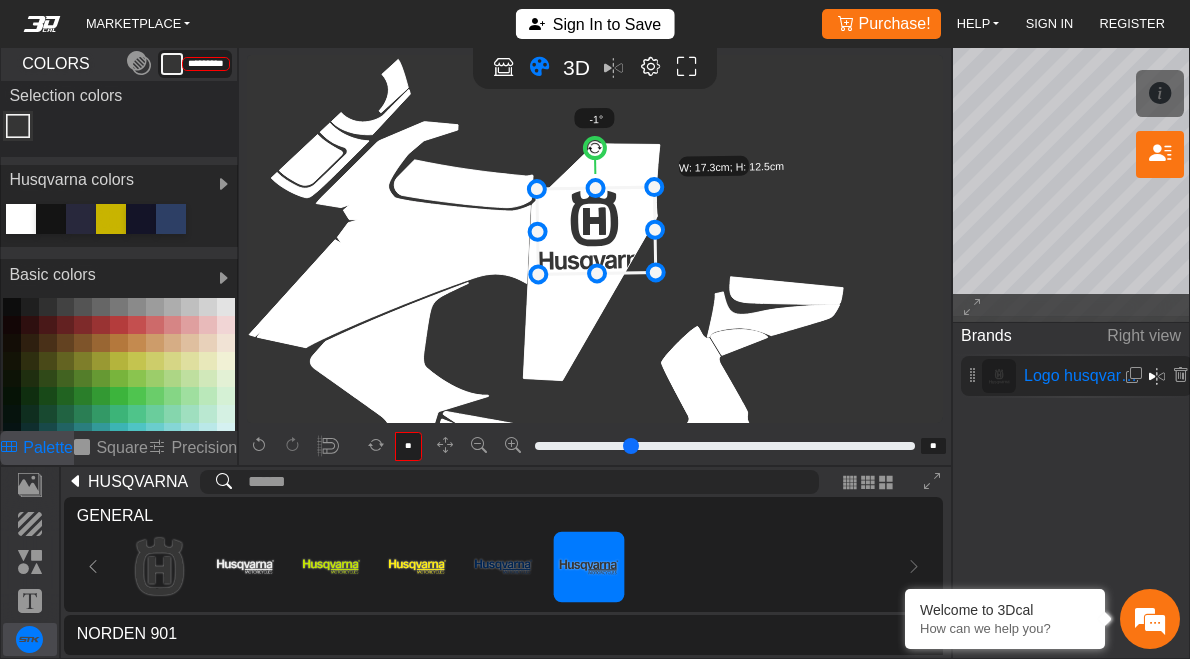 click on "Brands Right view
Logo husqvarna 5" at bounding box center (1071, 453) 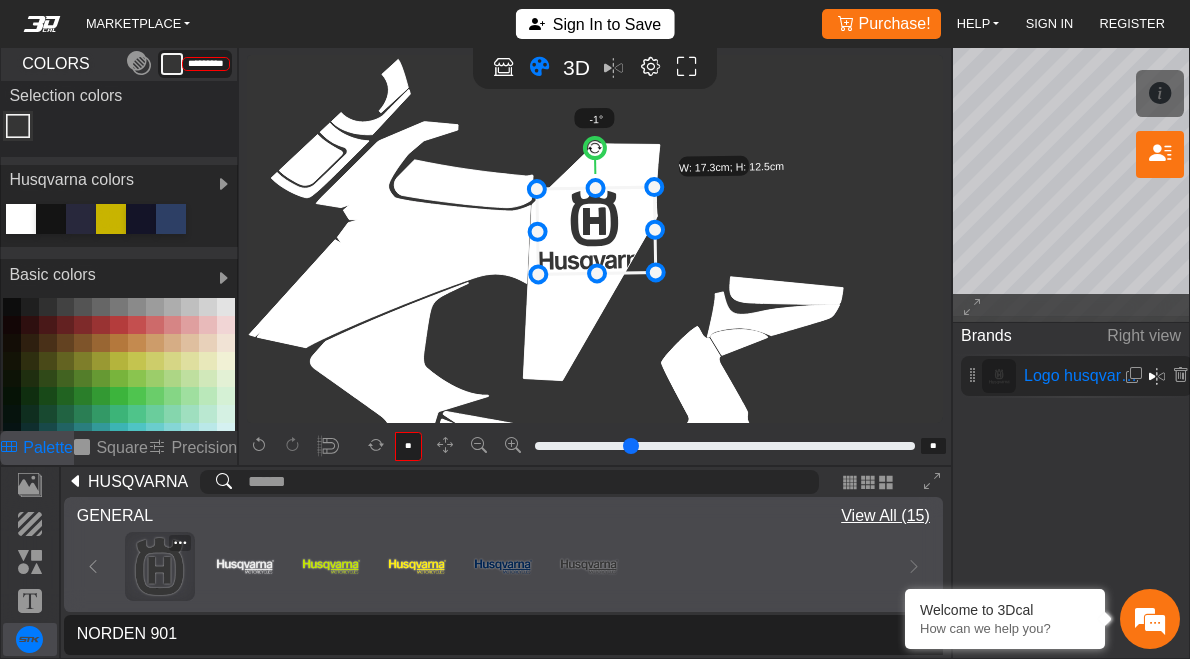 click at bounding box center (159, 566) 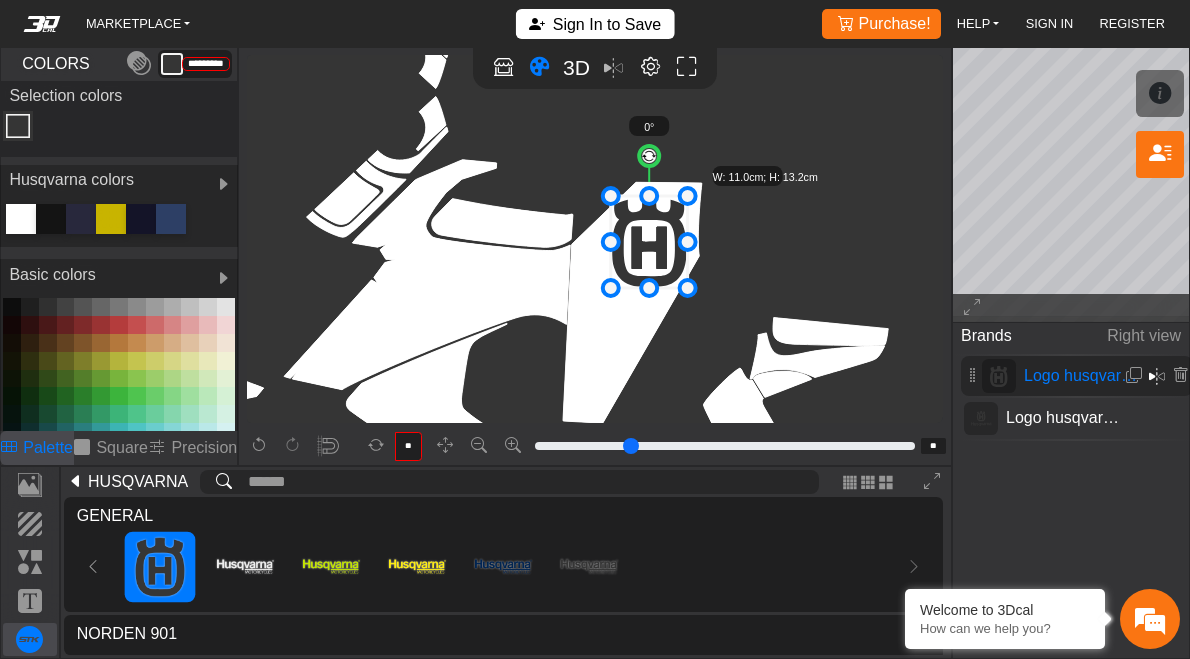 type on "*" 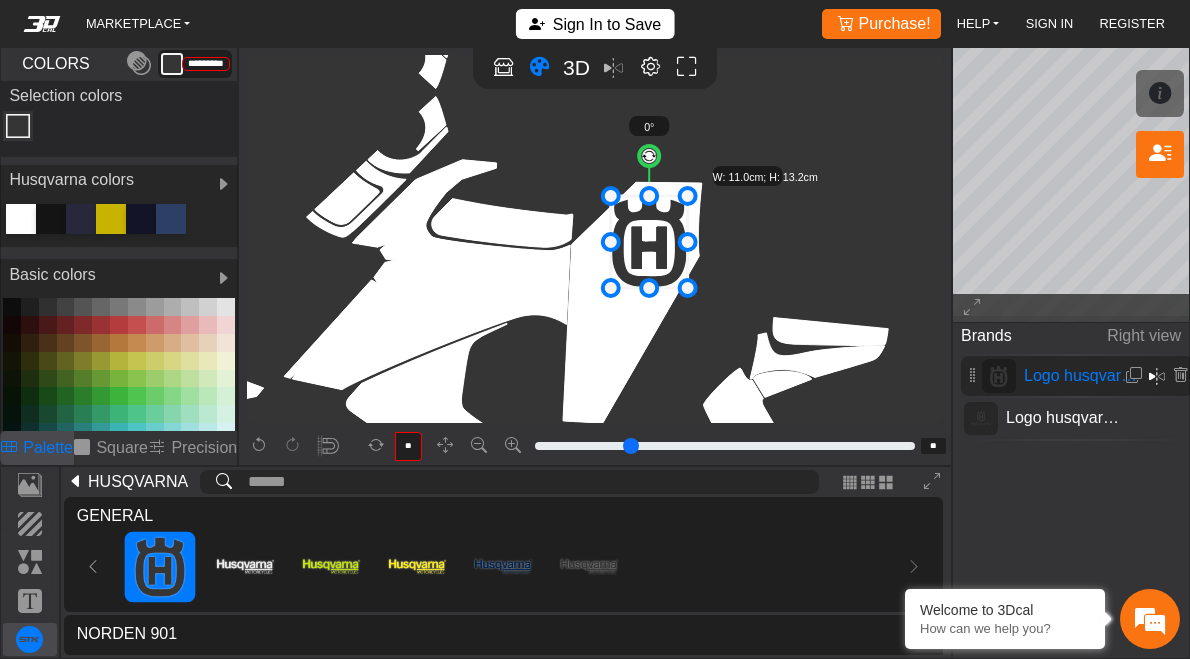 type on "**" 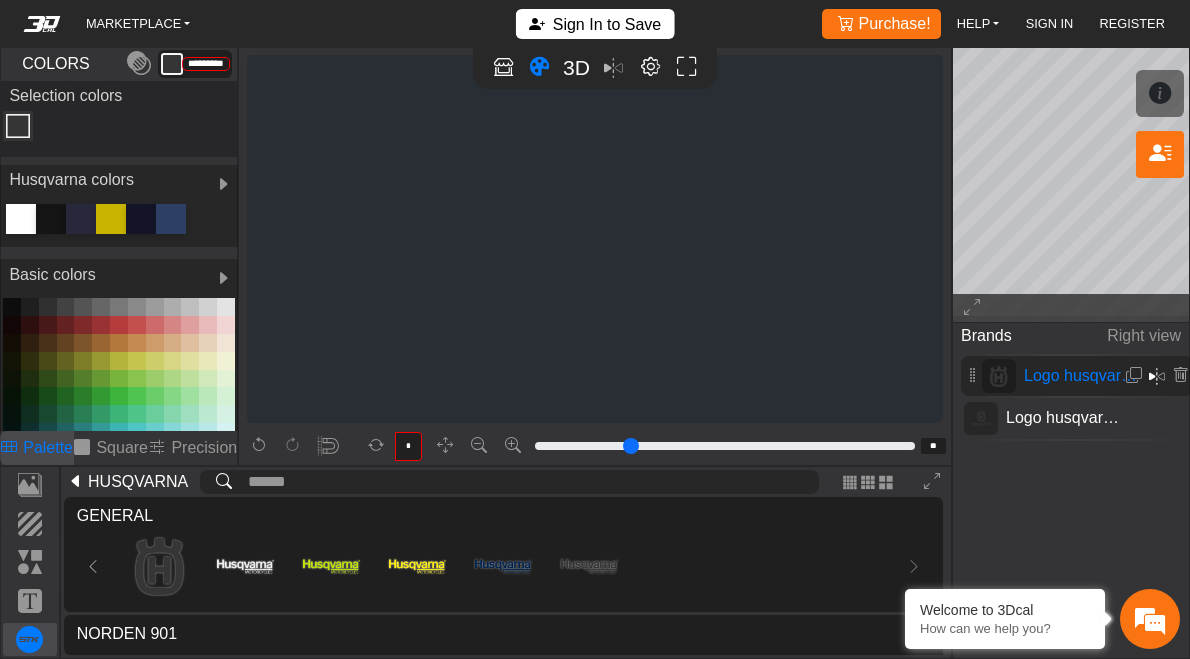 scroll, scrollTop: 0, scrollLeft: 2108, axis: horizontal 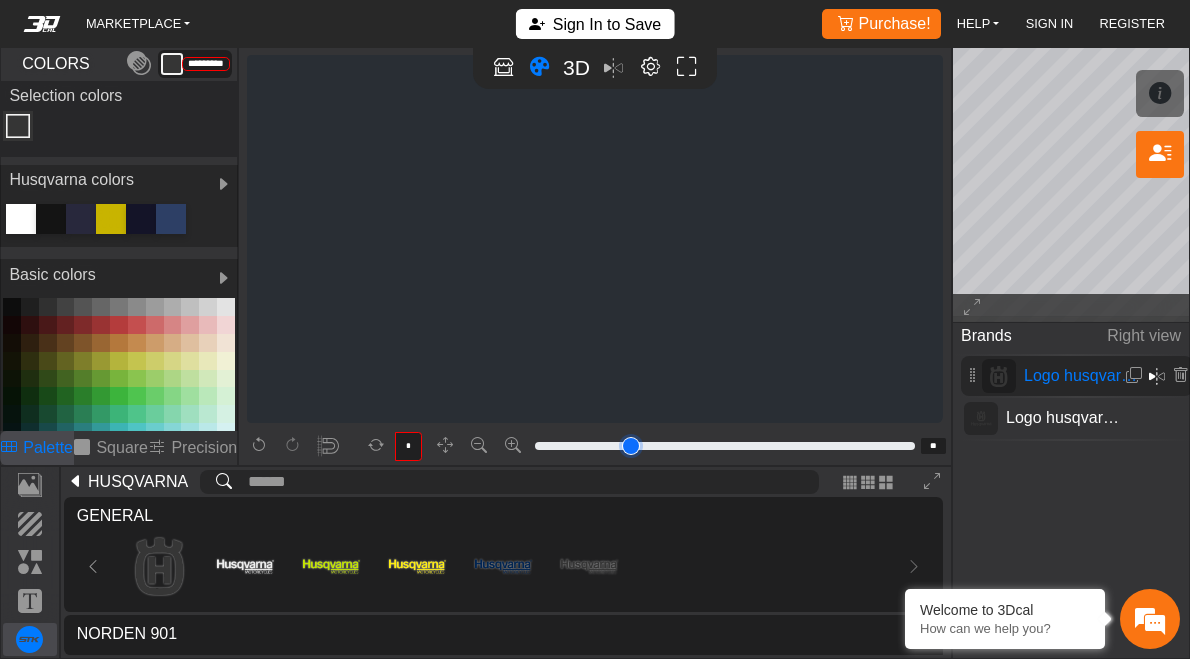 type on "**" 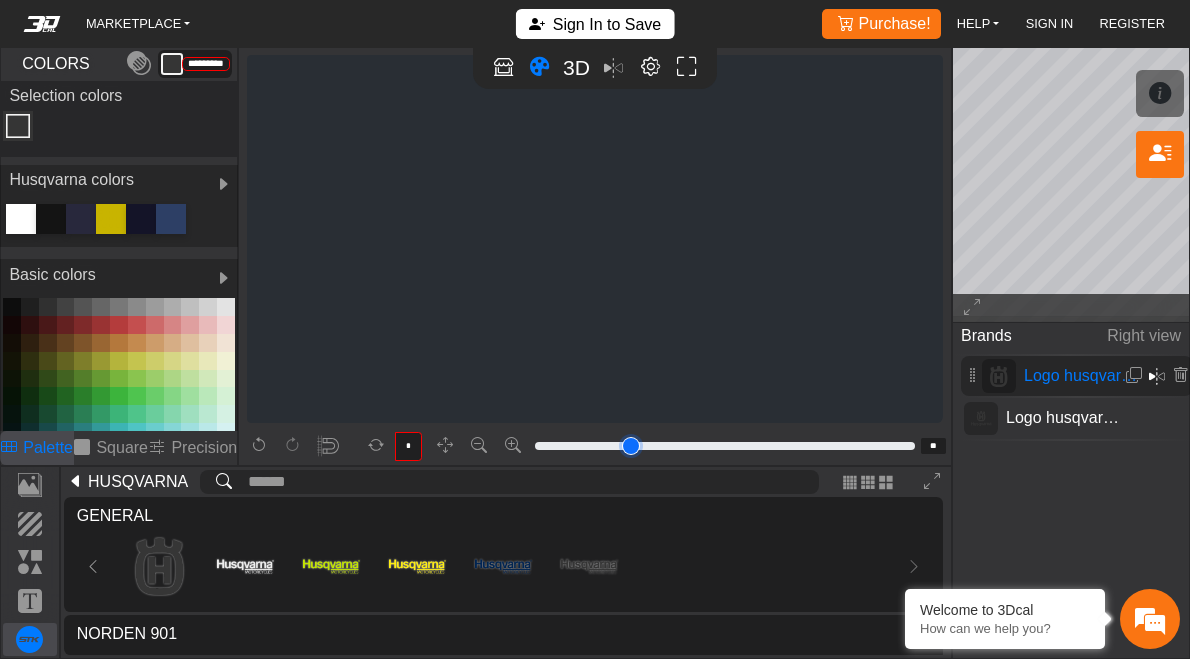 type on "**" 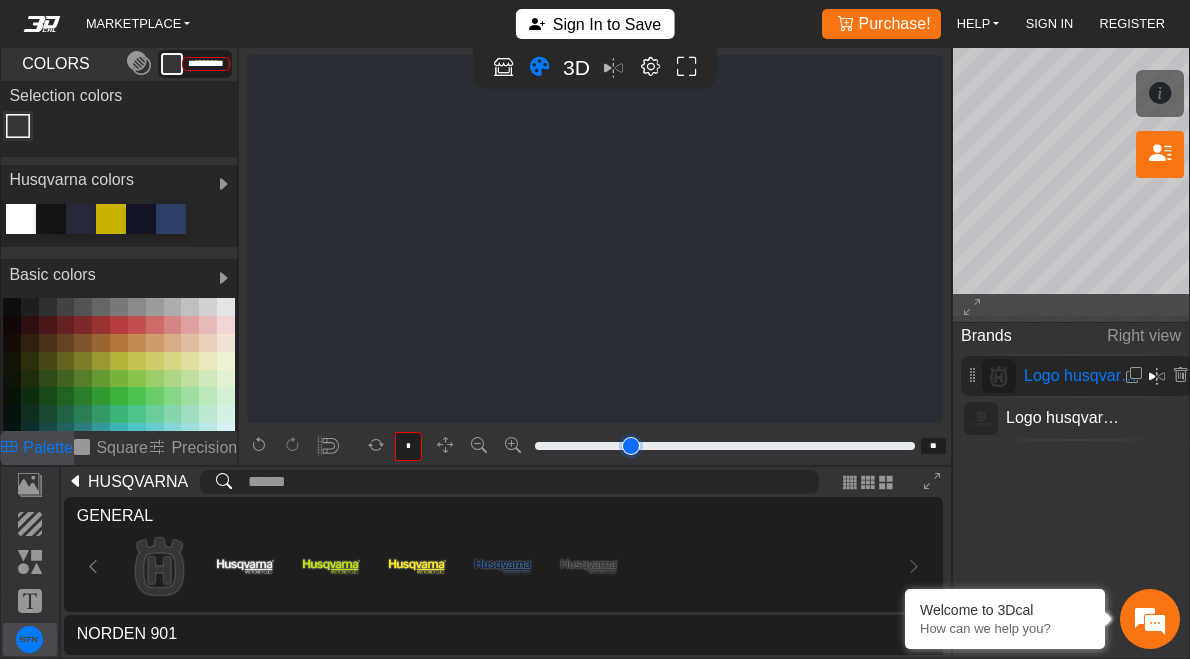 type on "**" 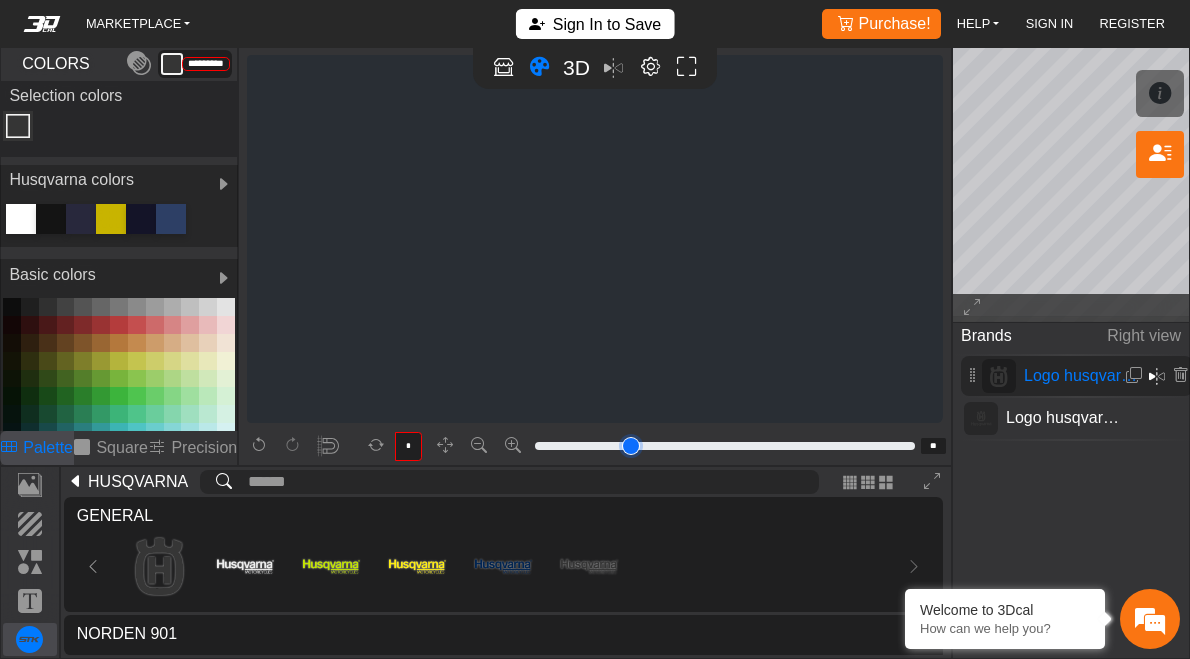 type on "**" 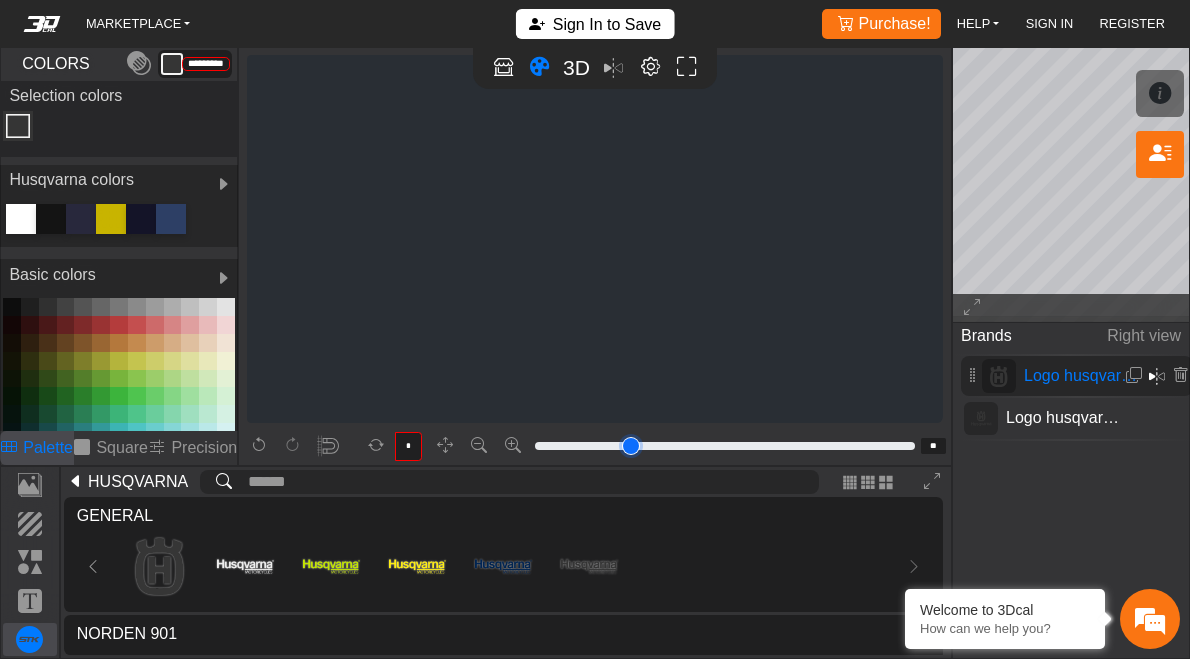 type on "**" 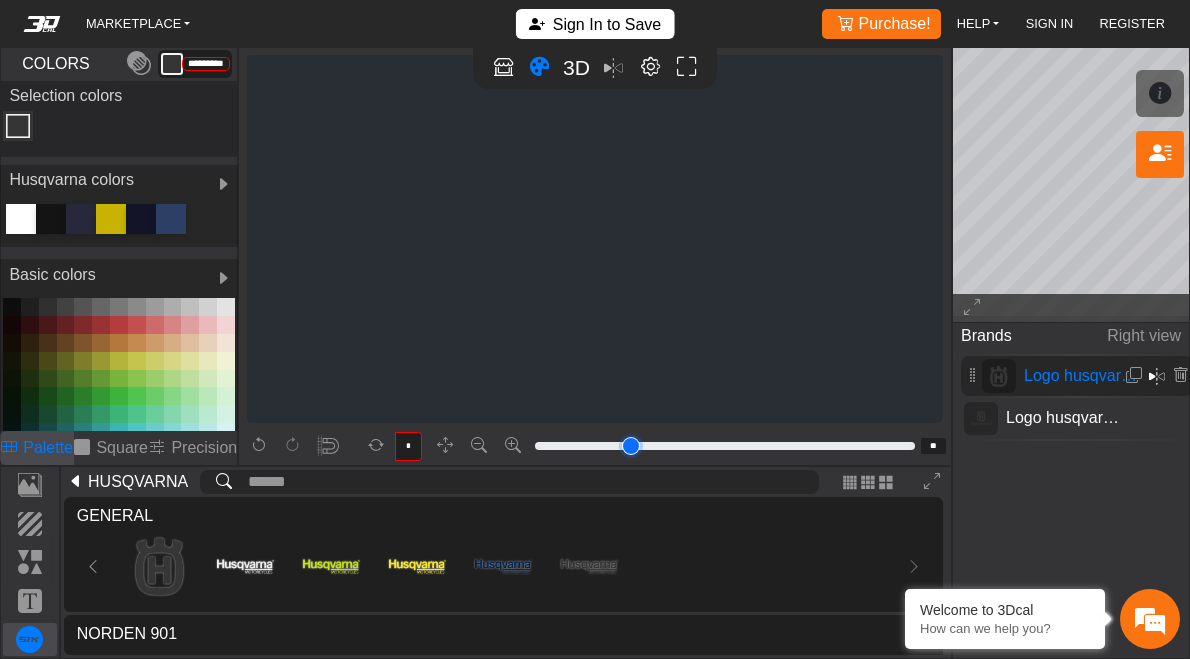 type on "**" 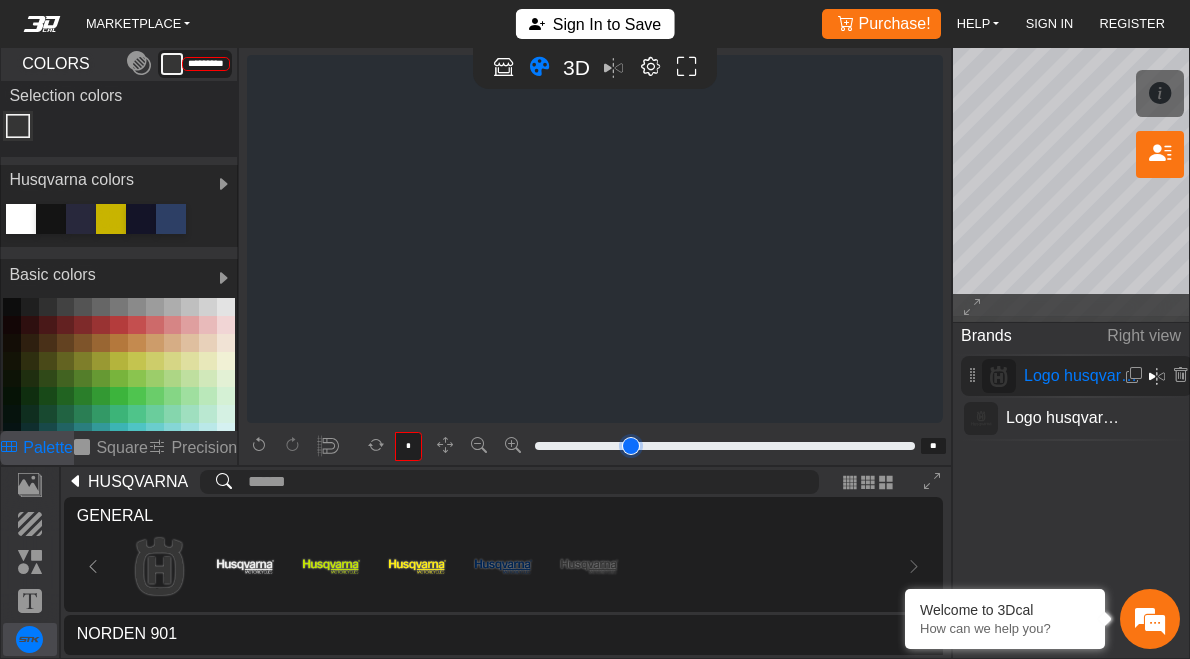 type on "**" 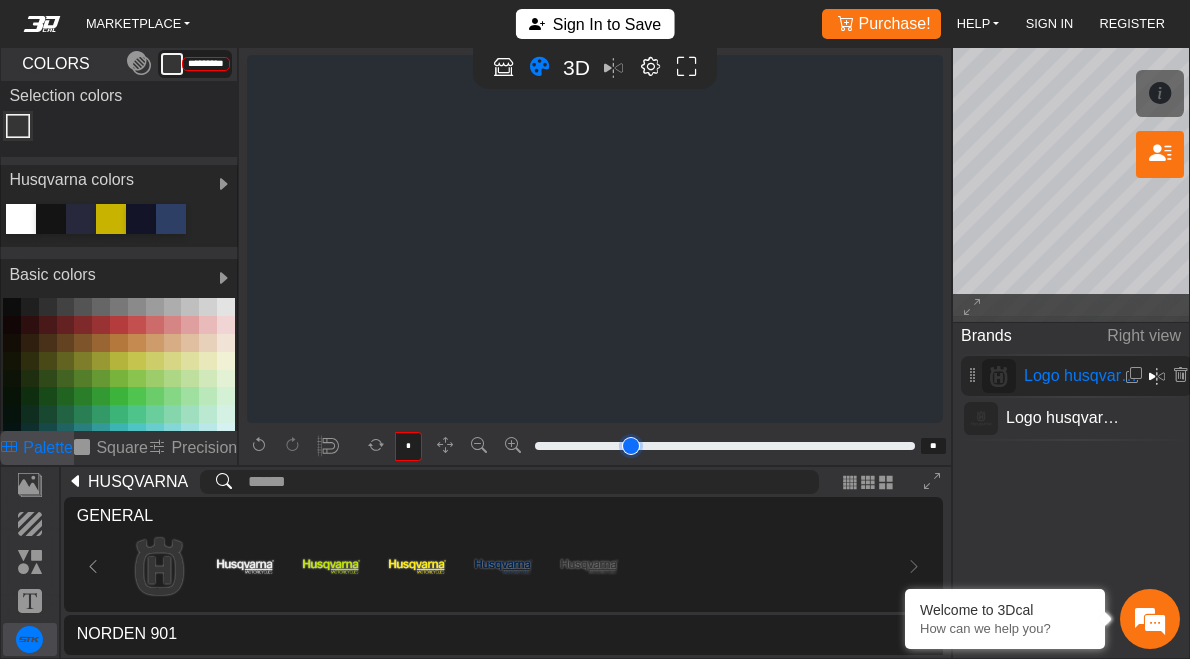 type on "**" 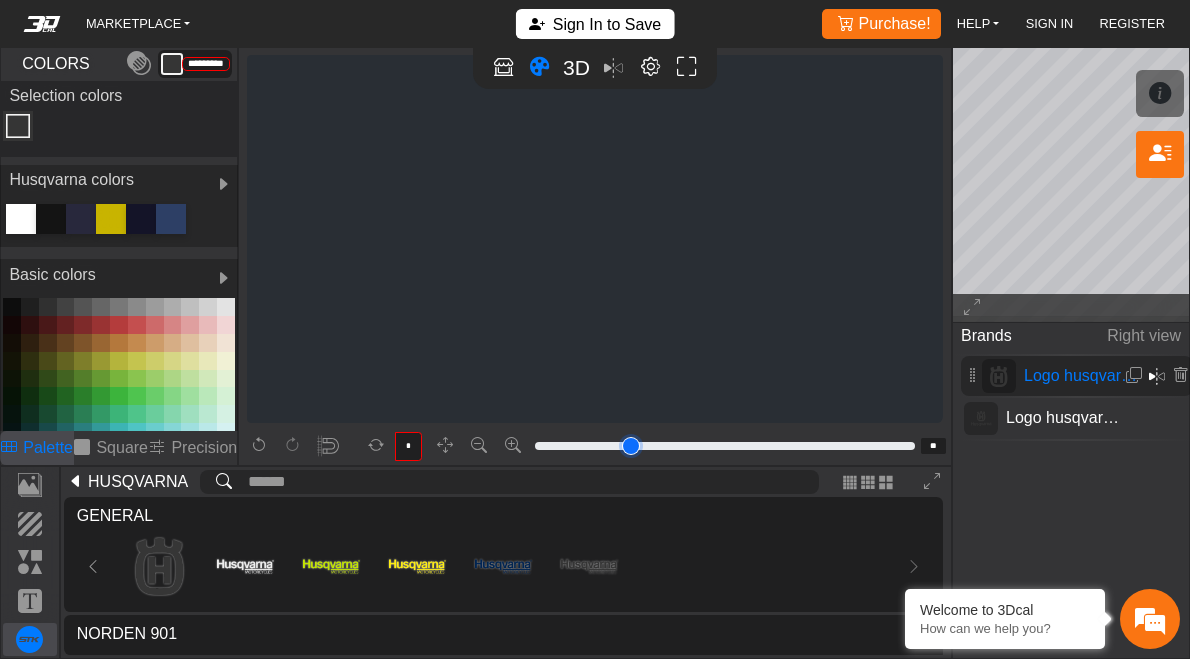 type on "**" 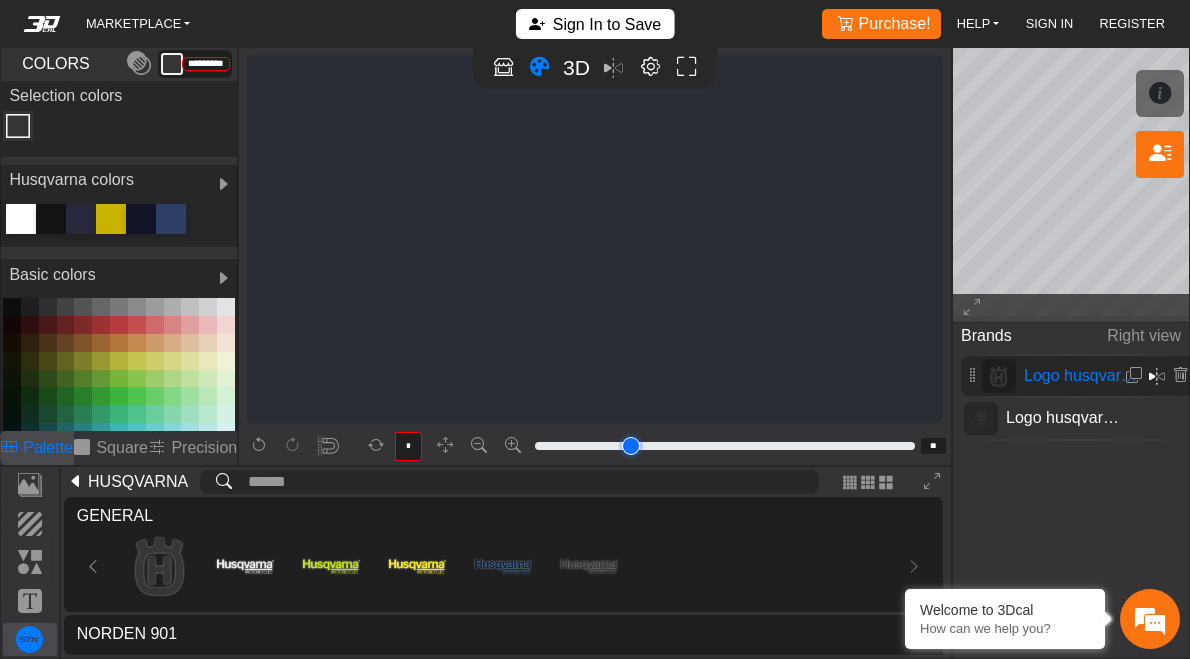 type on "**" 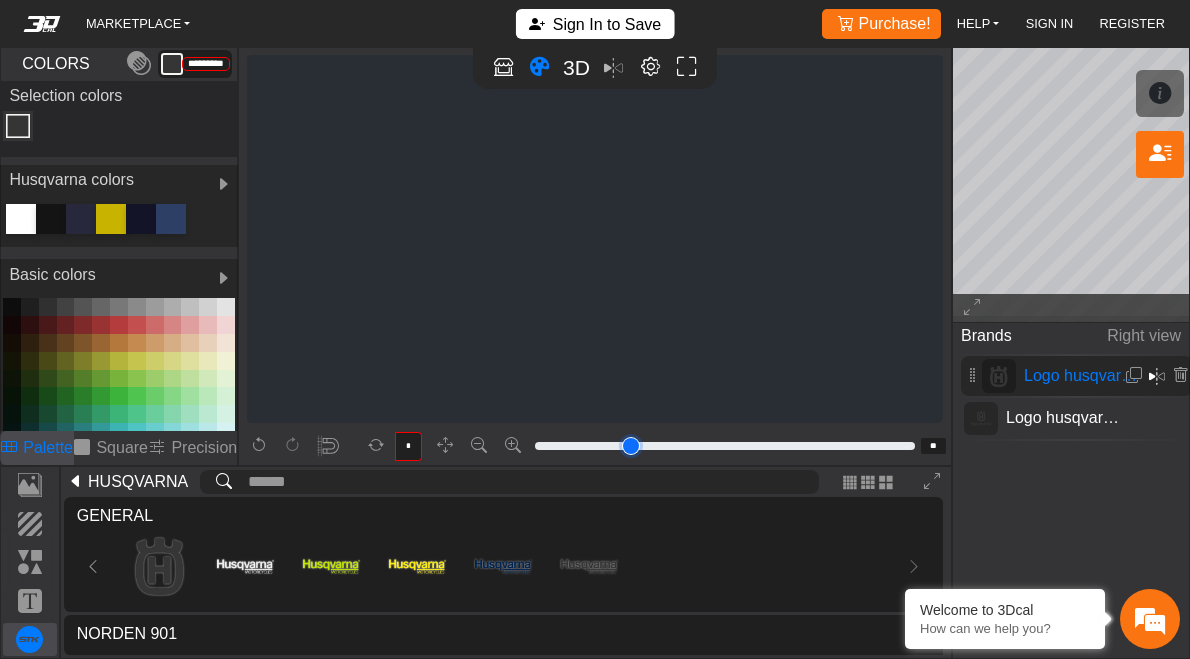 type on "**" 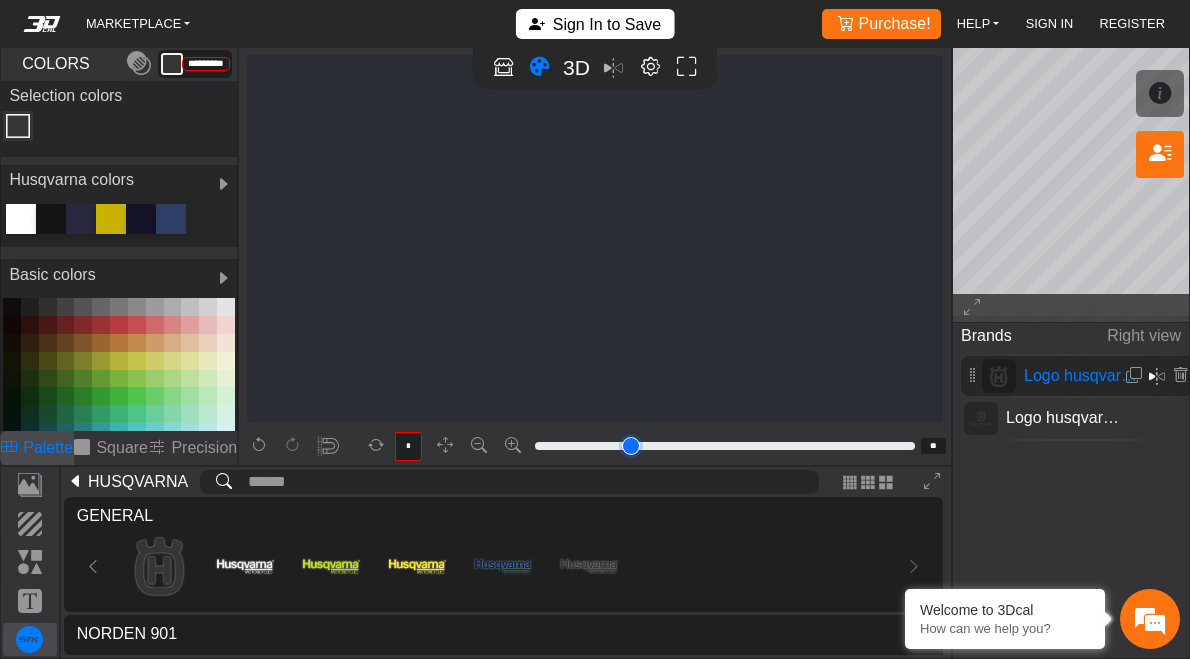 type on "**" 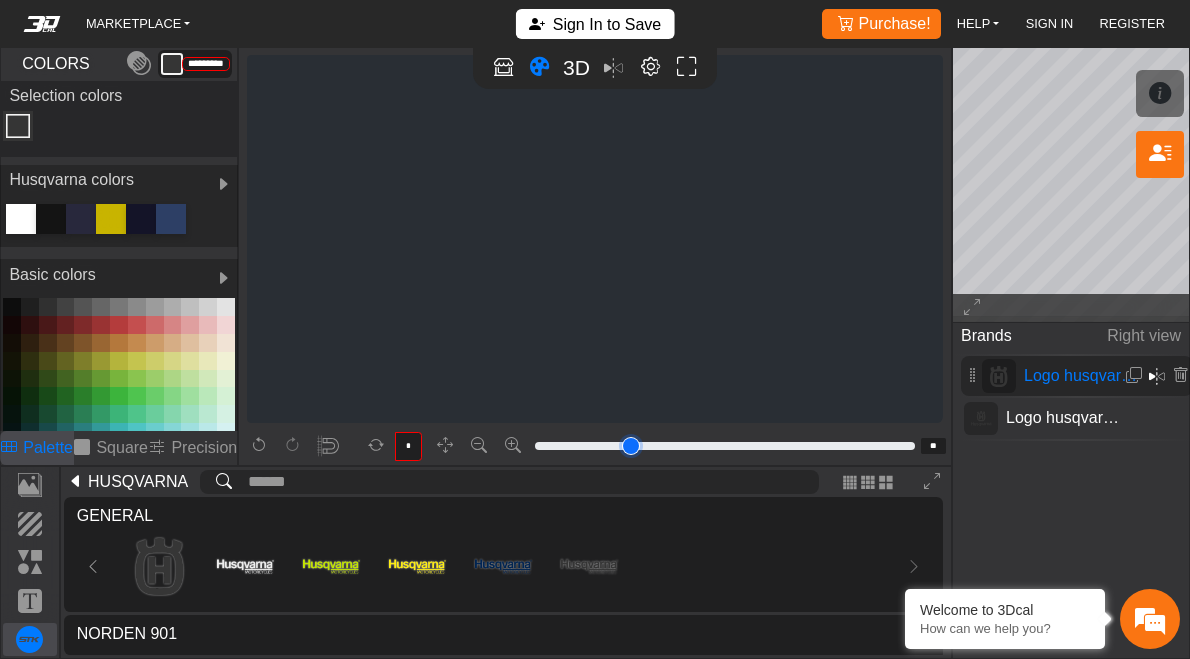 type on "*" 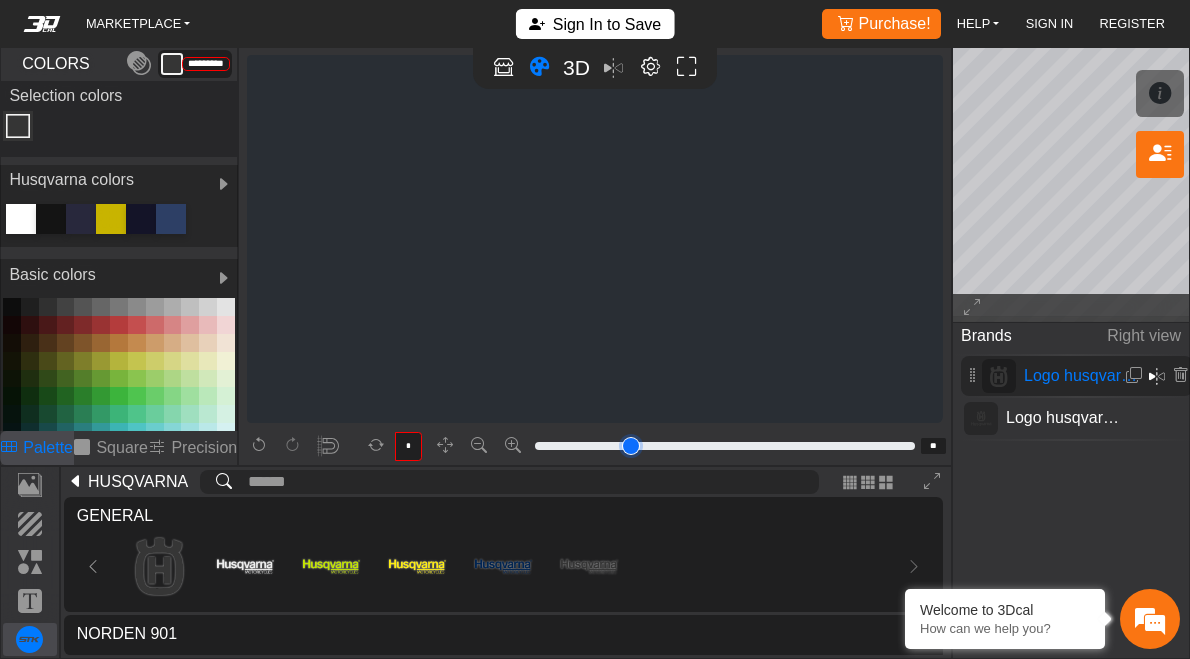 type on "*" 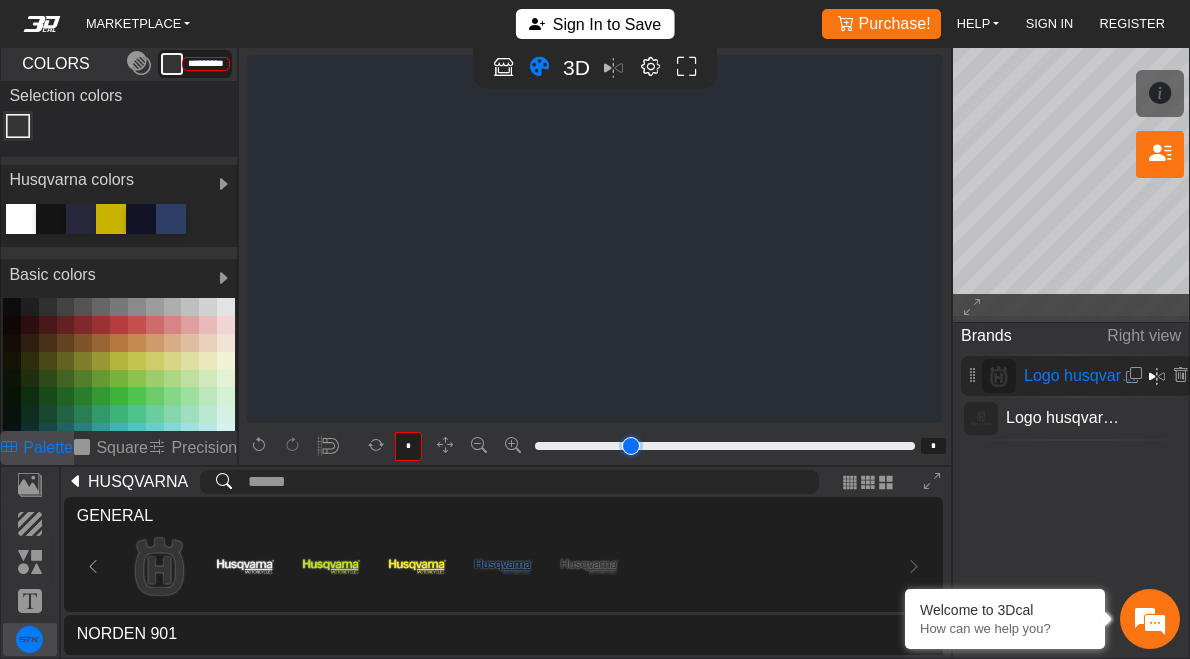 type on "*" 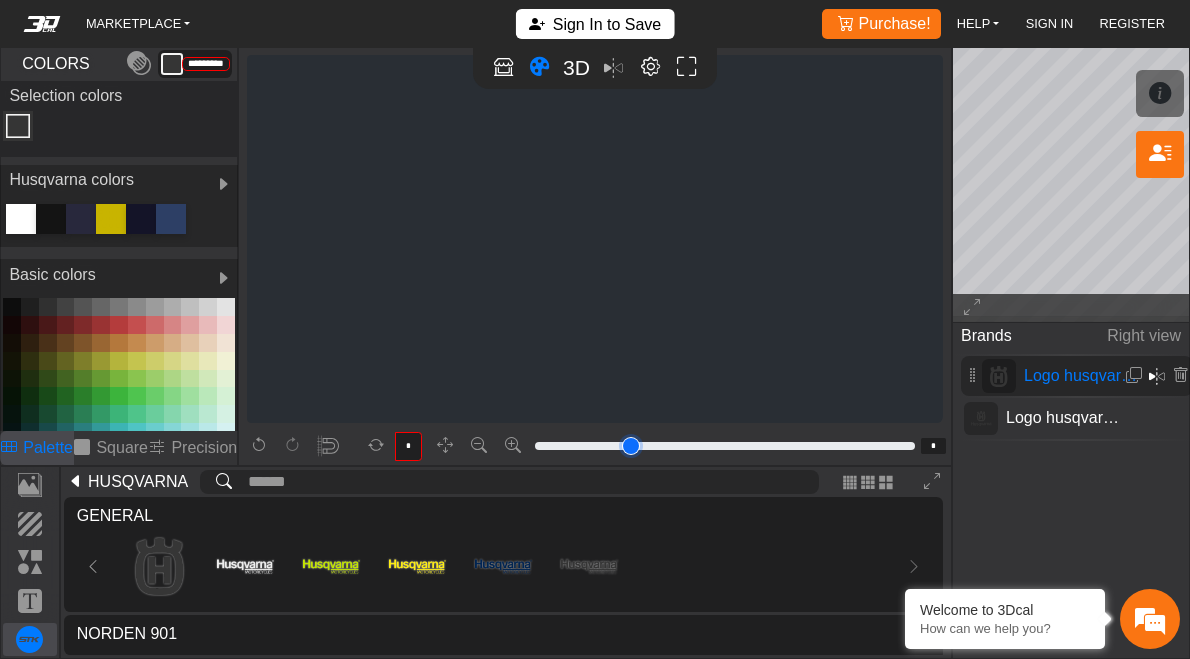type on "*" 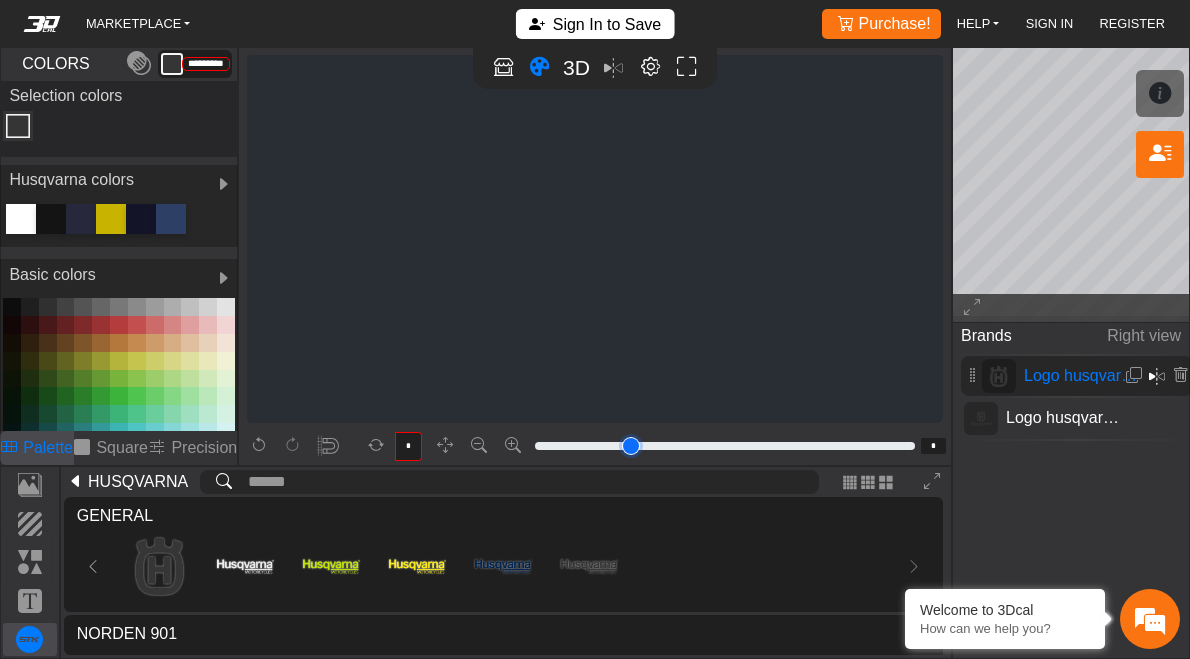 type on "*" 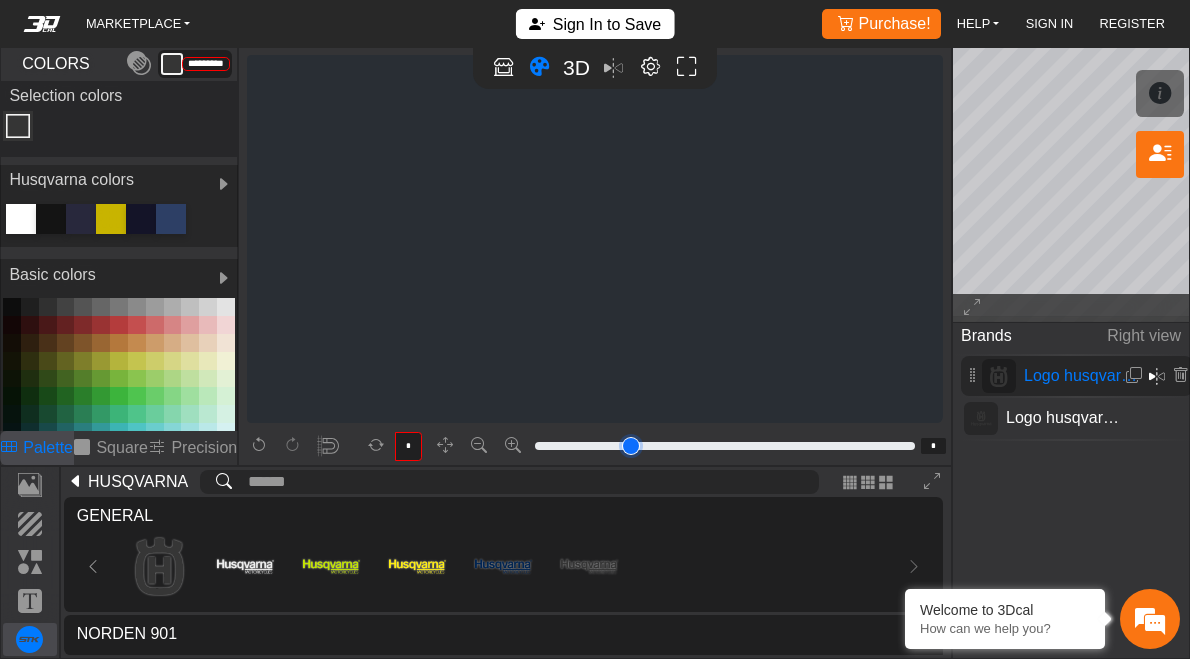 type on "*" 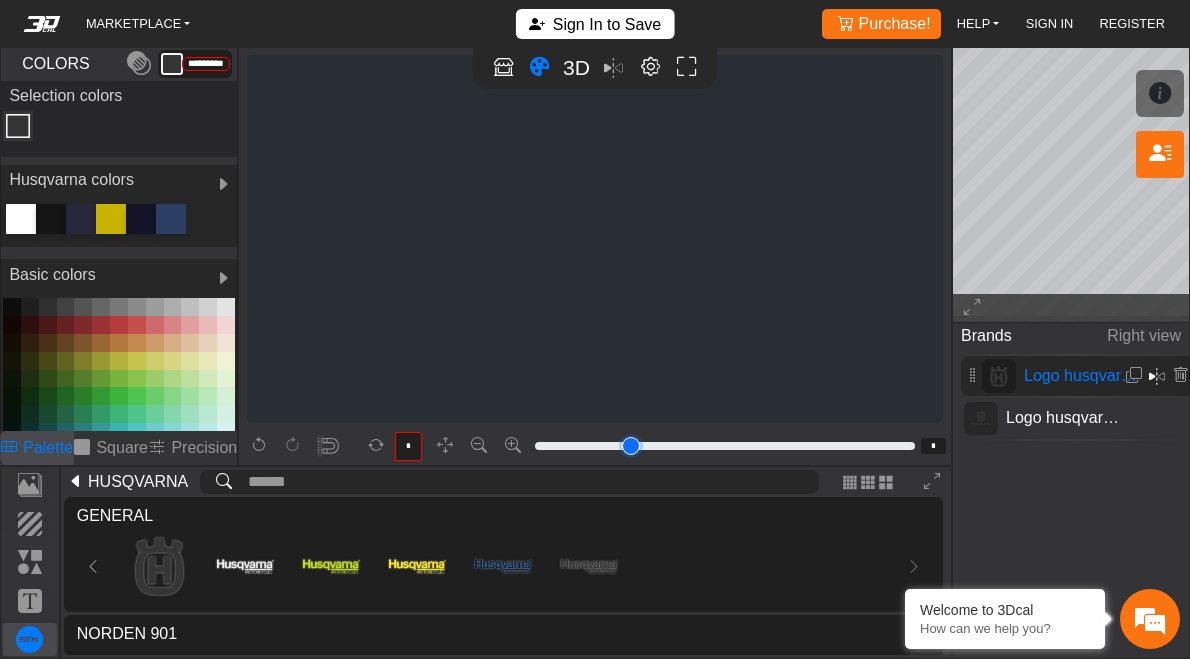 type on "*" 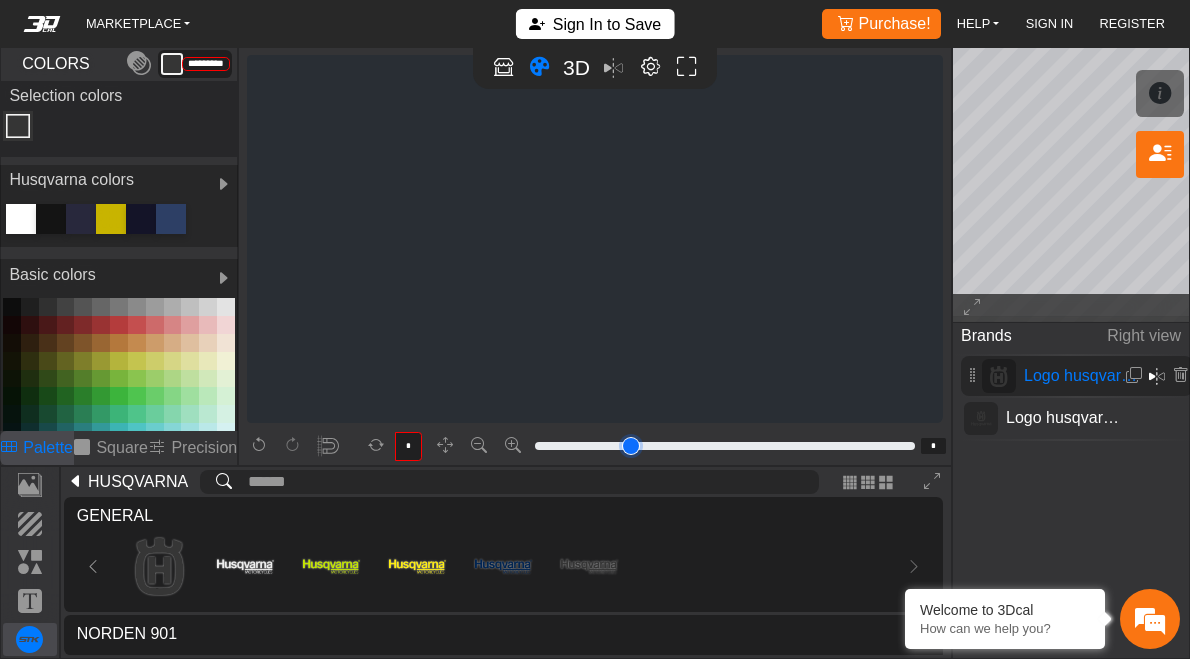 type on "*" 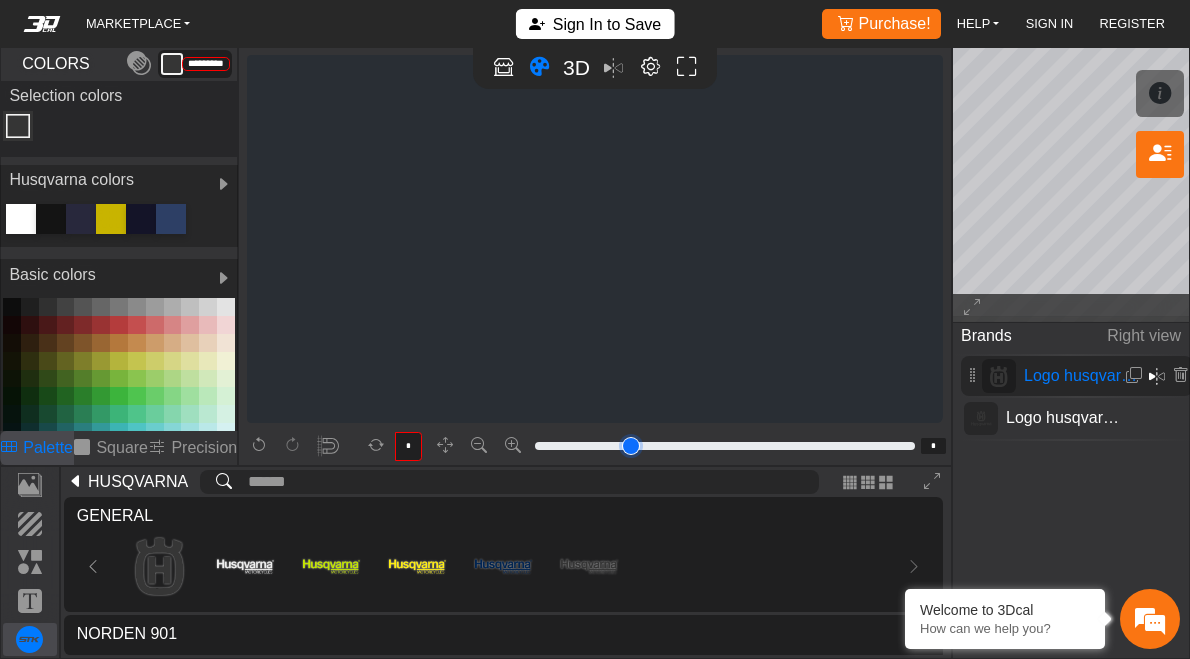 type on "*" 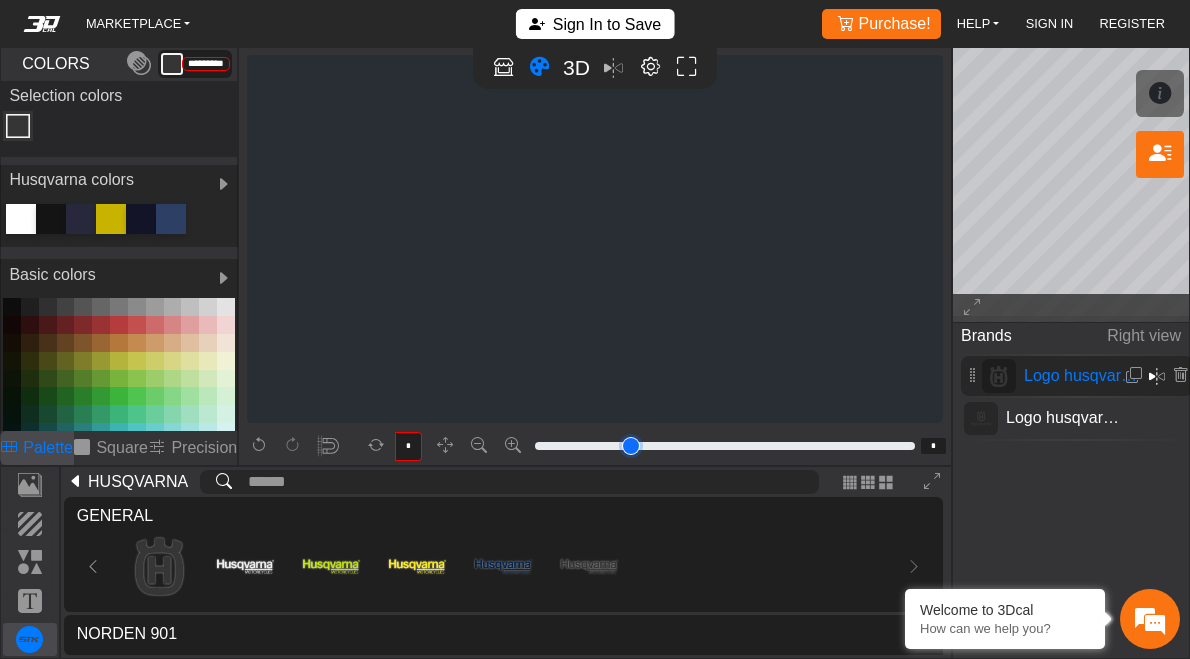 type on "*" 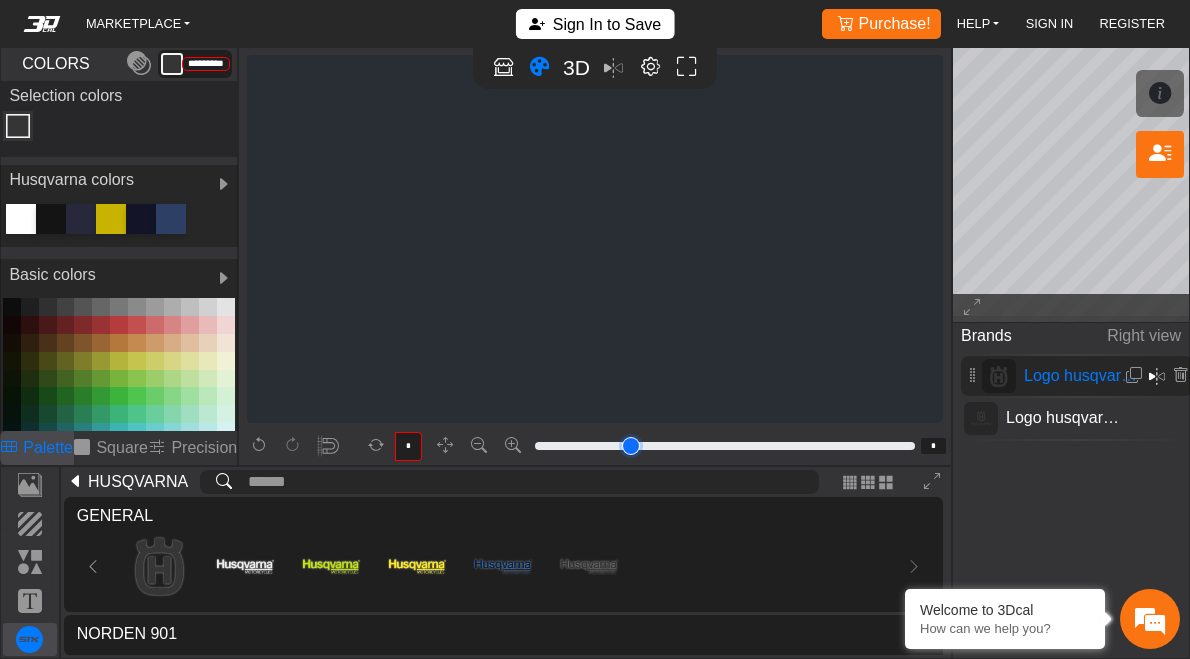 type on "*" 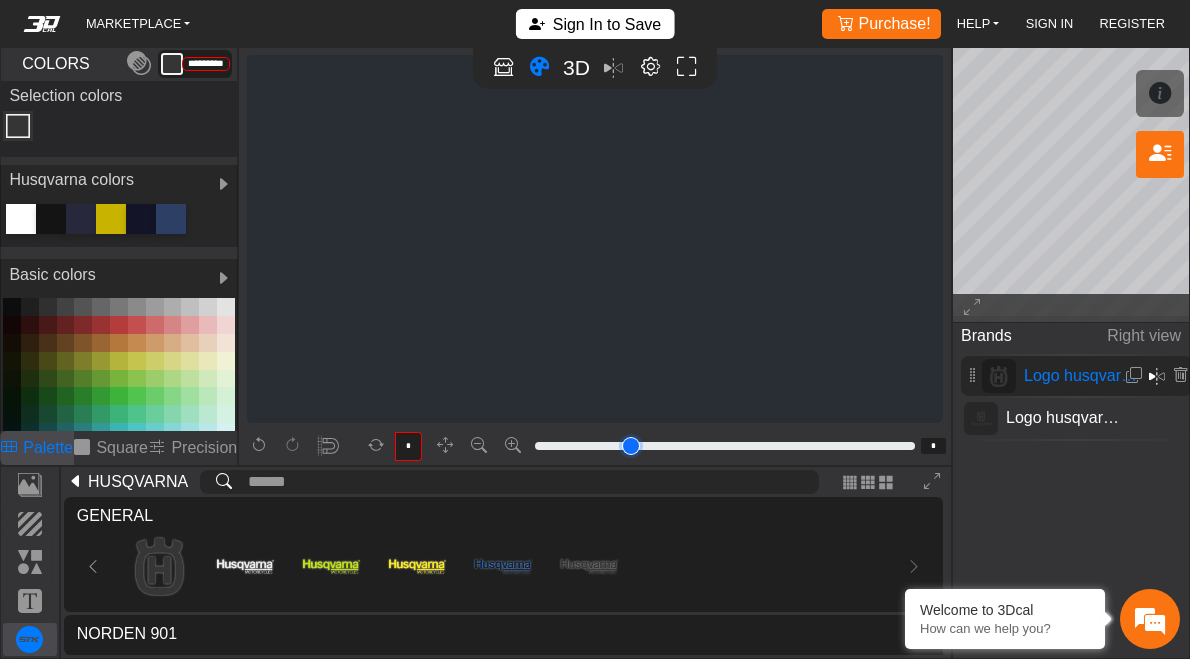 type on "*" 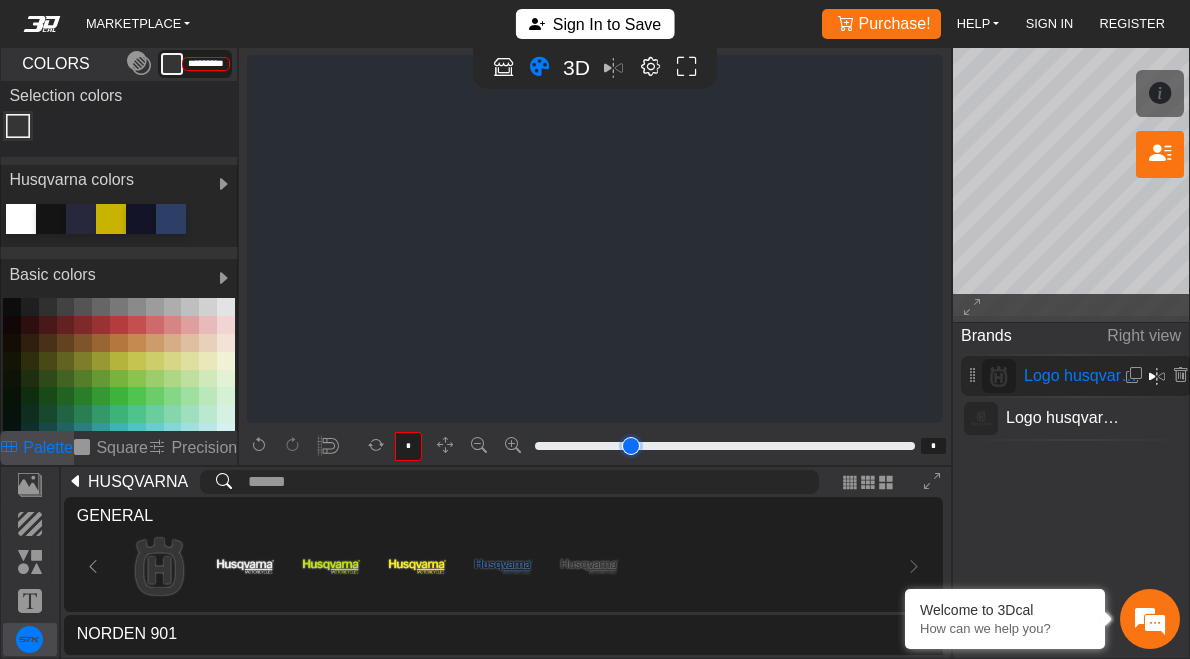 type on "*" 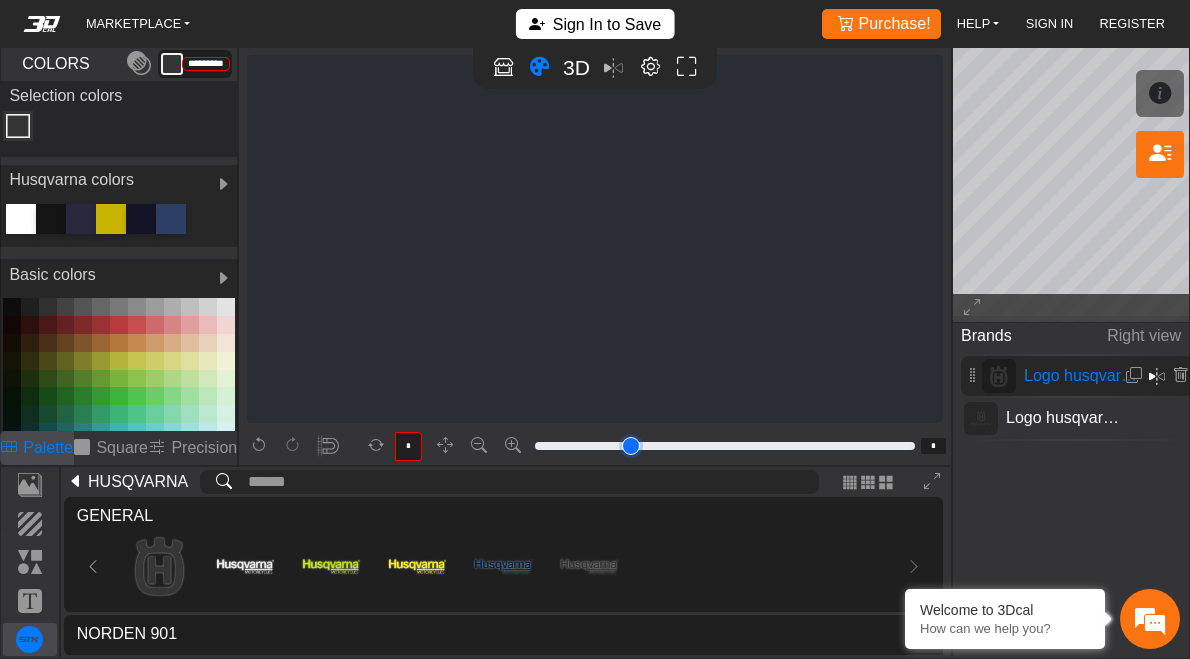 type on "*" 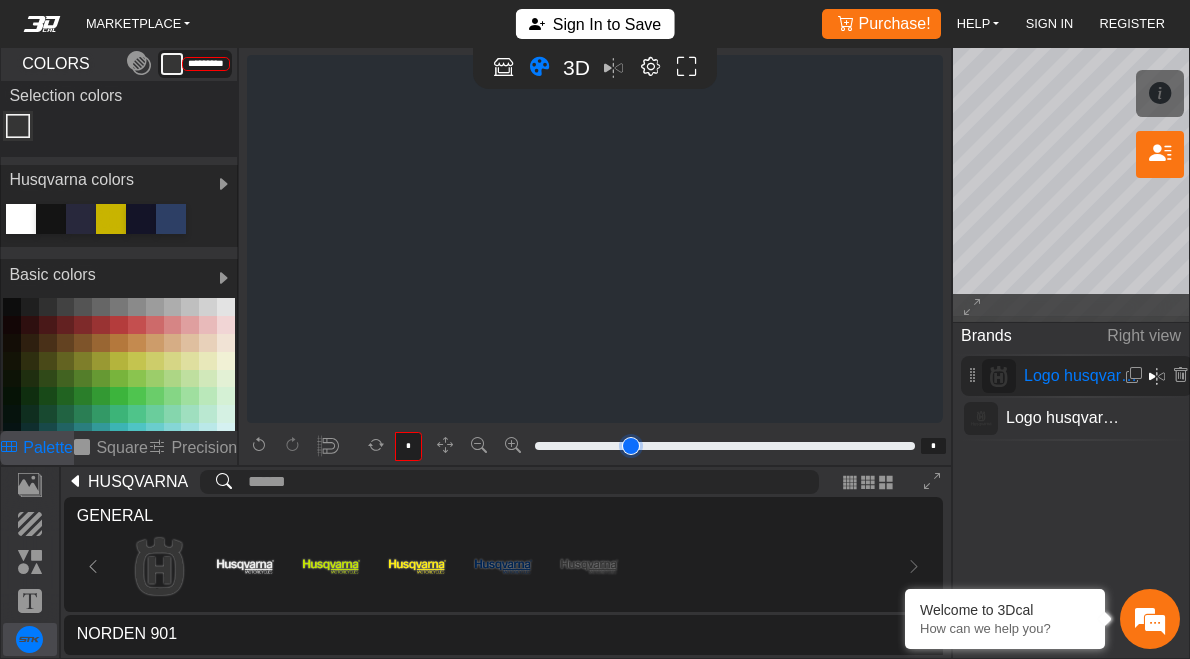 type on "*" 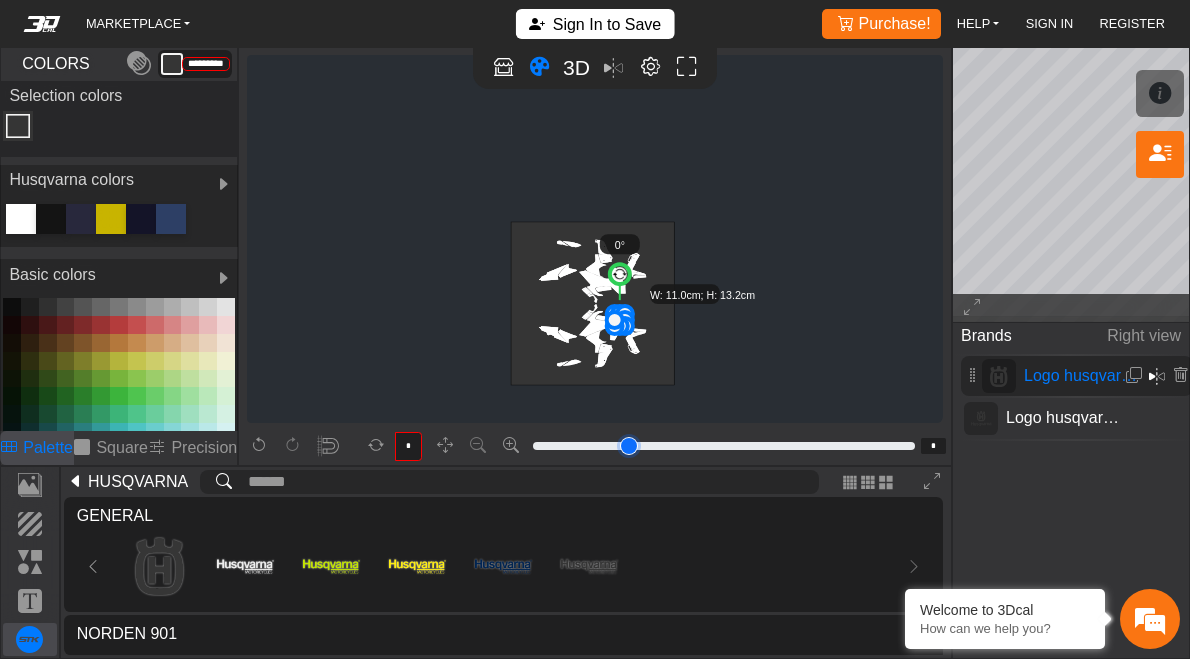 drag, startPoint x: 574, startPoint y: 447, endPoint x: 507, endPoint y: 444, distance: 67.06713 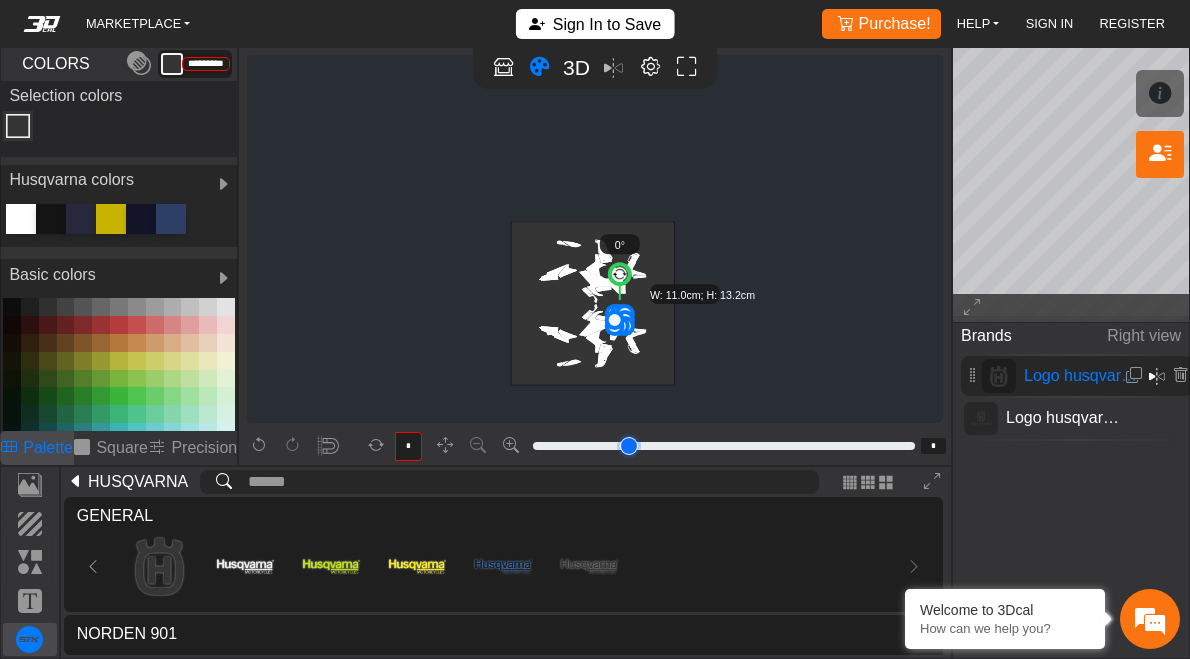 type on "*" 